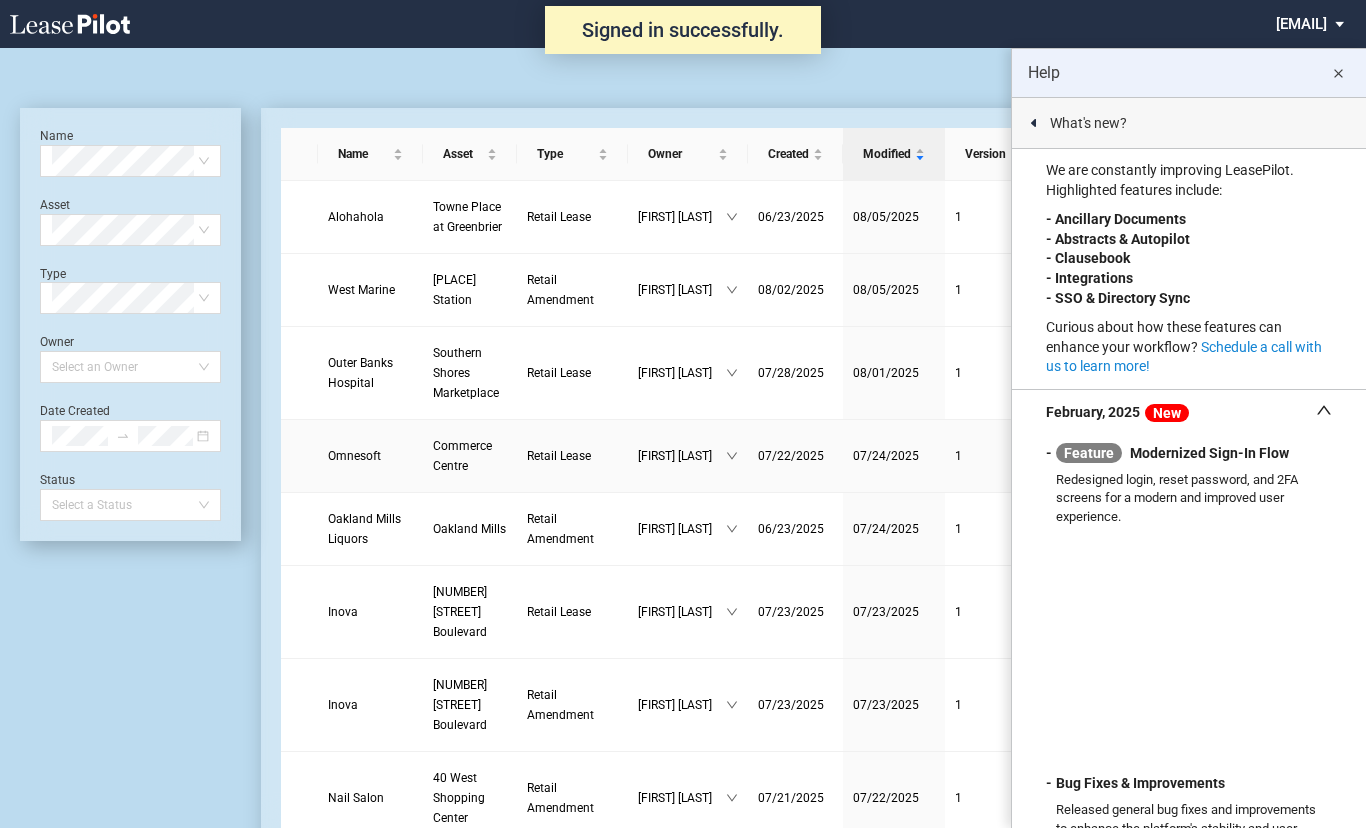 scroll, scrollTop: 0, scrollLeft: 0, axis: both 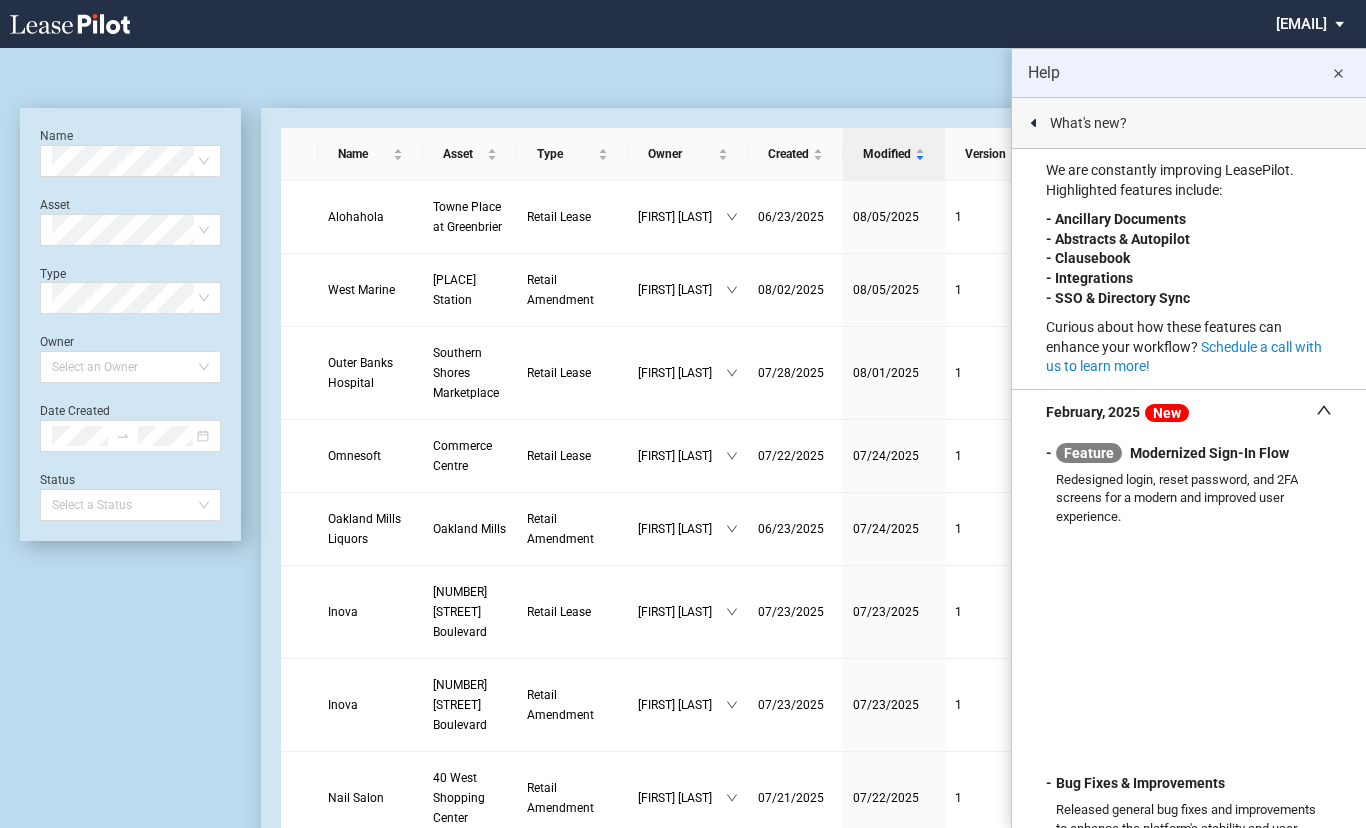click on "close" at bounding box center [1338, 74] 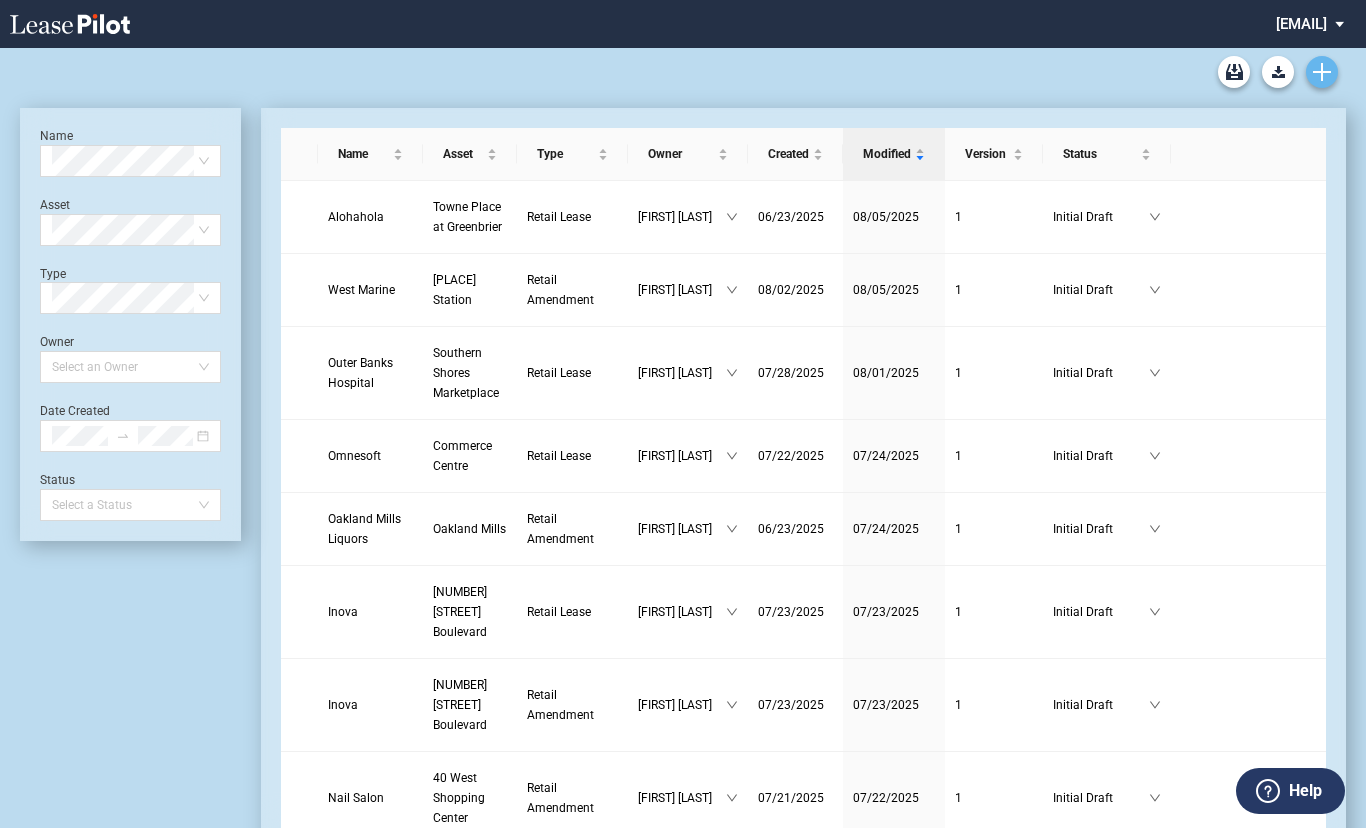 click 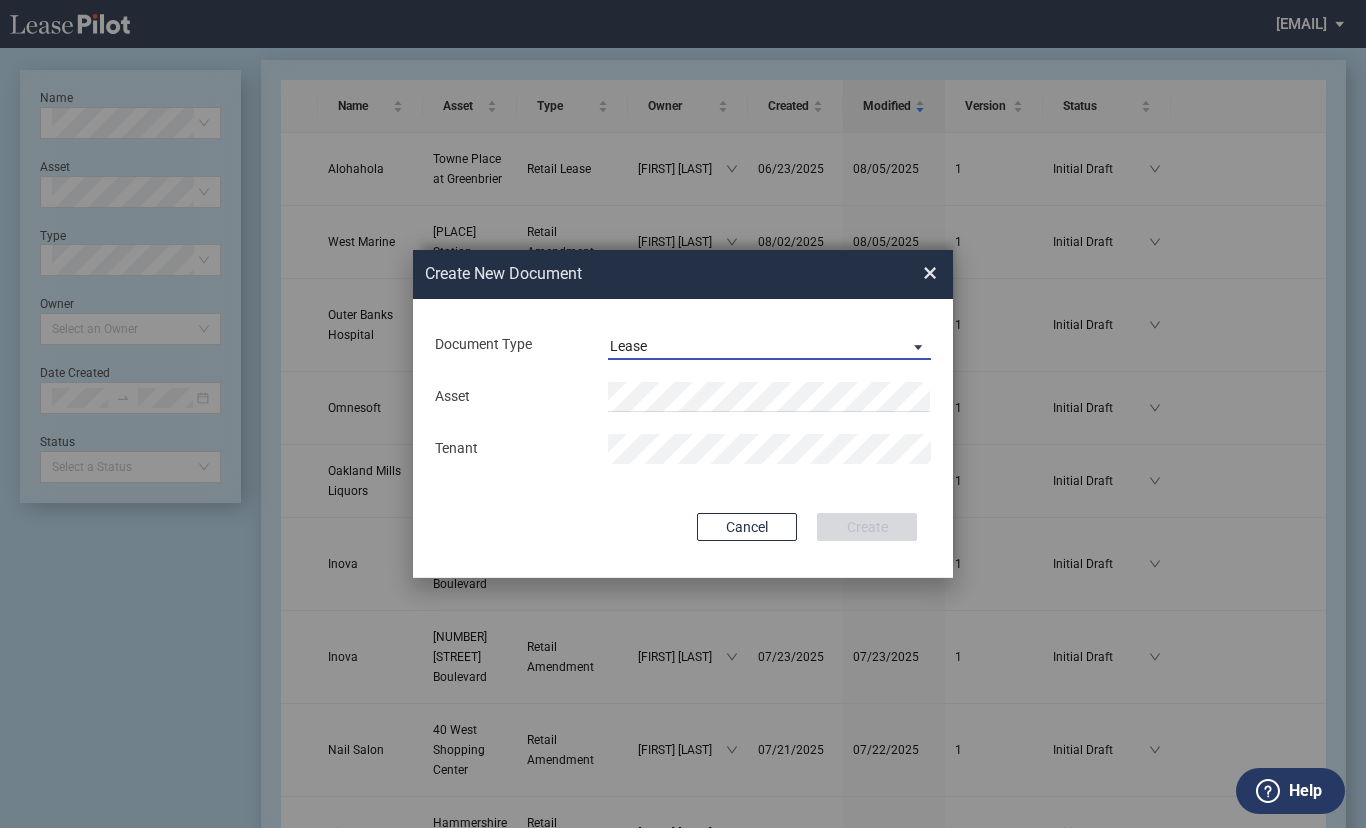 click at bounding box center (913, 346) 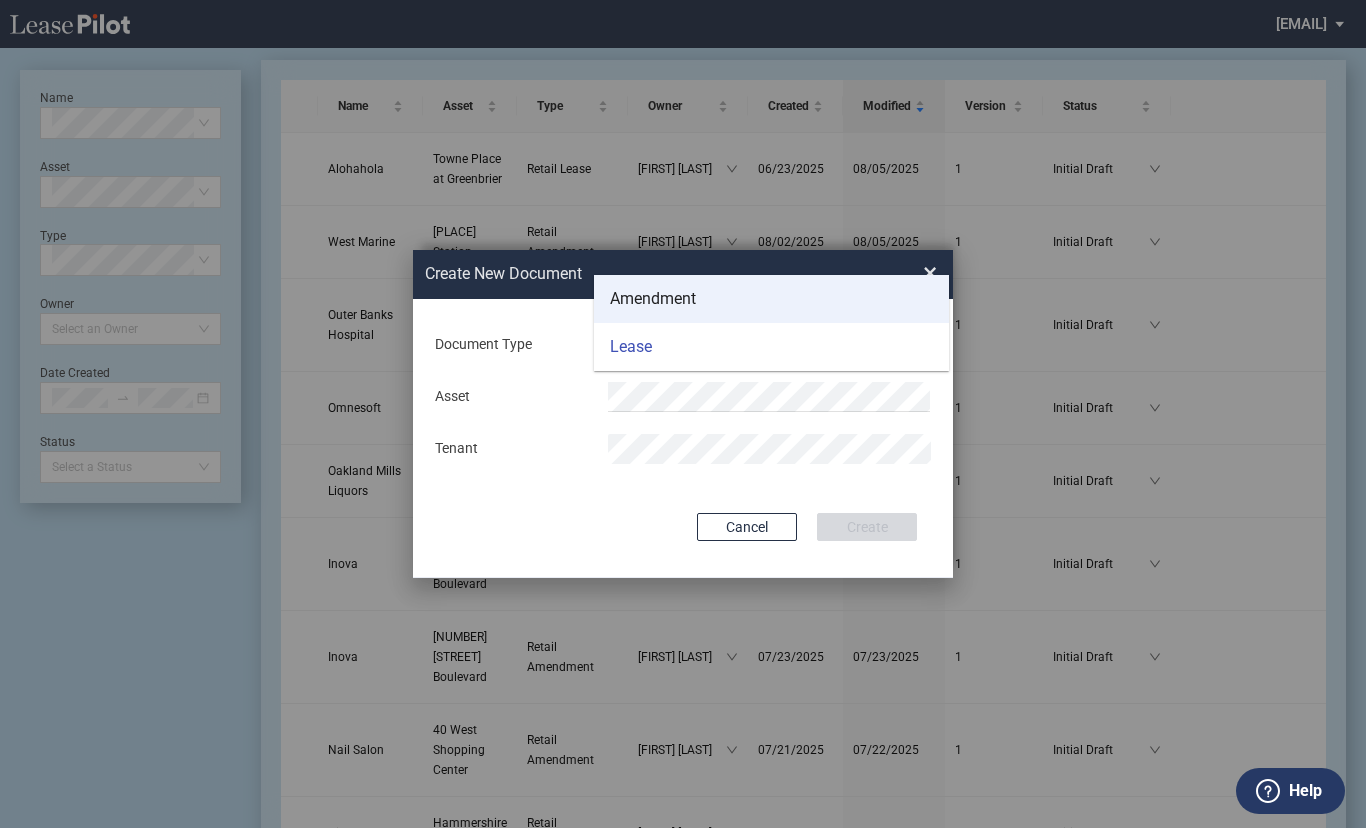 click on "Amendment" at bounding box center [653, 299] 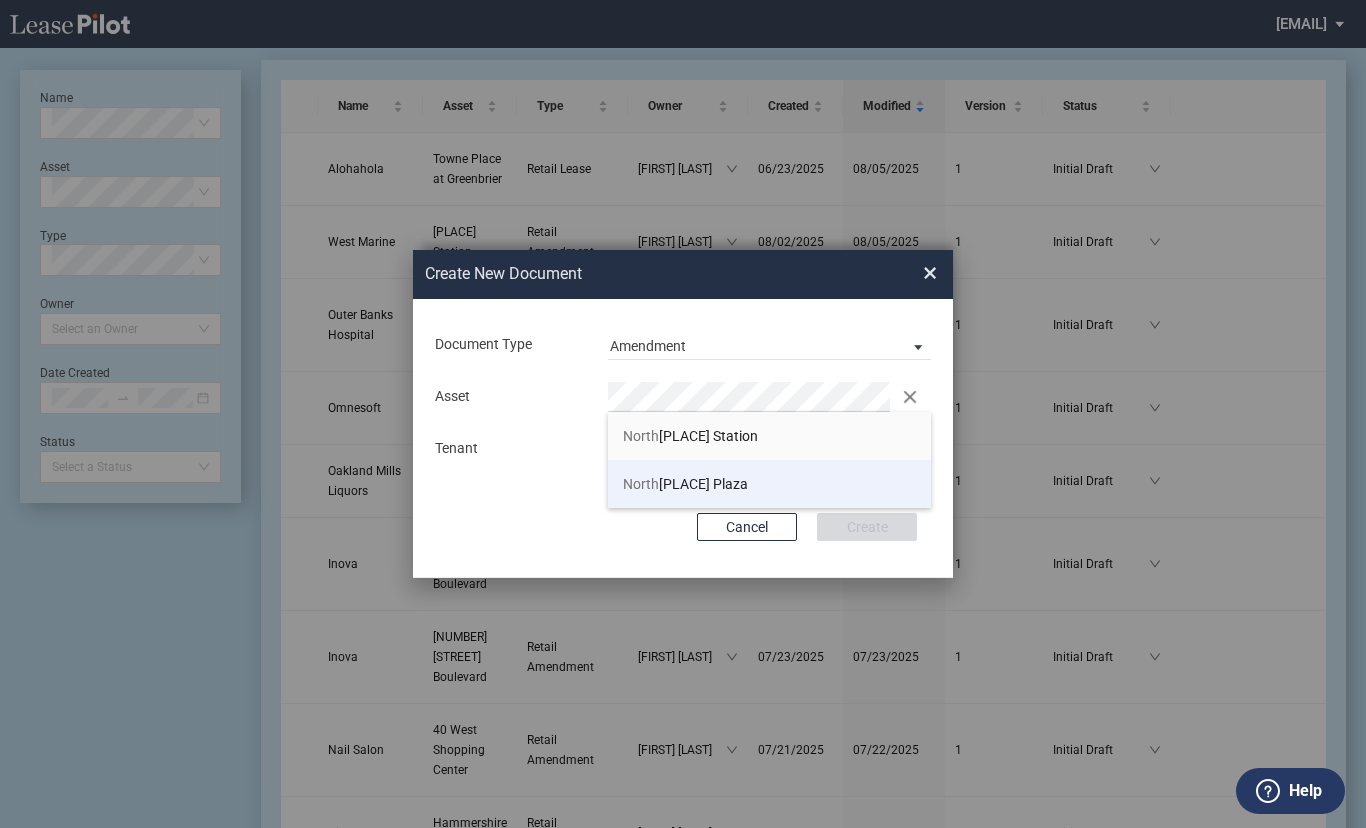 click on "North west Plaza" at bounding box center [769, 484] 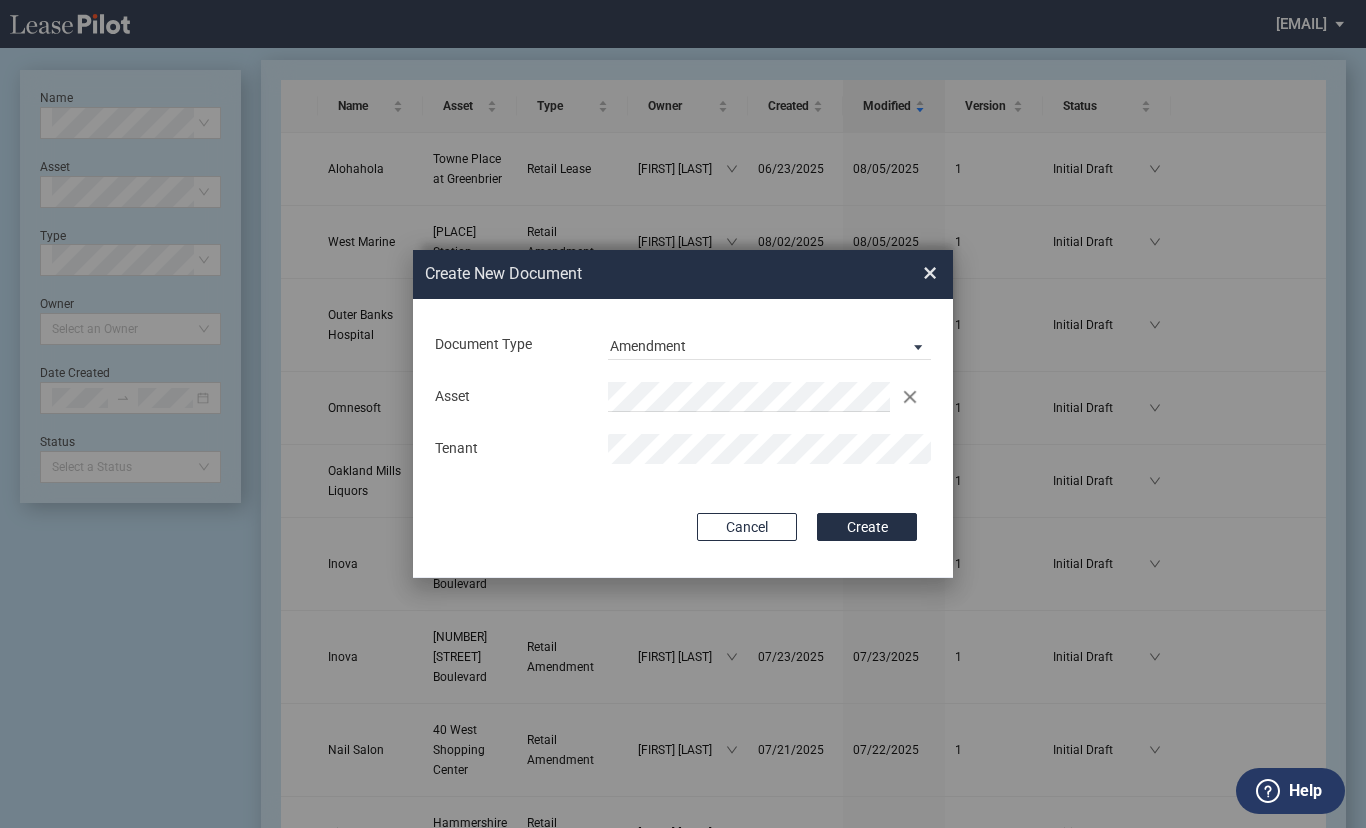 click on "Create" at bounding box center [867, 527] 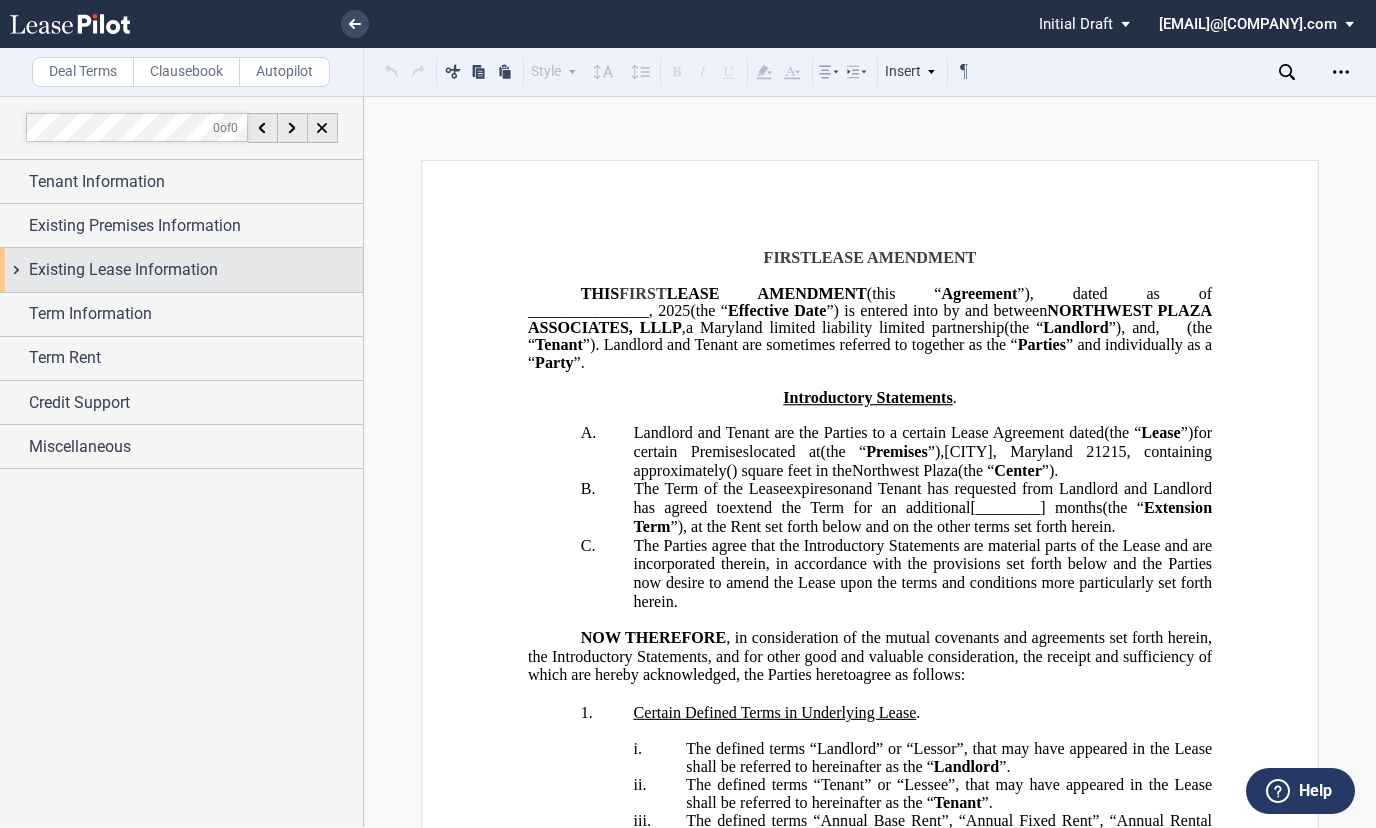 scroll, scrollTop: 0, scrollLeft: 0, axis: both 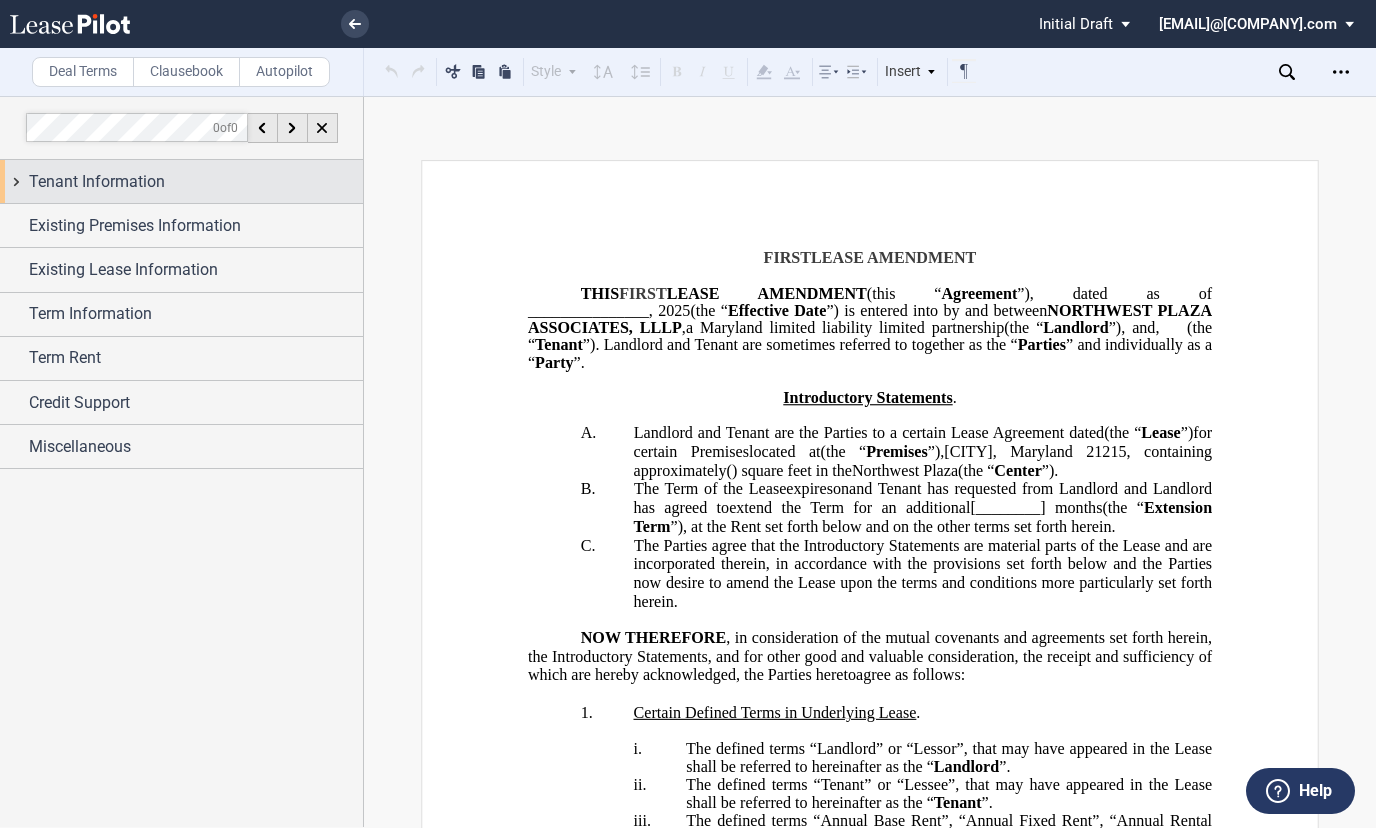 click on "Tenant Information" at bounding box center [196, 182] 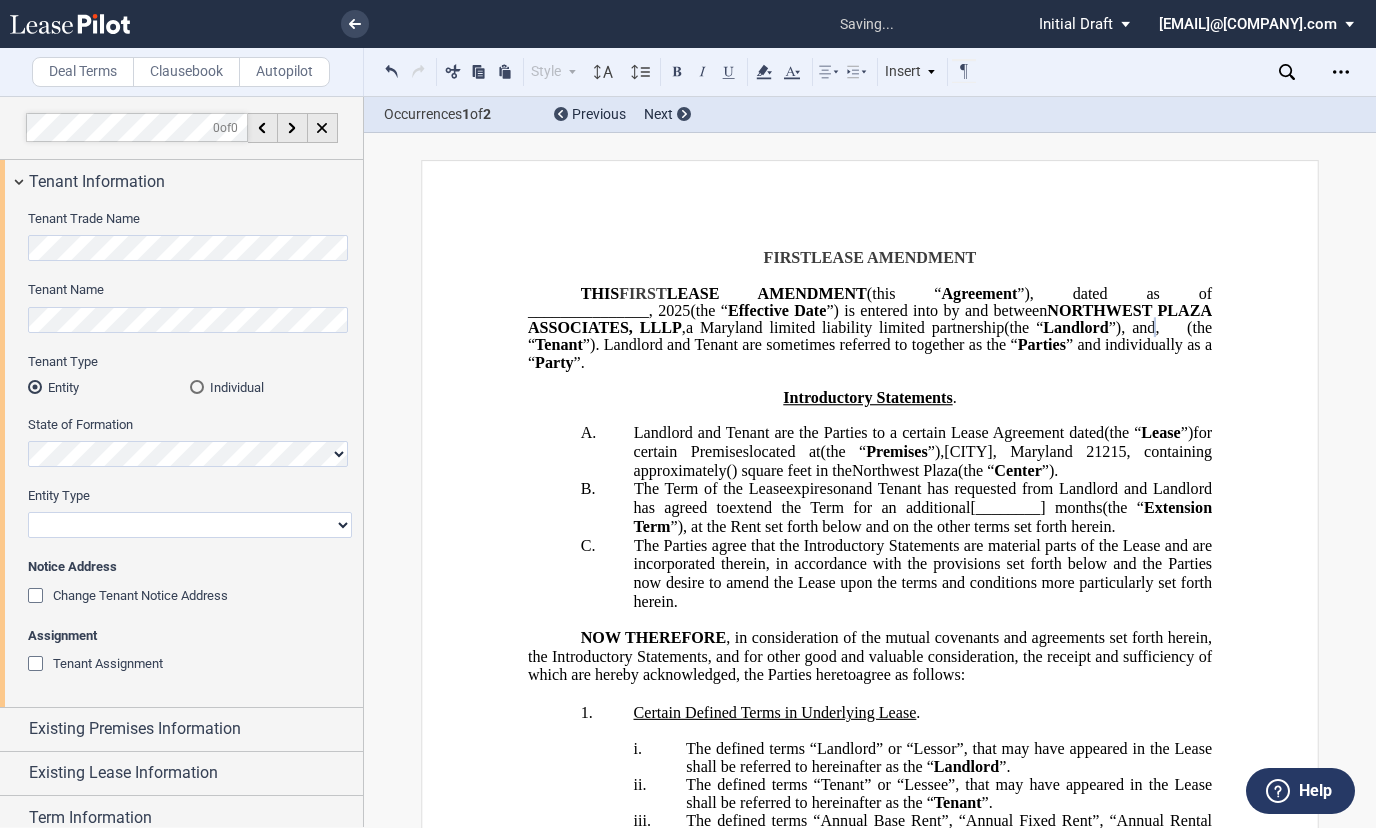 scroll, scrollTop: 0, scrollLeft: 187, axis: horizontal 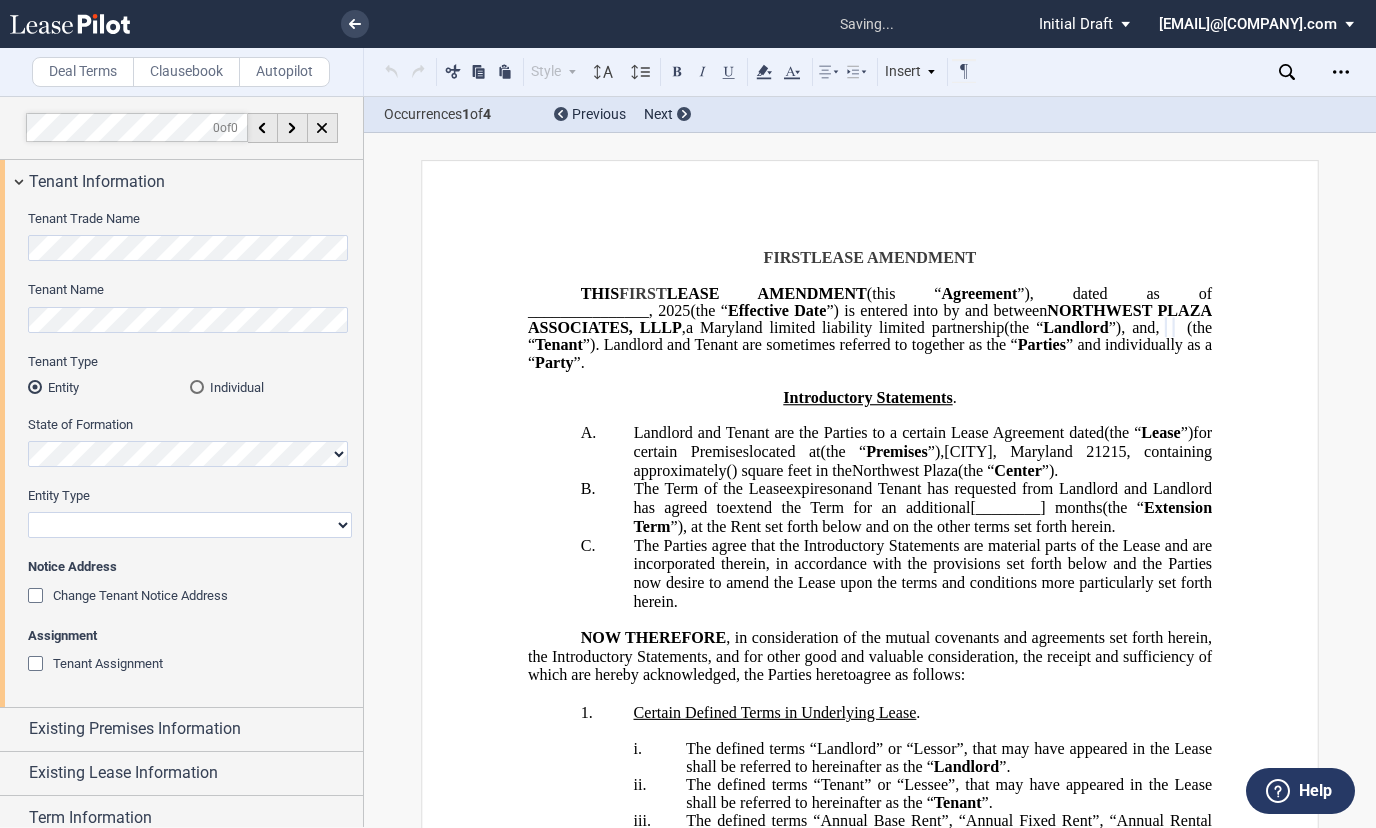 click on "Corporation
Limited Liability Company
General Partnership
Limited Partnership
Other" at bounding box center (190, 525) 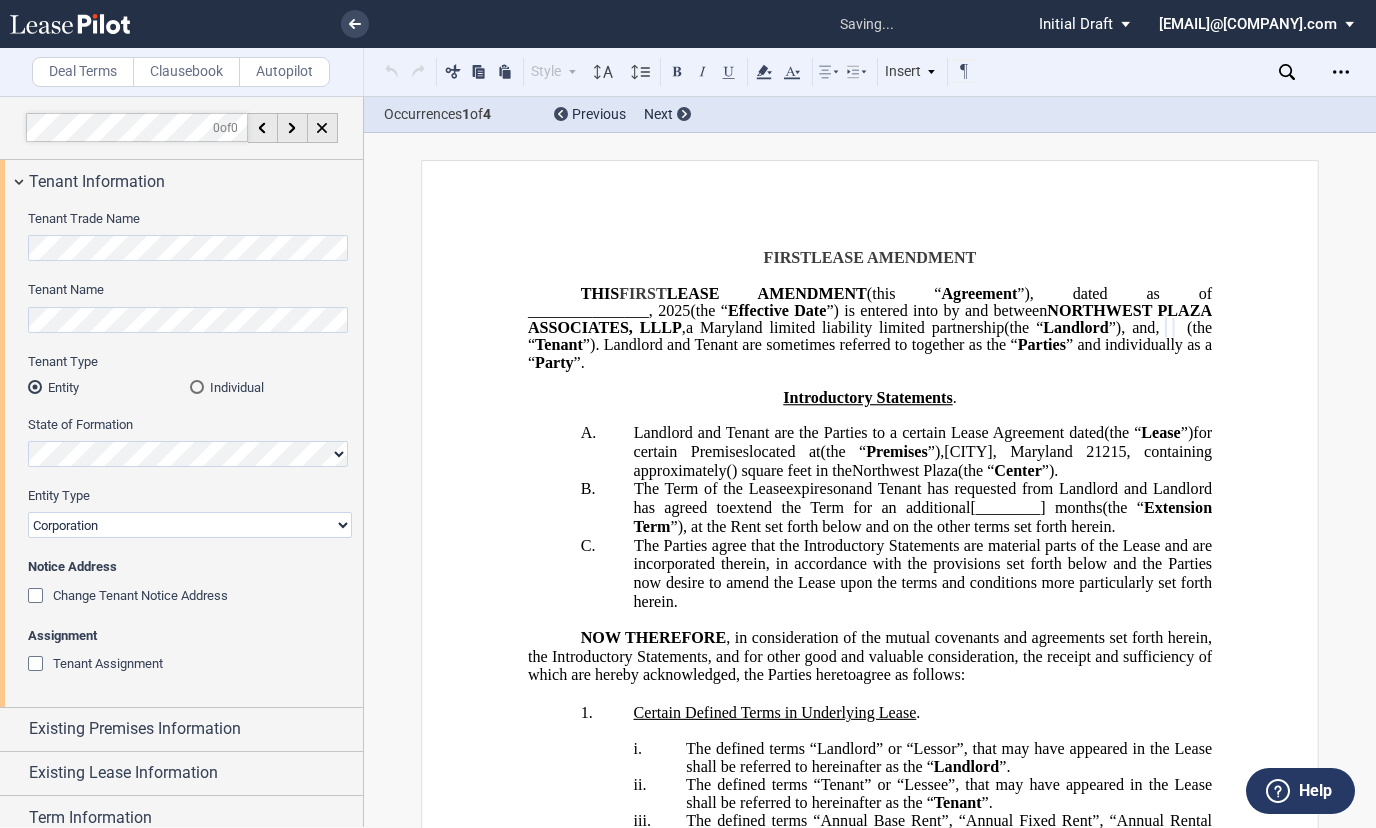 click on "Corporation
Limited Liability Company
General Partnership
Limited Partnership
Other" at bounding box center [190, 525] 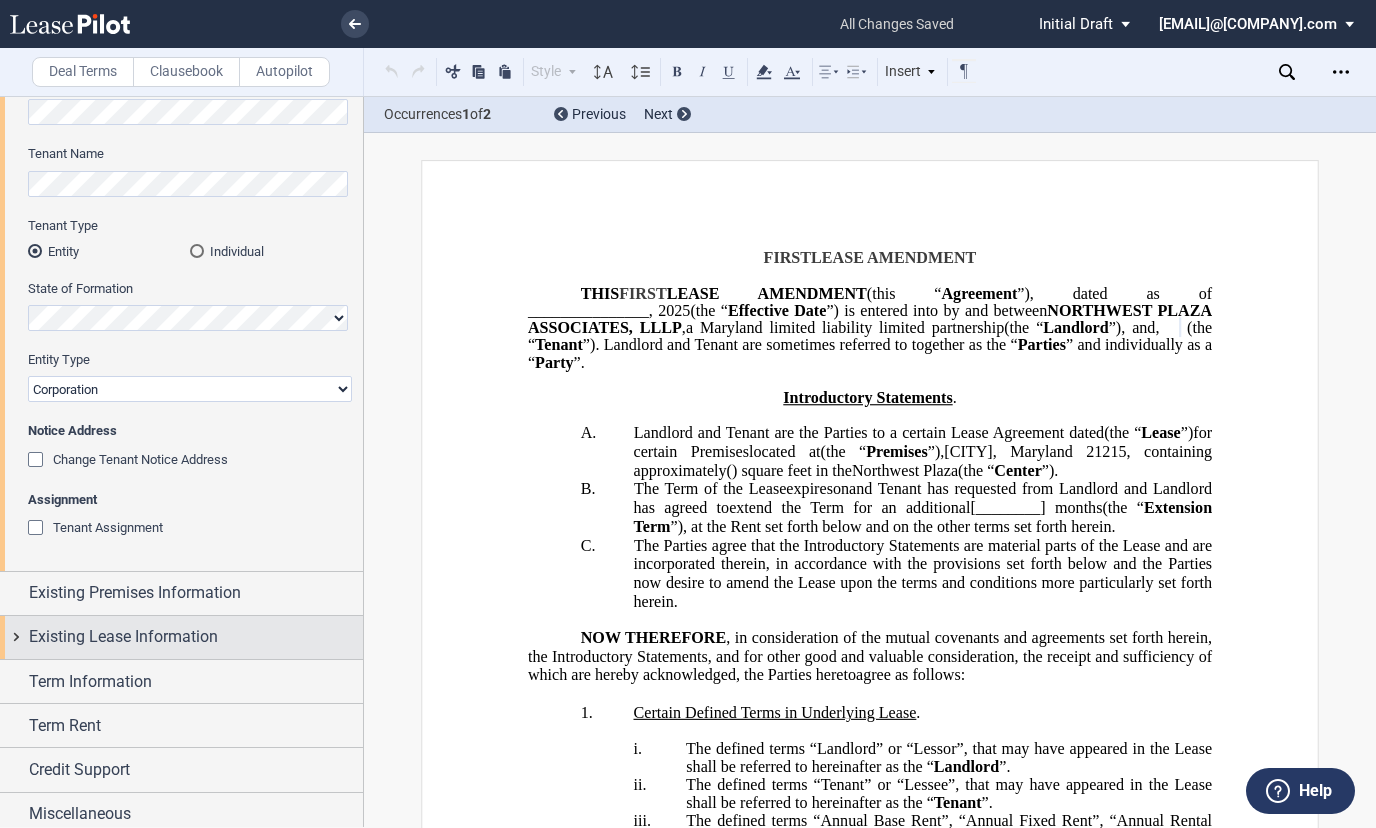 scroll, scrollTop: 144, scrollLeft: 0, axis: vertical 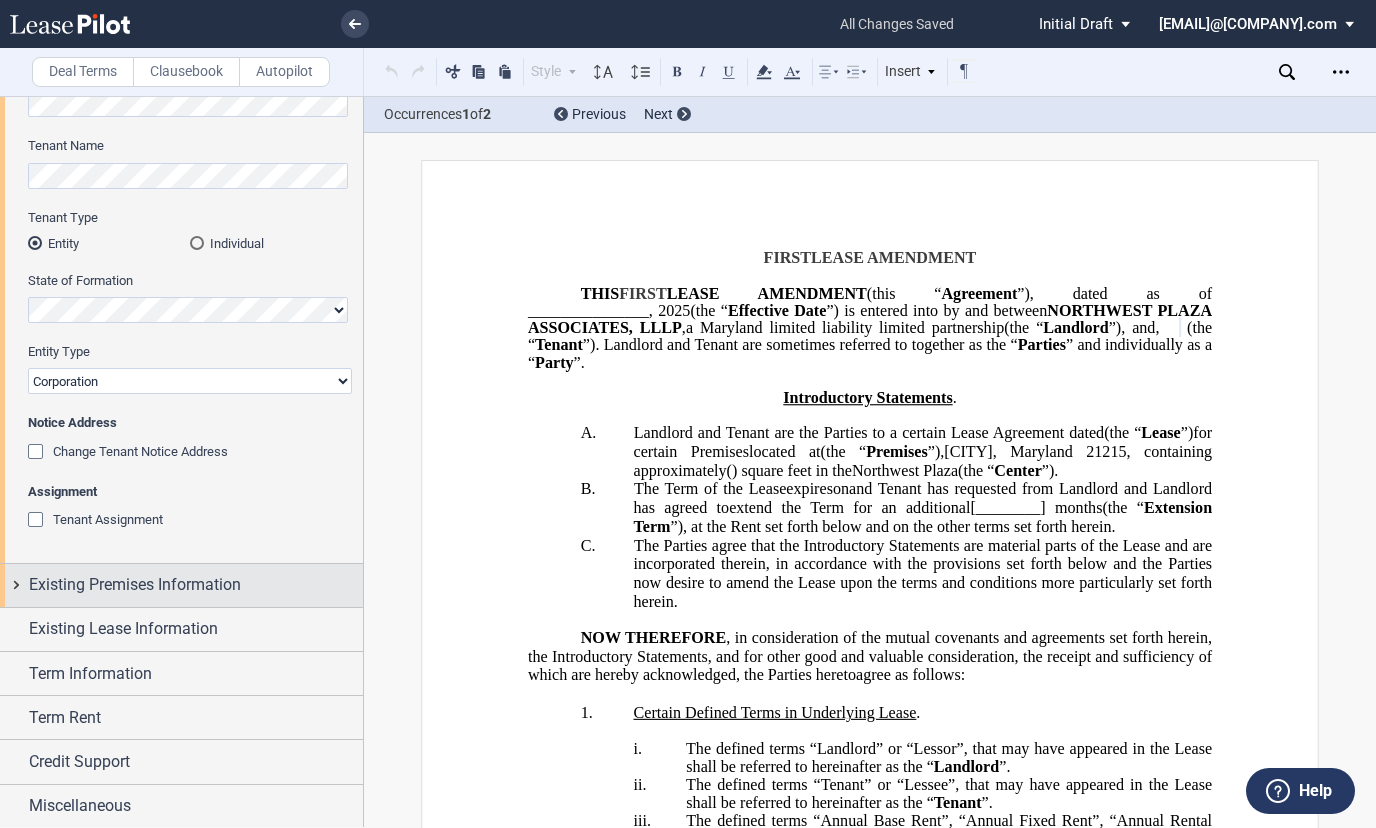 click on "Existing Premises Information" at bounding box center (181, 585) 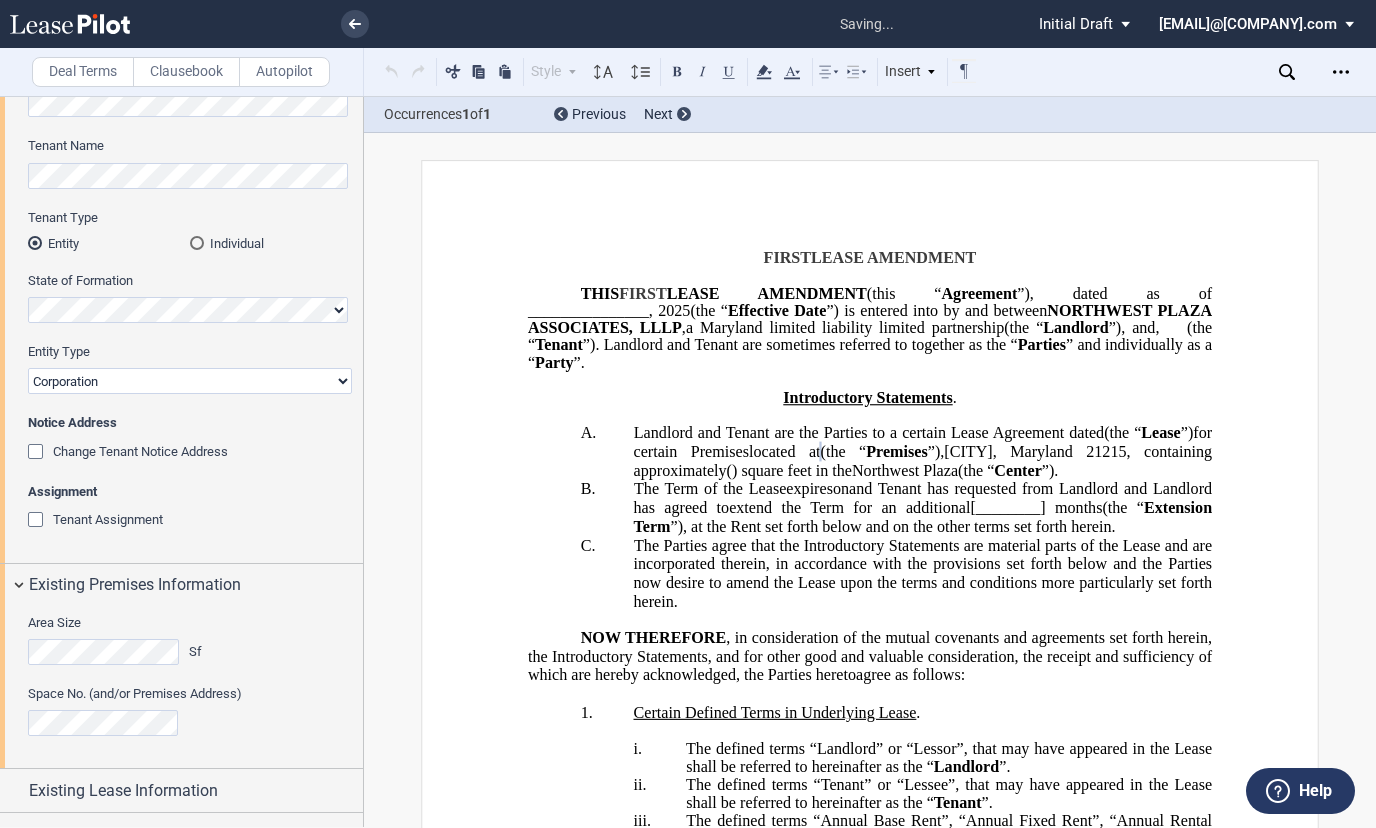 scroll, scrollTop: 0, scrollLeft: 1, axis: horizontal 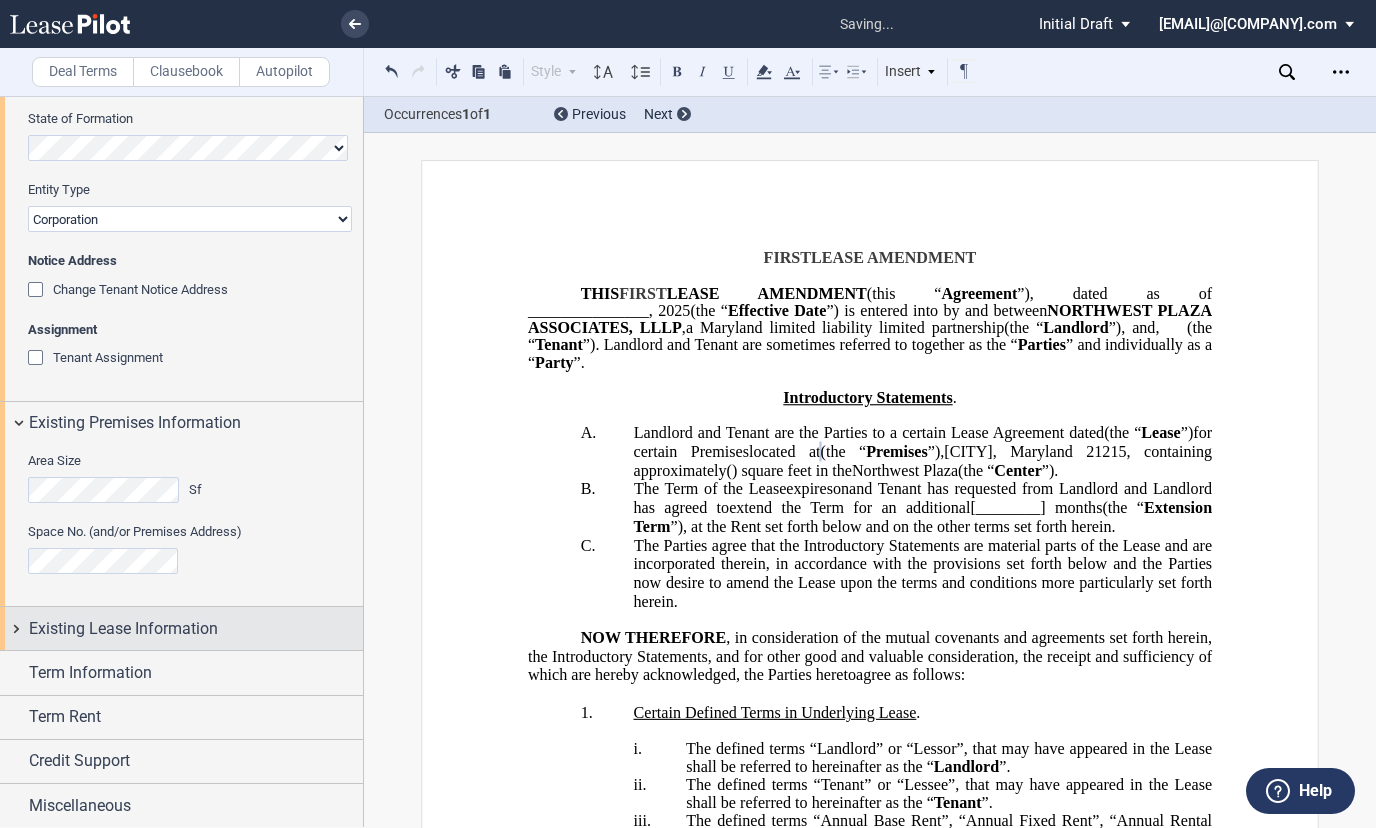 click on "Existing Lease Information" at bounding box center (123, 629) 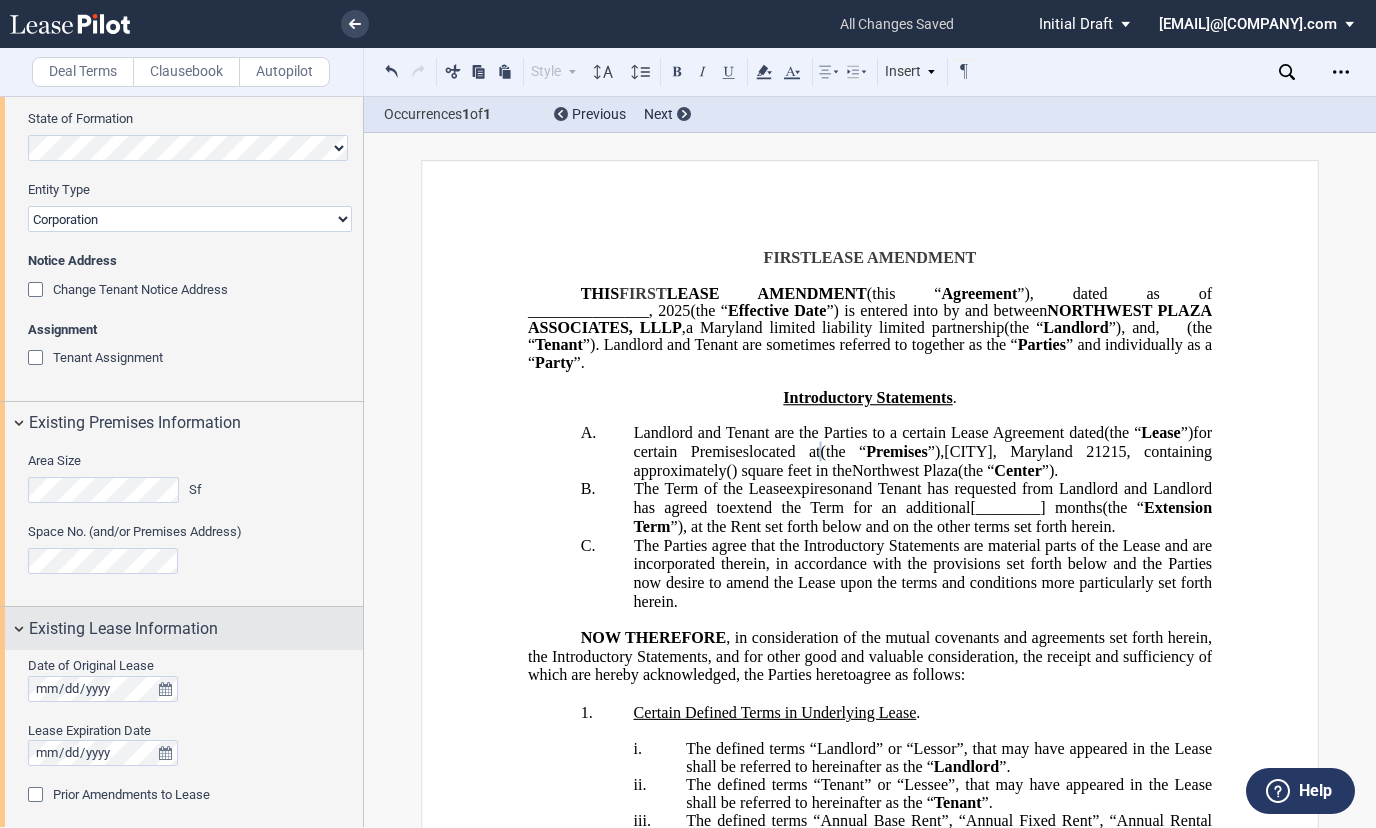 scroll, scrollTop: 406, scrollLeft: 0, axis: vertical 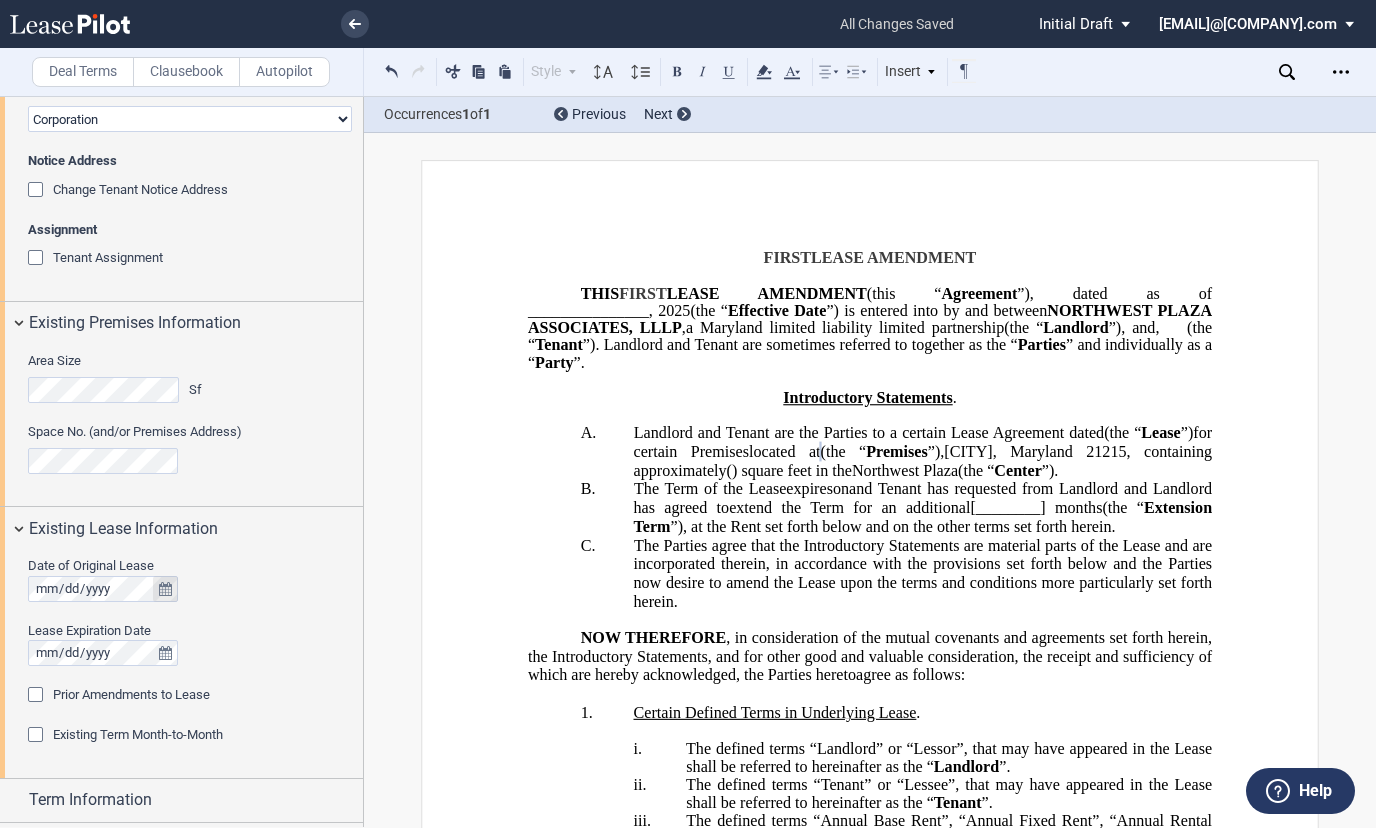 click 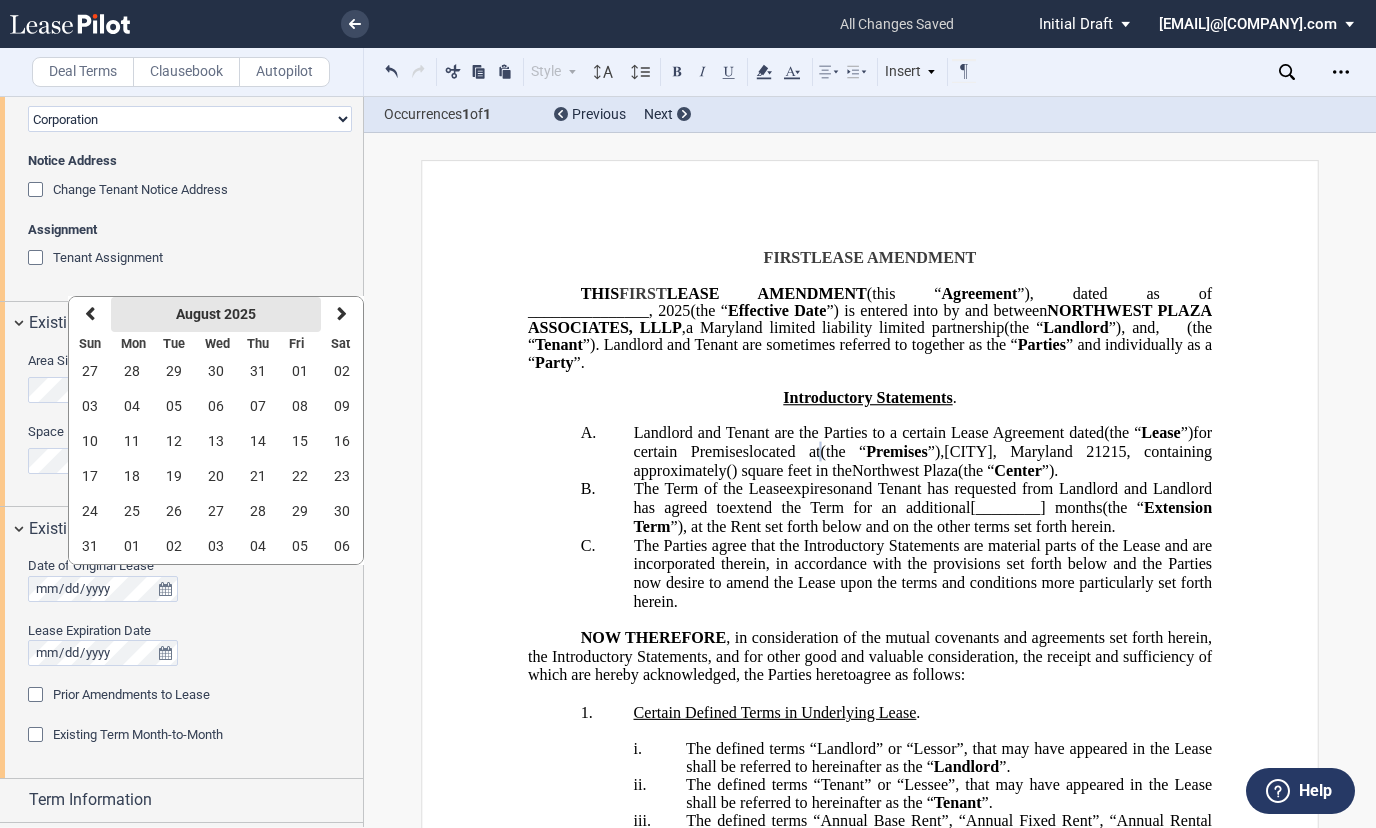 click on "August 2025" at bounding box center [216, 314] 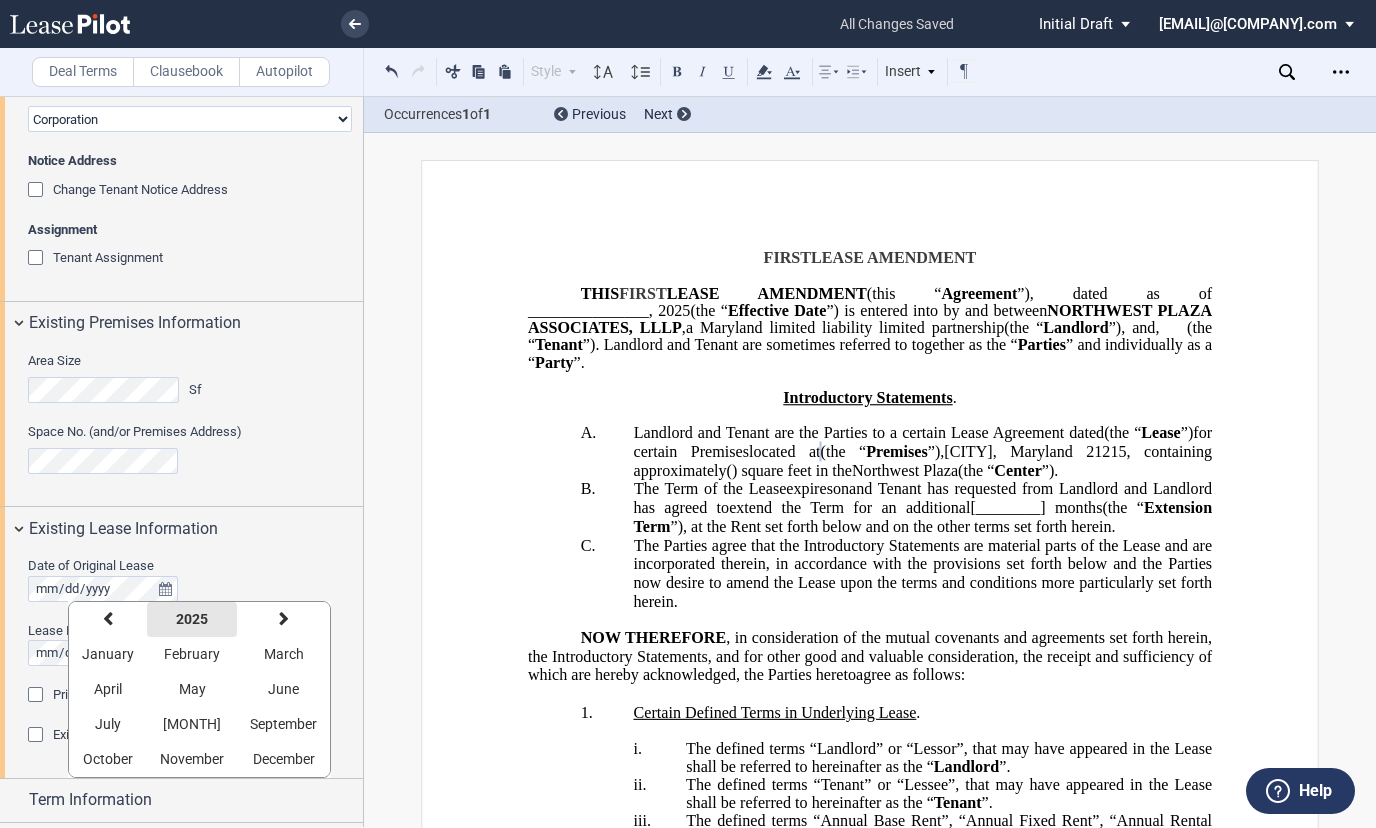 click on "2025" at bounding box center [192, 619] 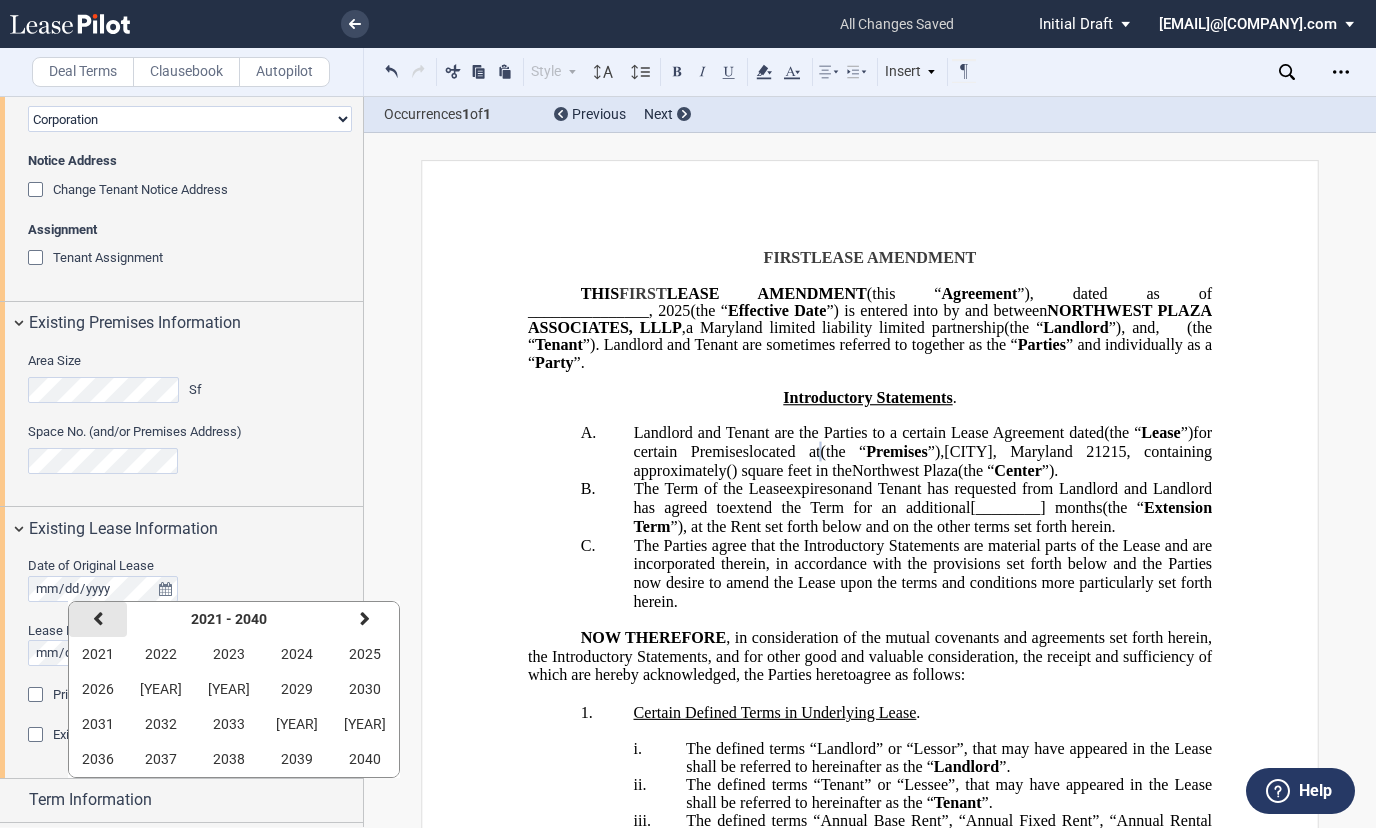 click at bounding box center [98, 619] 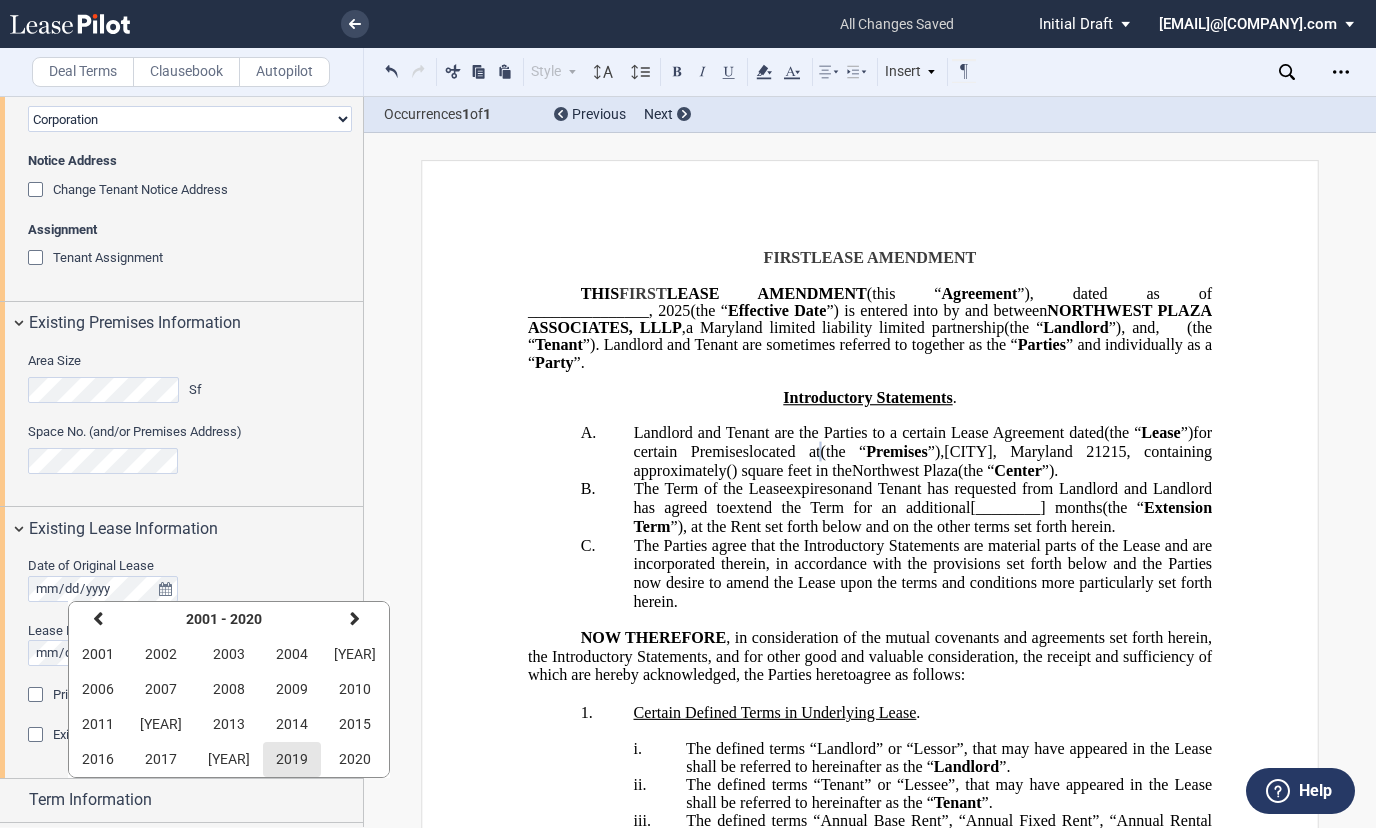 click on "2019" at bounding box center [292, 759] 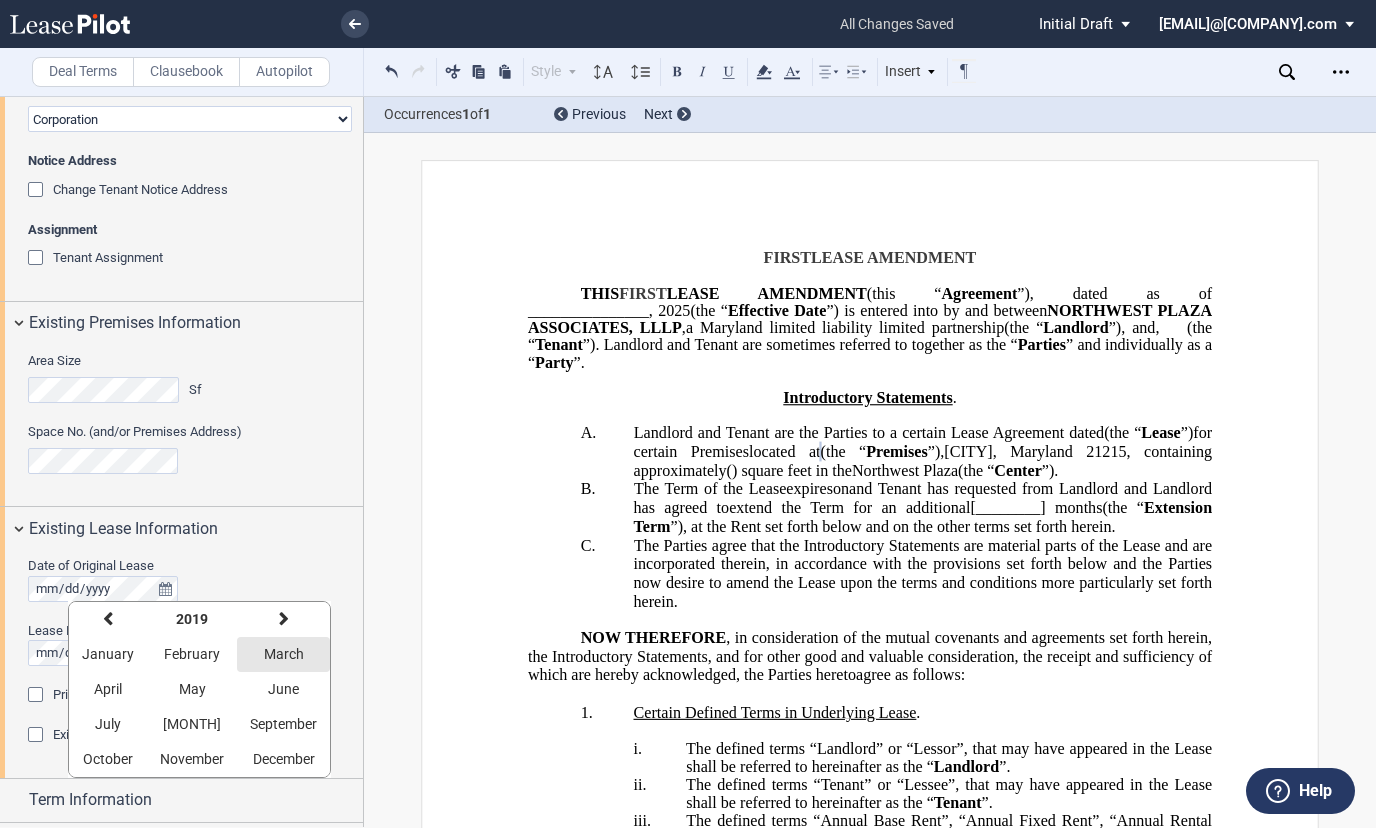 click on "March" at bounding box center (284, 654) 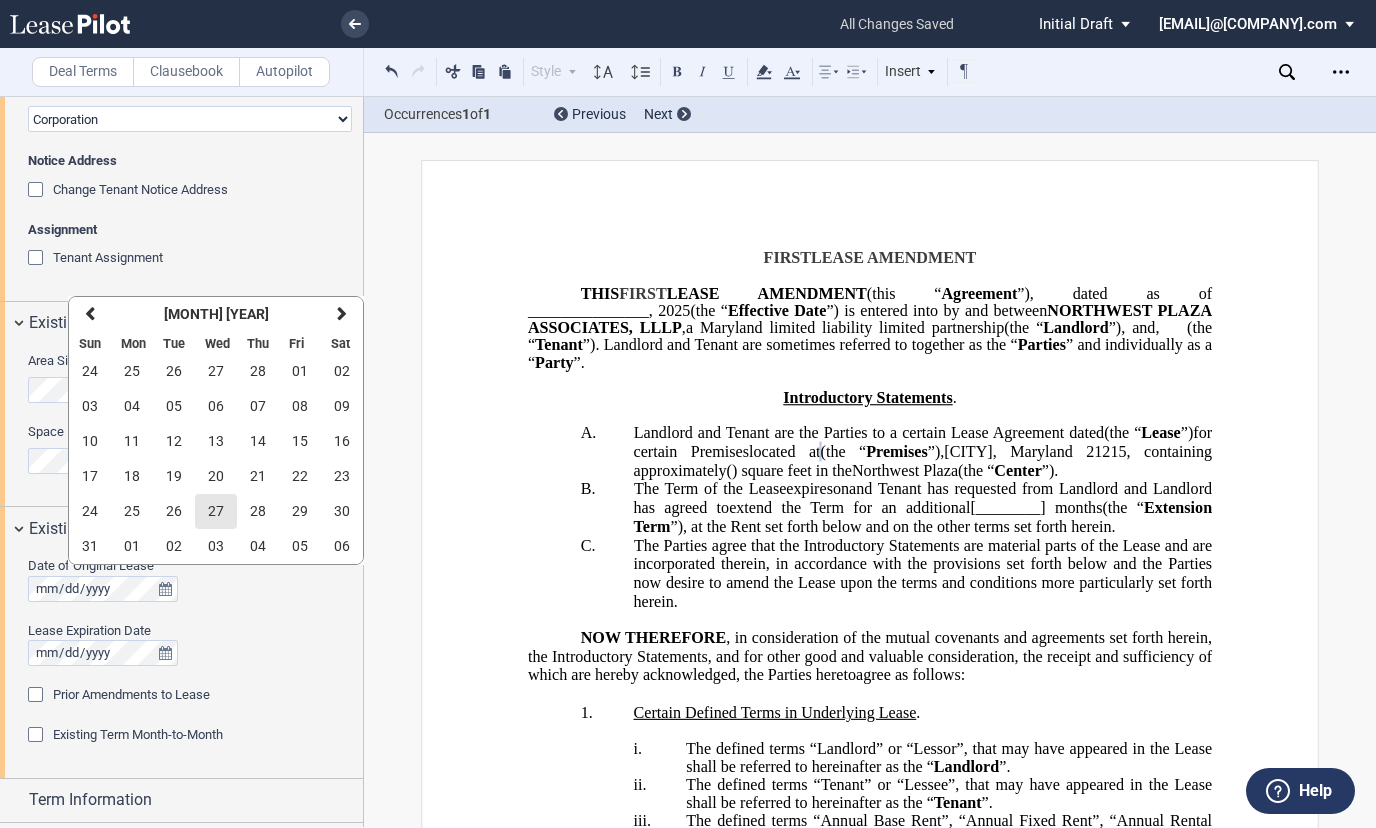 click on "27" at bounding box center [216, 511] 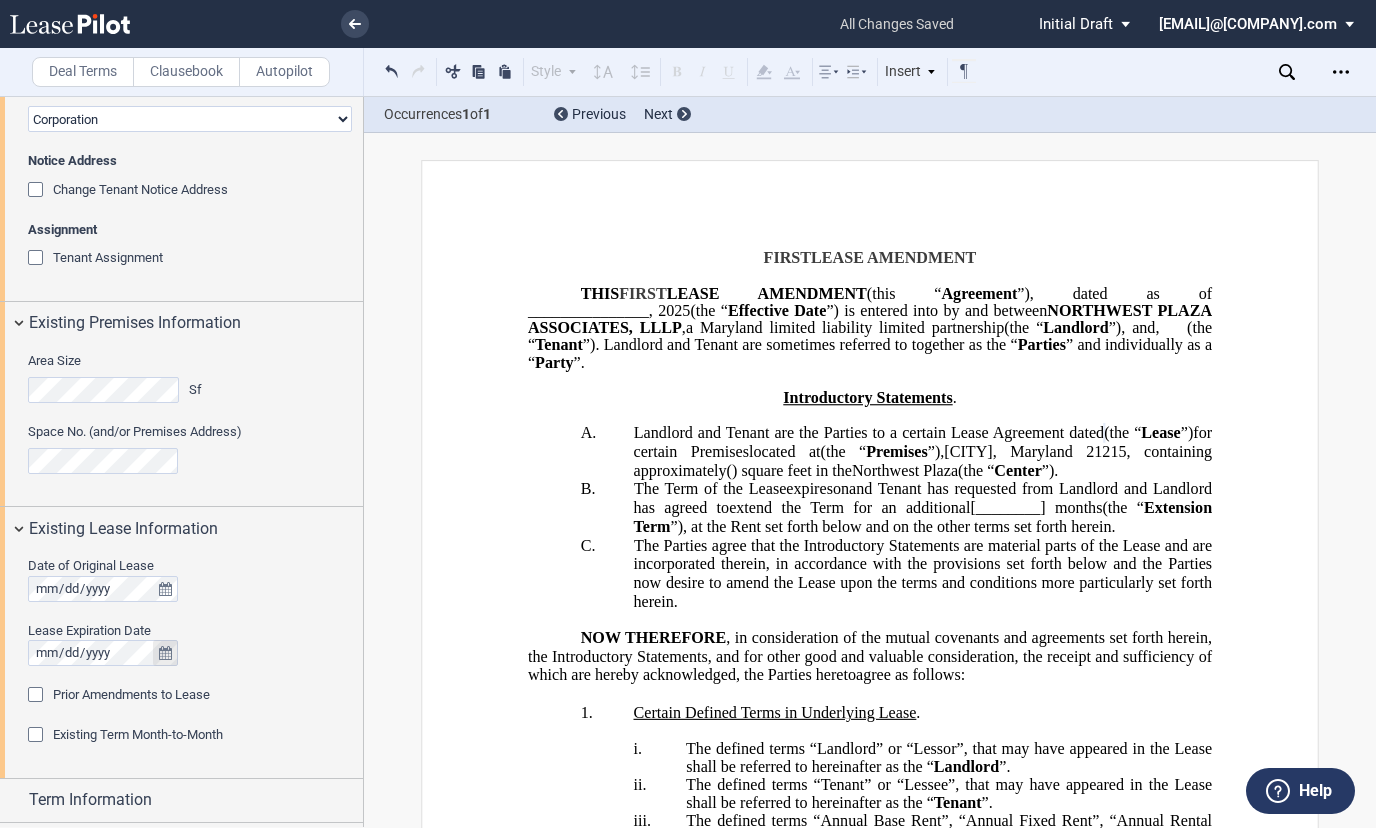 click 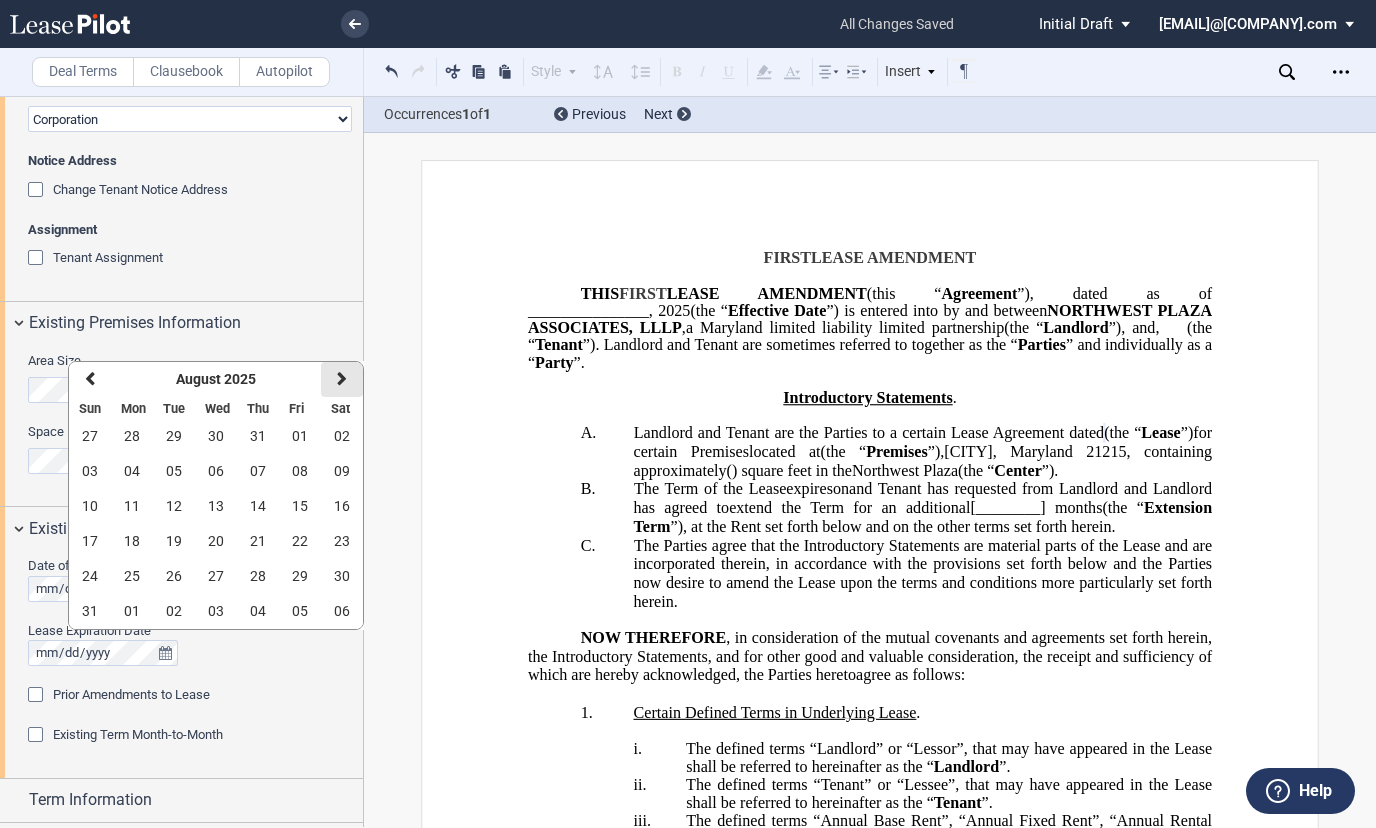 click on "next" at bounding box center [342, 379] 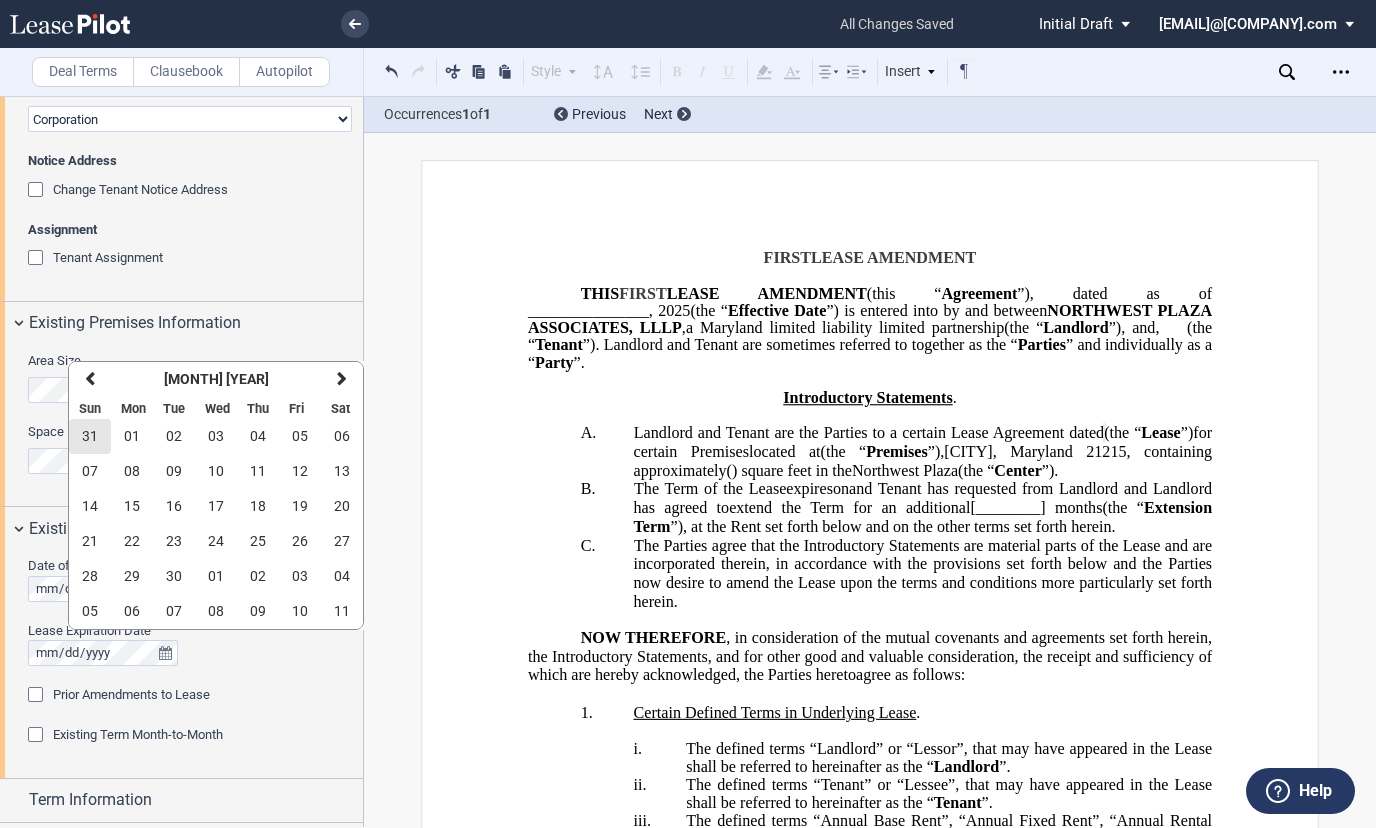 click on "31" at bounding box center [90, 436] 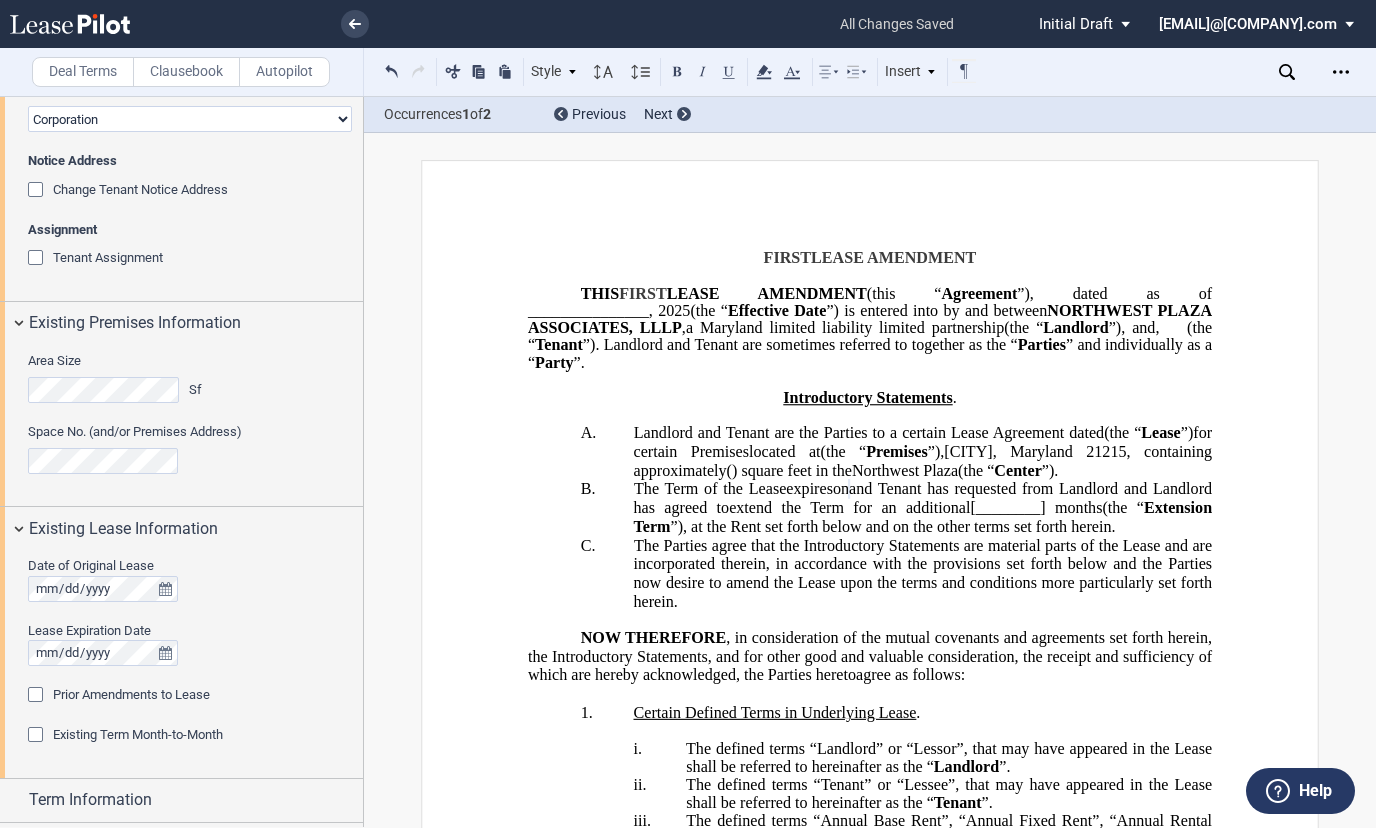 click on "on" 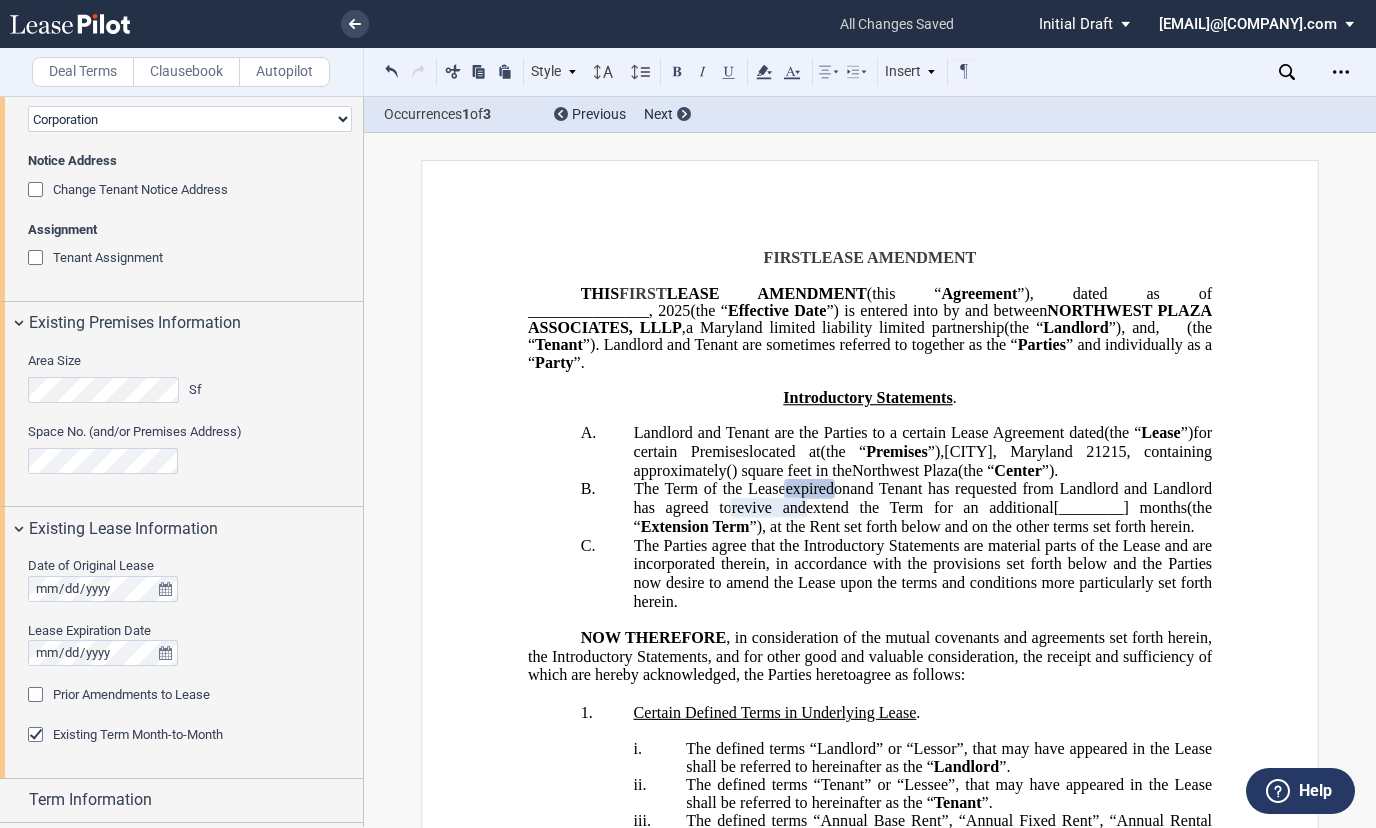 click at bounding box center (38, 737) 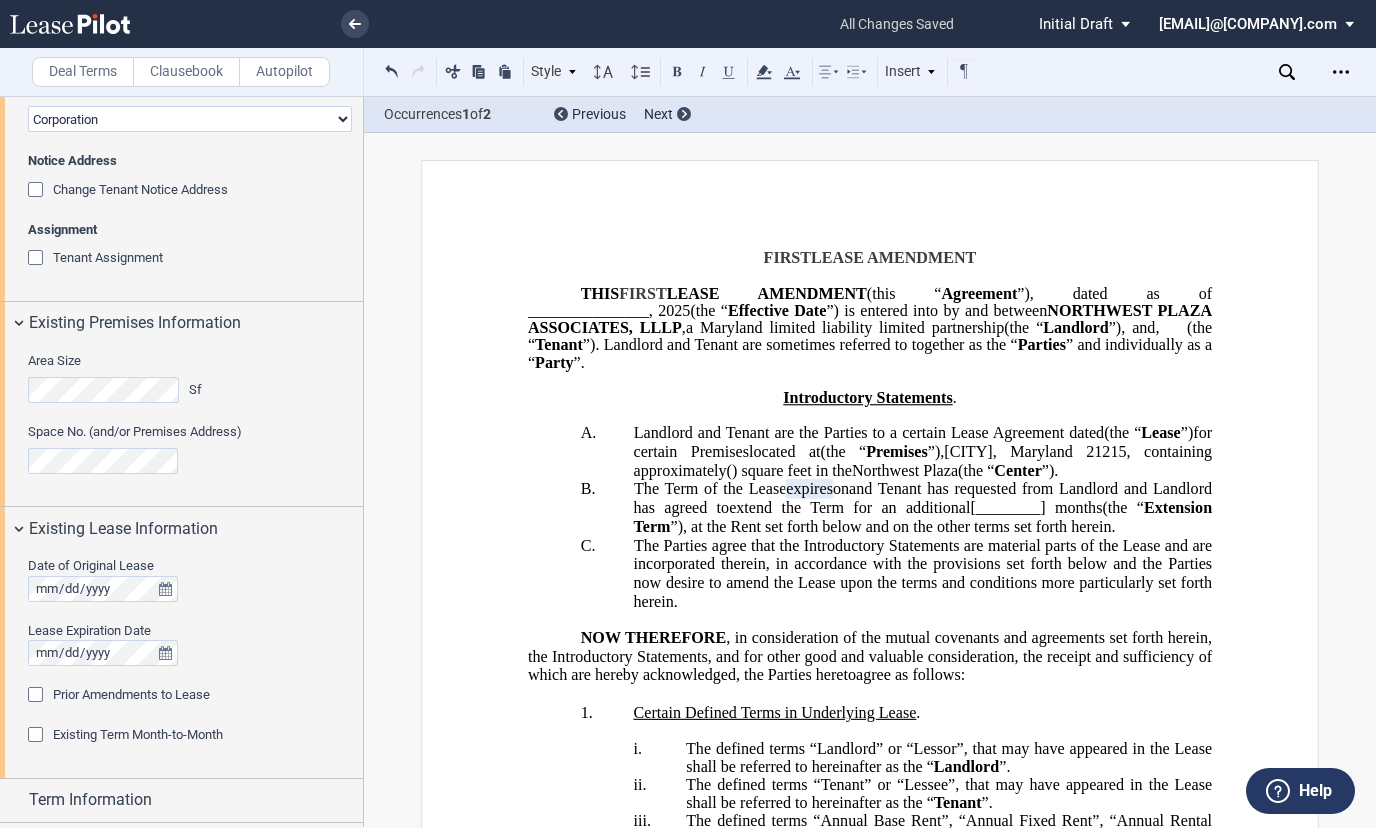drag, startPoint x: 842, startPoint y: 527, endPoint x: 789, endPoint y: 523, distance: 53.15073 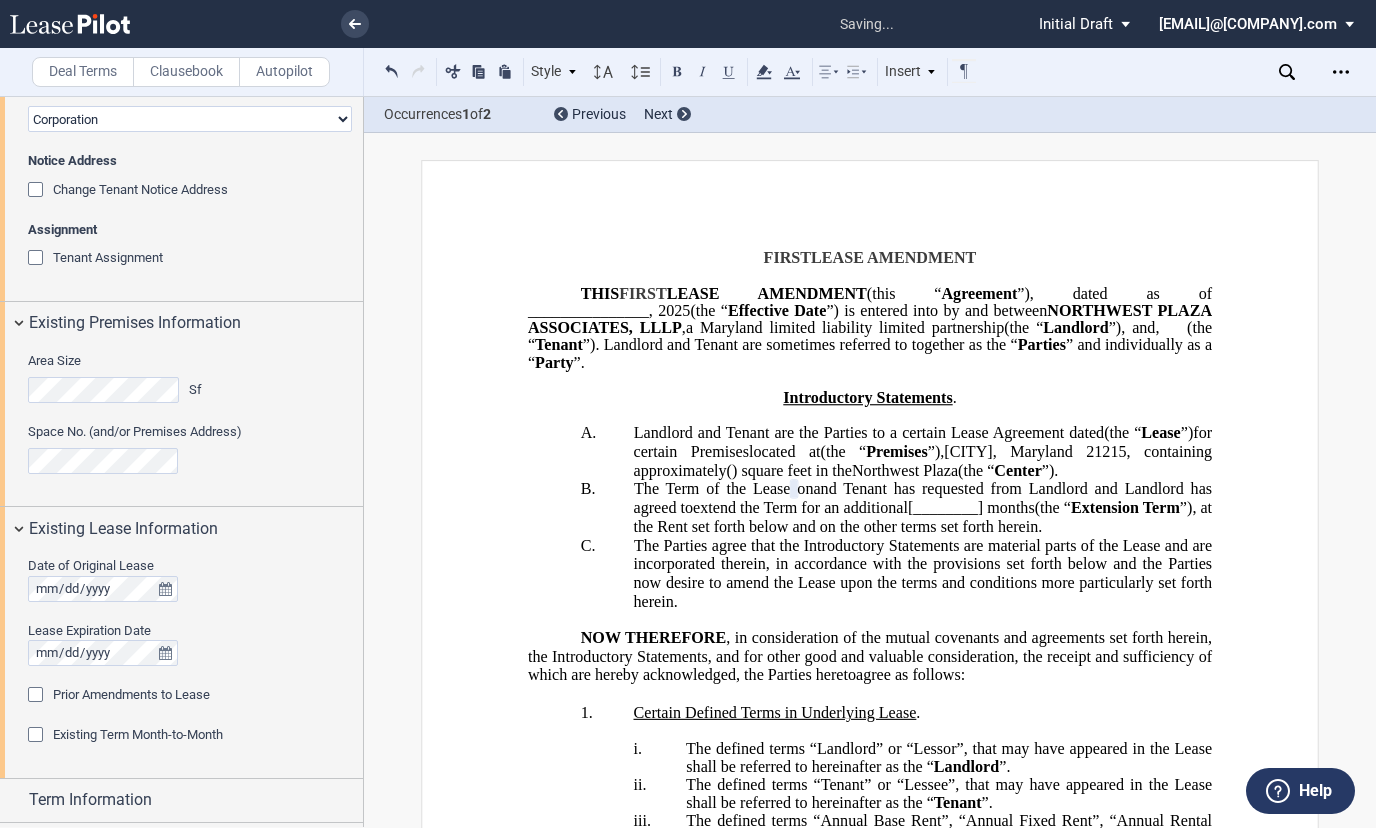type 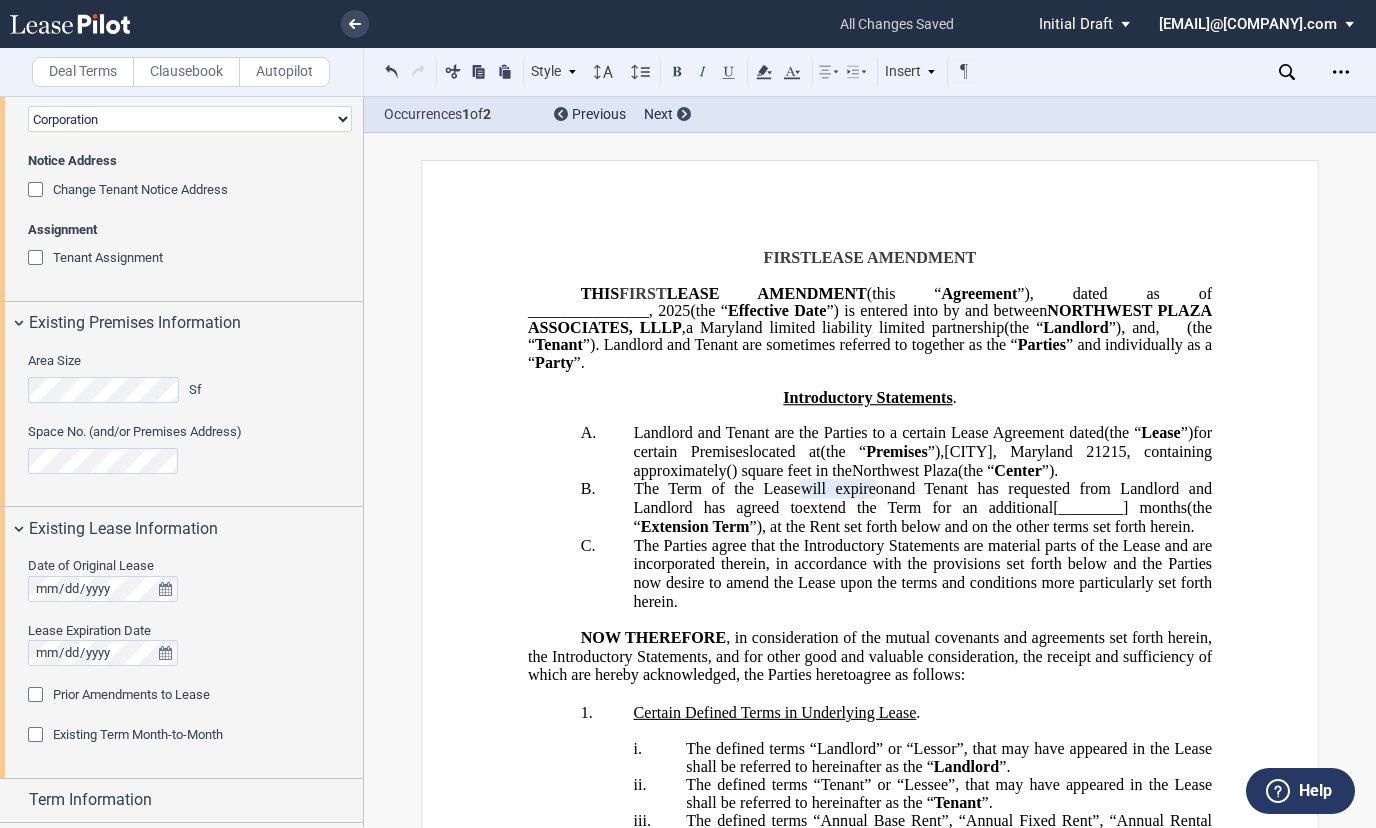 drag, startPoint x: 1126, startPoint y: 544, endPoint x: 1046, endPoint y: 546, distance: 80.024994 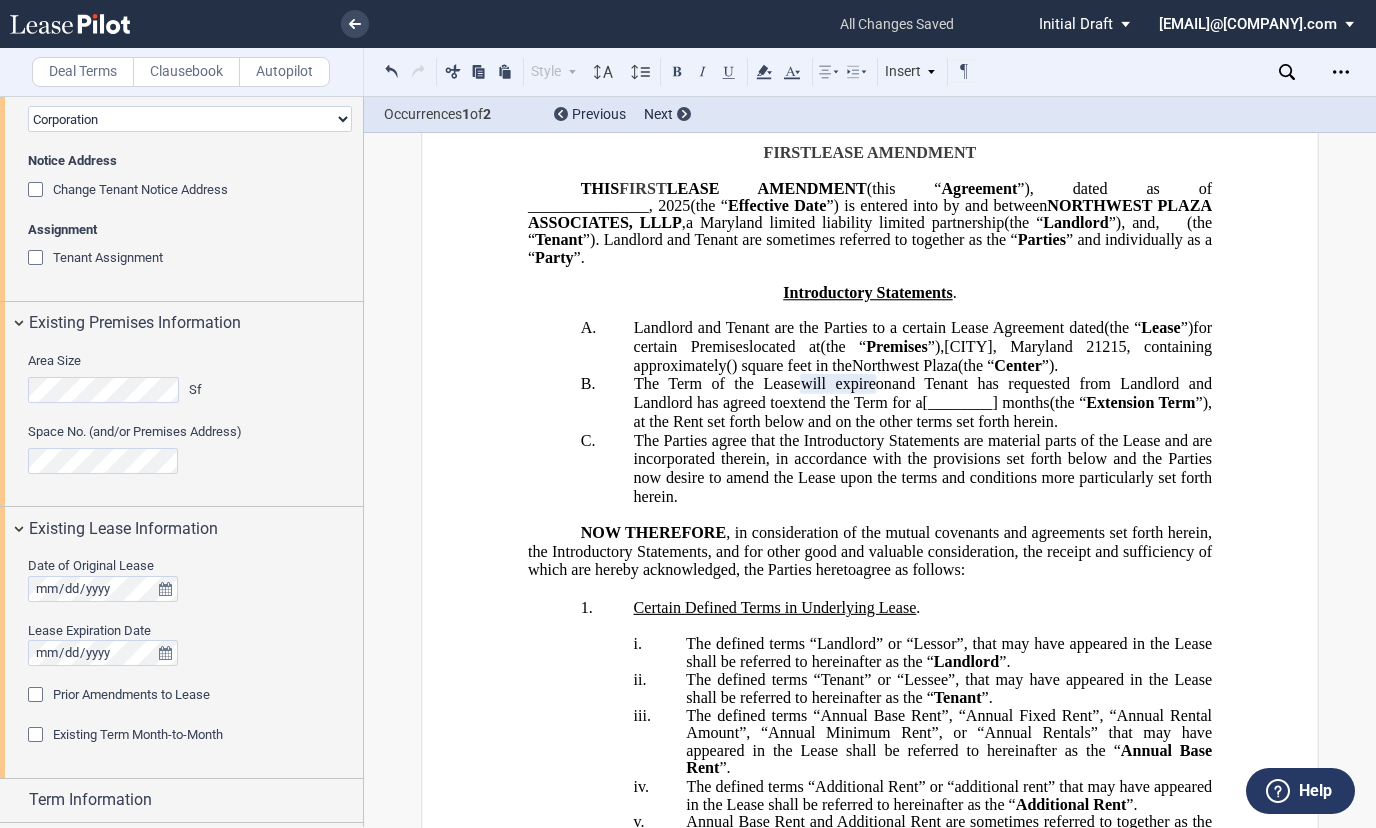 scroll, scrollTop: 100, scrollLeft: 0, axis: vertical 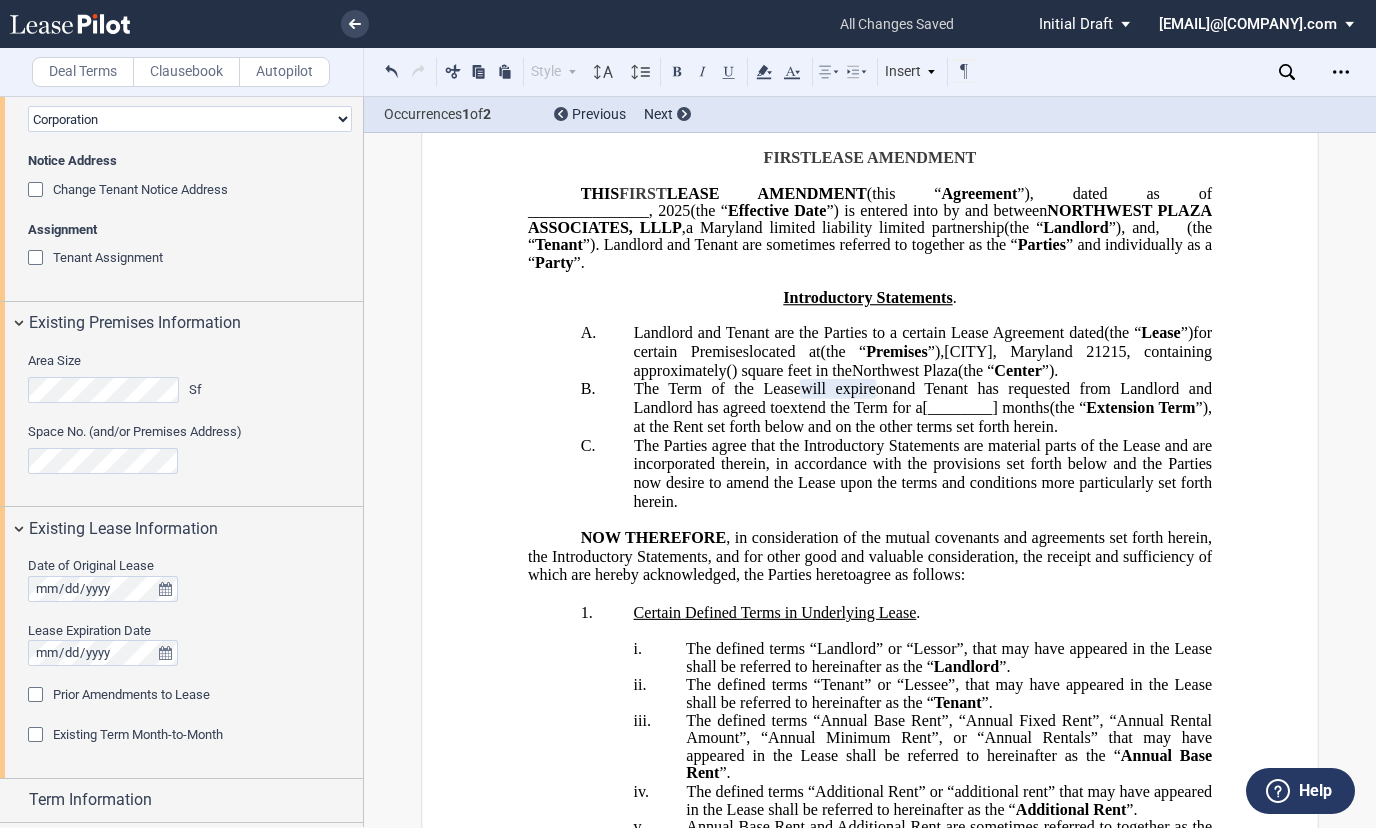 click 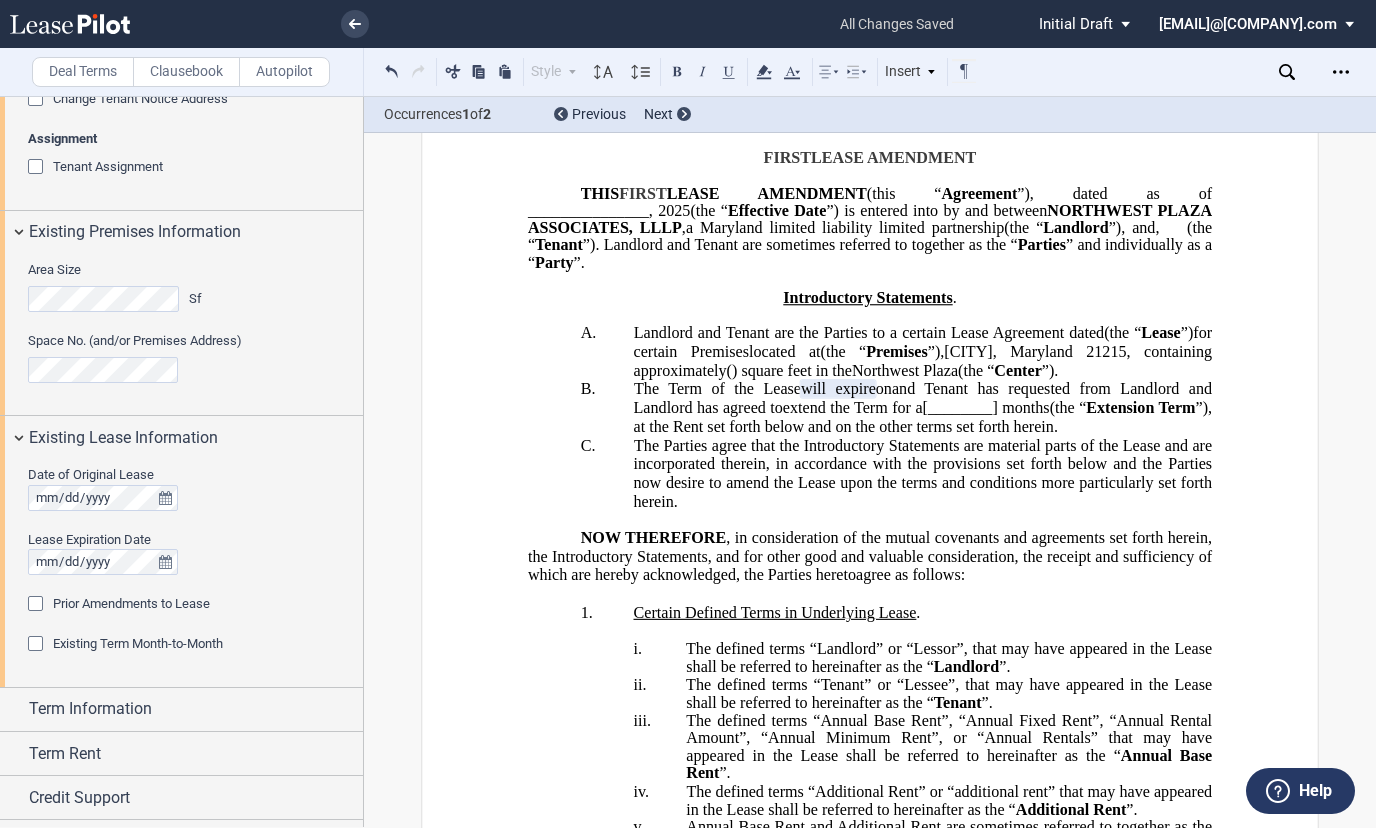 scroll, scrollTop: 533, scrollLeft: 0, axis: vertical 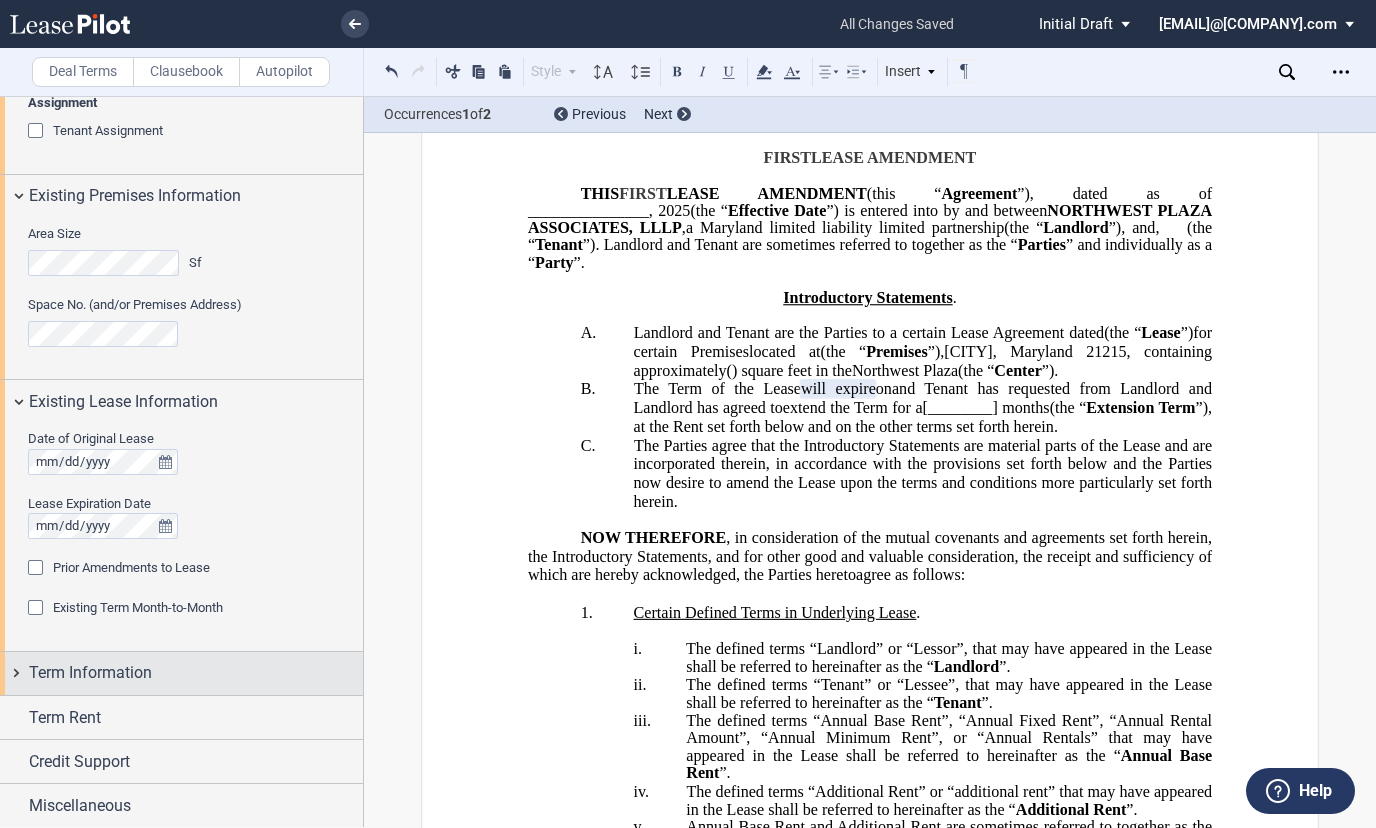 click on "Term Information" at bounding box center (90, 673) 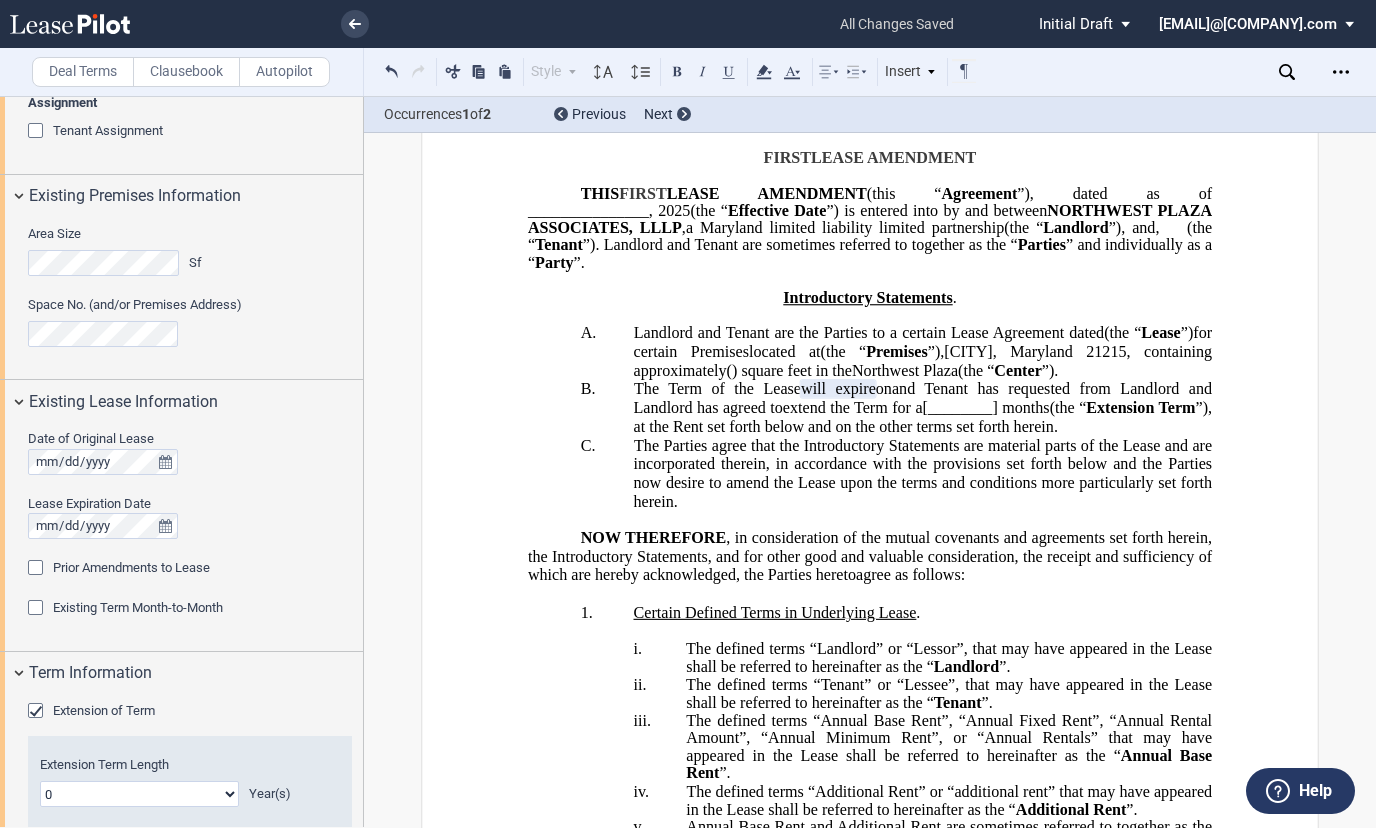 click on "0 1 2 3 4 5 6 7 8 9 10 11 12 13 14 15 16 17 18 19 20" 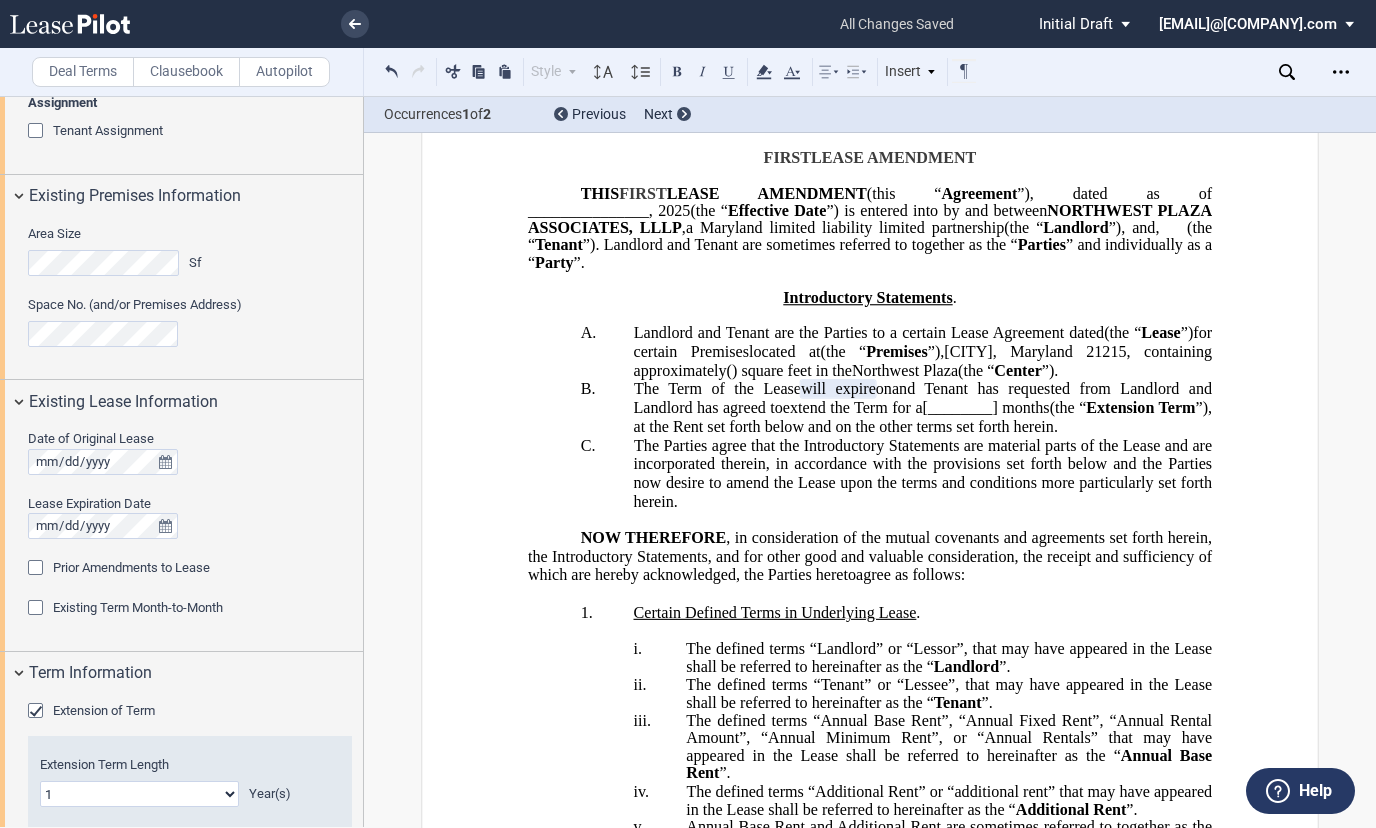 click on "0 1 2 3 4 5 6 7 8 9 10 11 12 13 14 15 16 17 18 19 20" 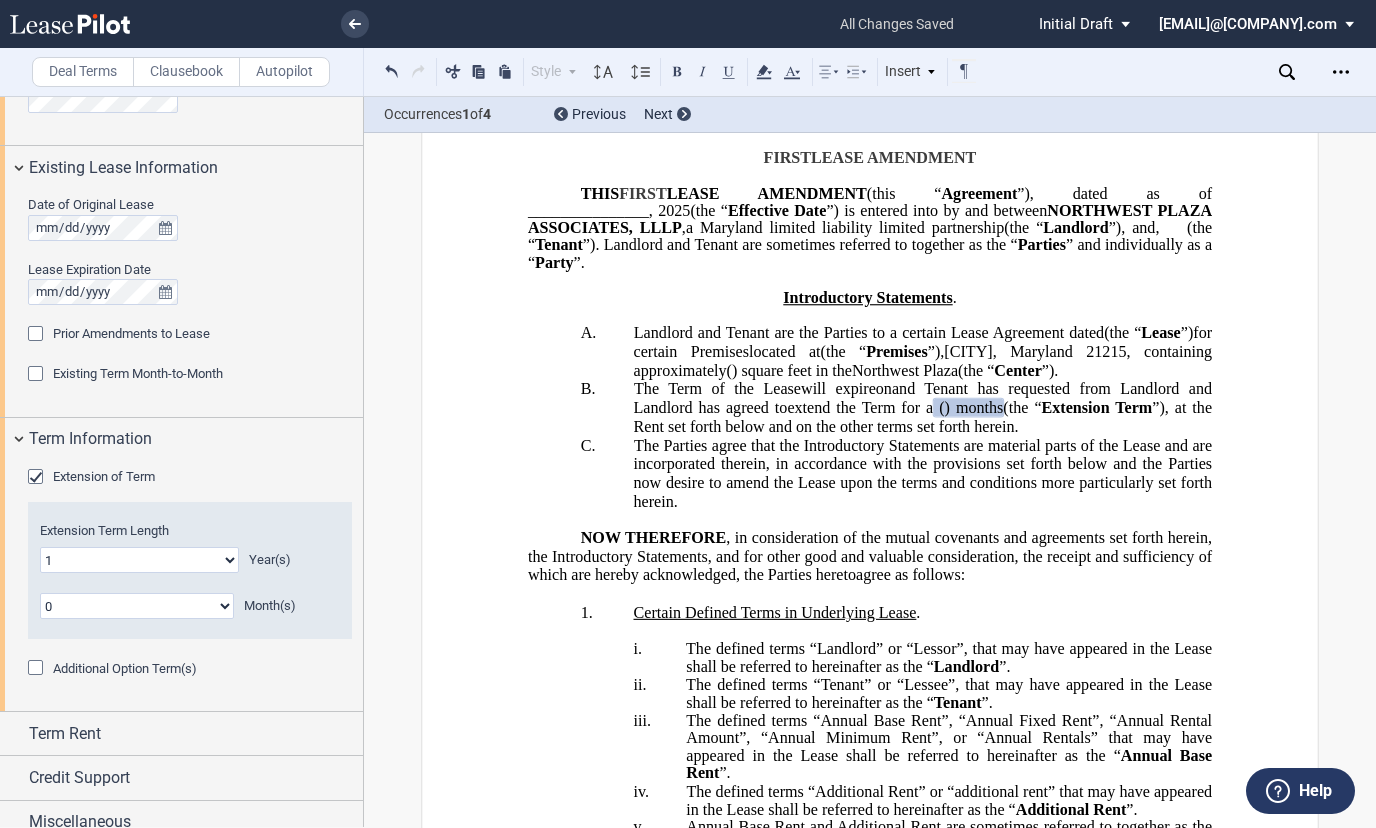 scroll, scrollTop: 783, scrollLeft: 0, axis: vertical 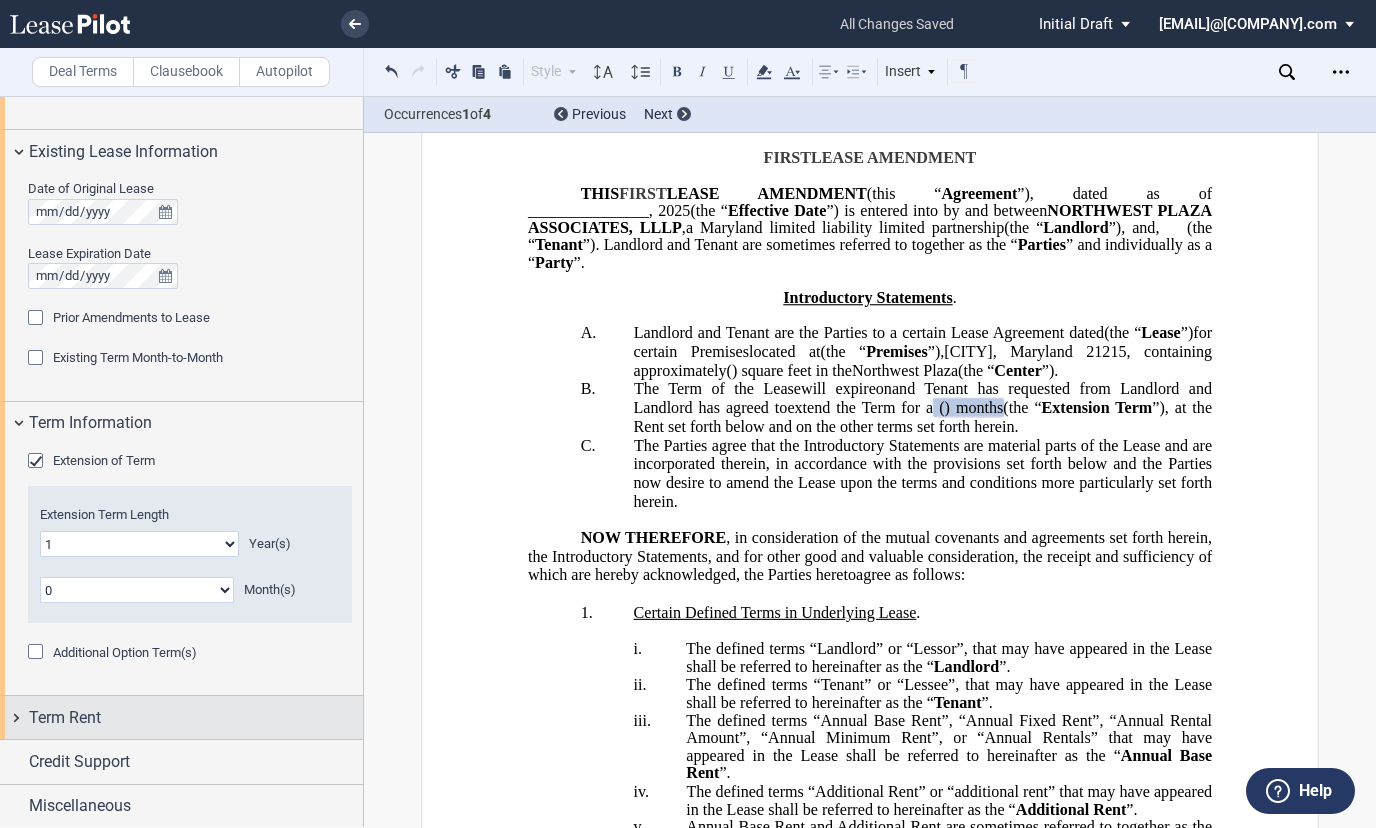 click on "Term Rent" at bounding box center (65, 718) 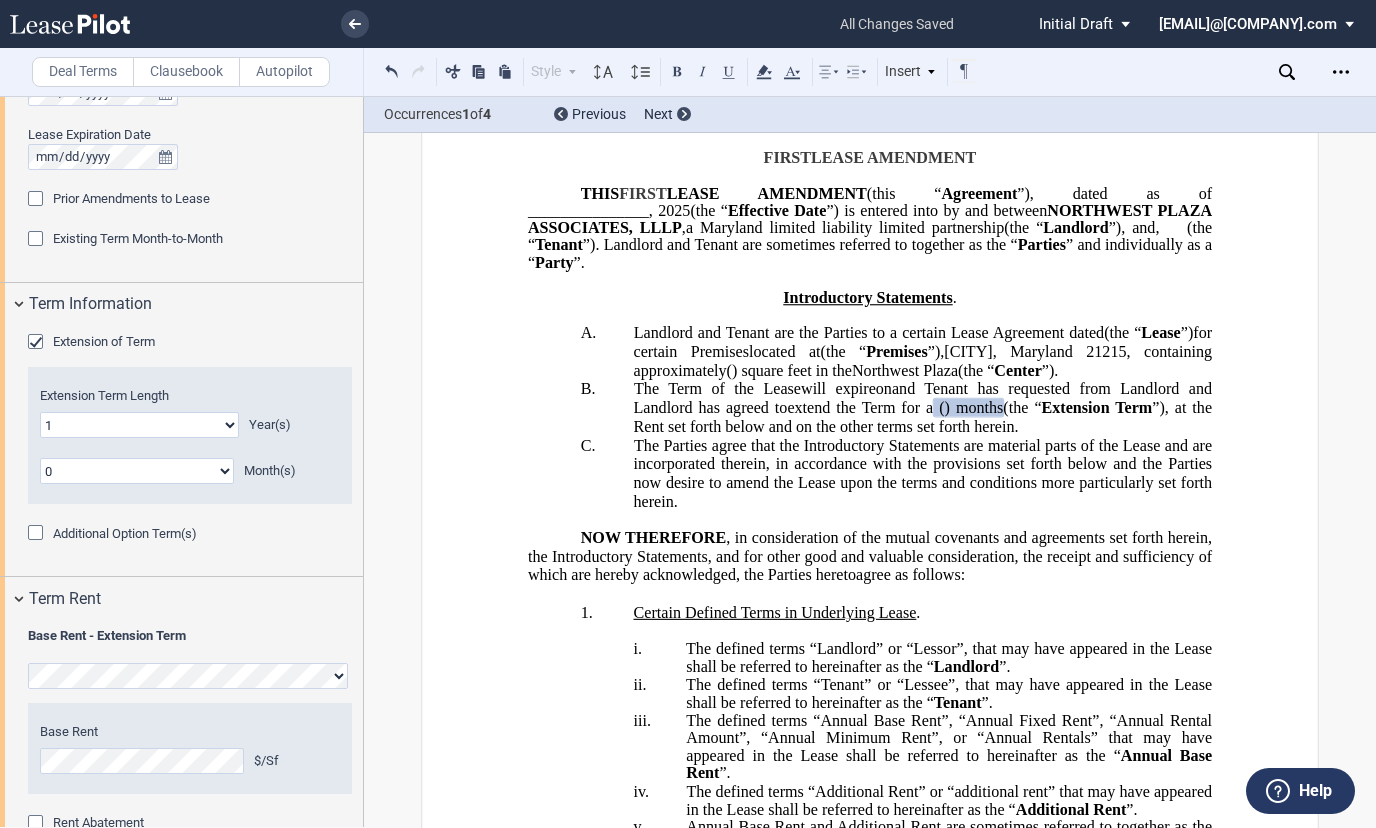 scroll, scrollTop: 983, scrollLeft: 0, axis: vertical 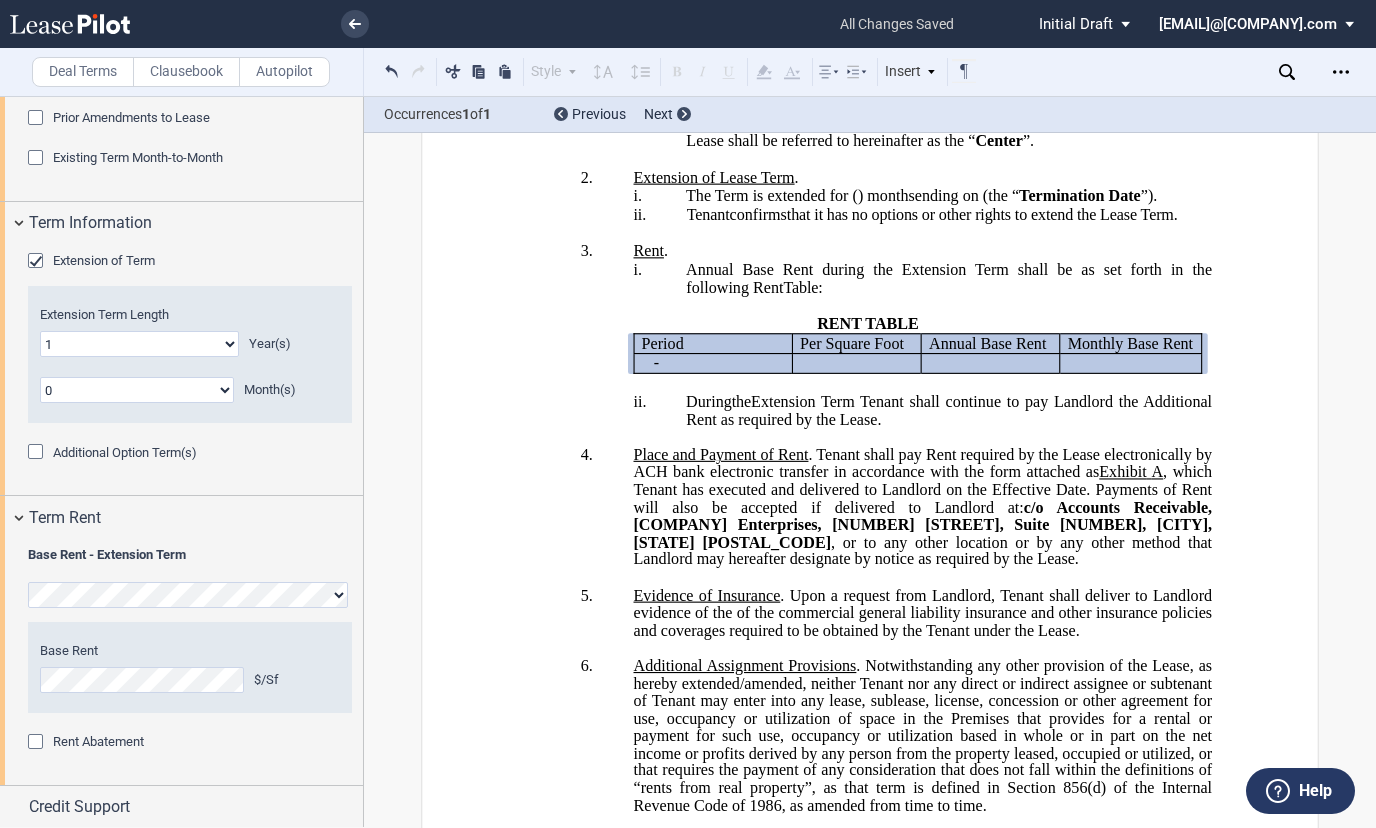 click on "Year 1
$/Sf
Base Rent
$/Sf
Annual Increase
%
Year 1
$/Month
Base Rent
$/Sf
CPI Increase Minimum
%
Year 1" at bounding box center (190, 667) 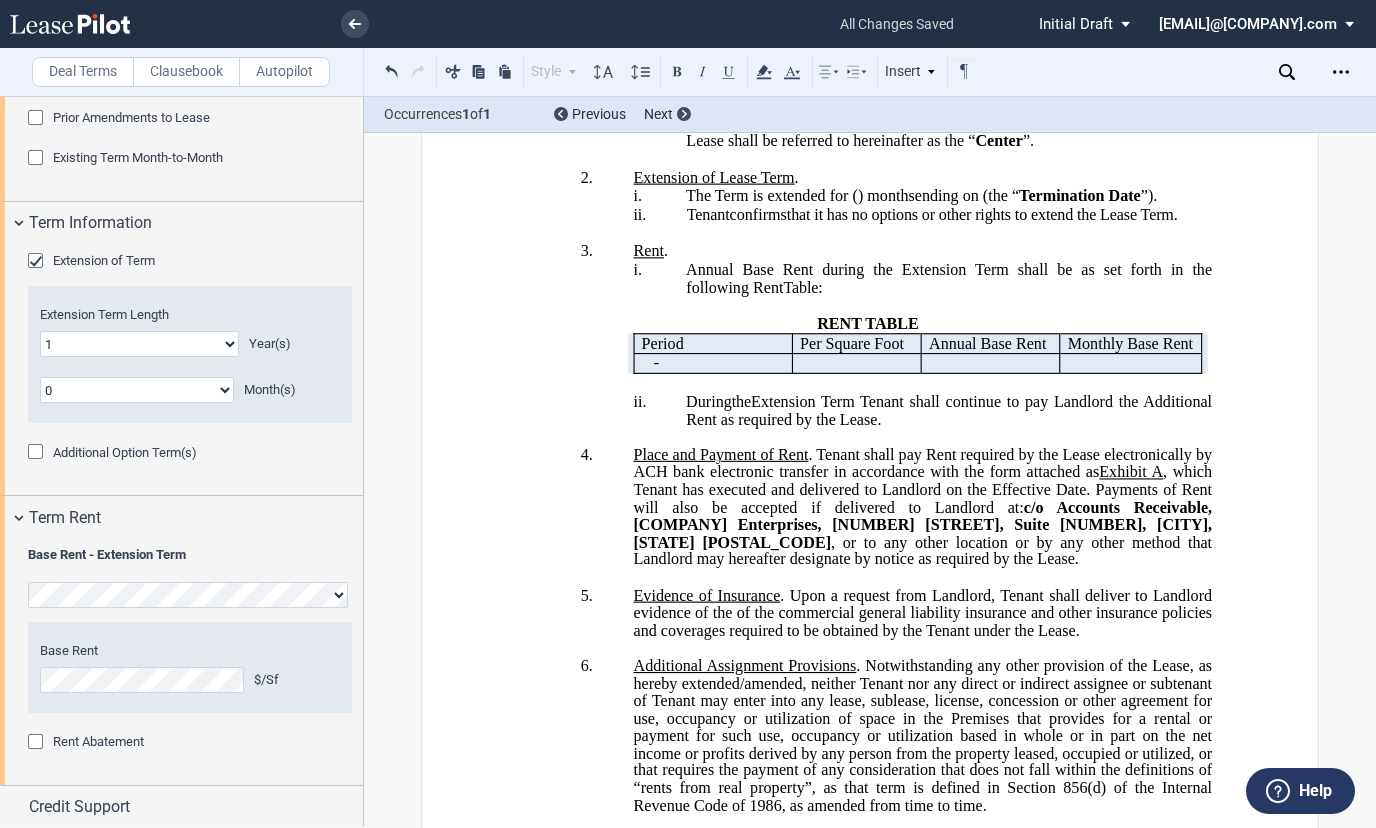 scroll, scrollTop: 1028, scrollLeft: 0, axis: vertical 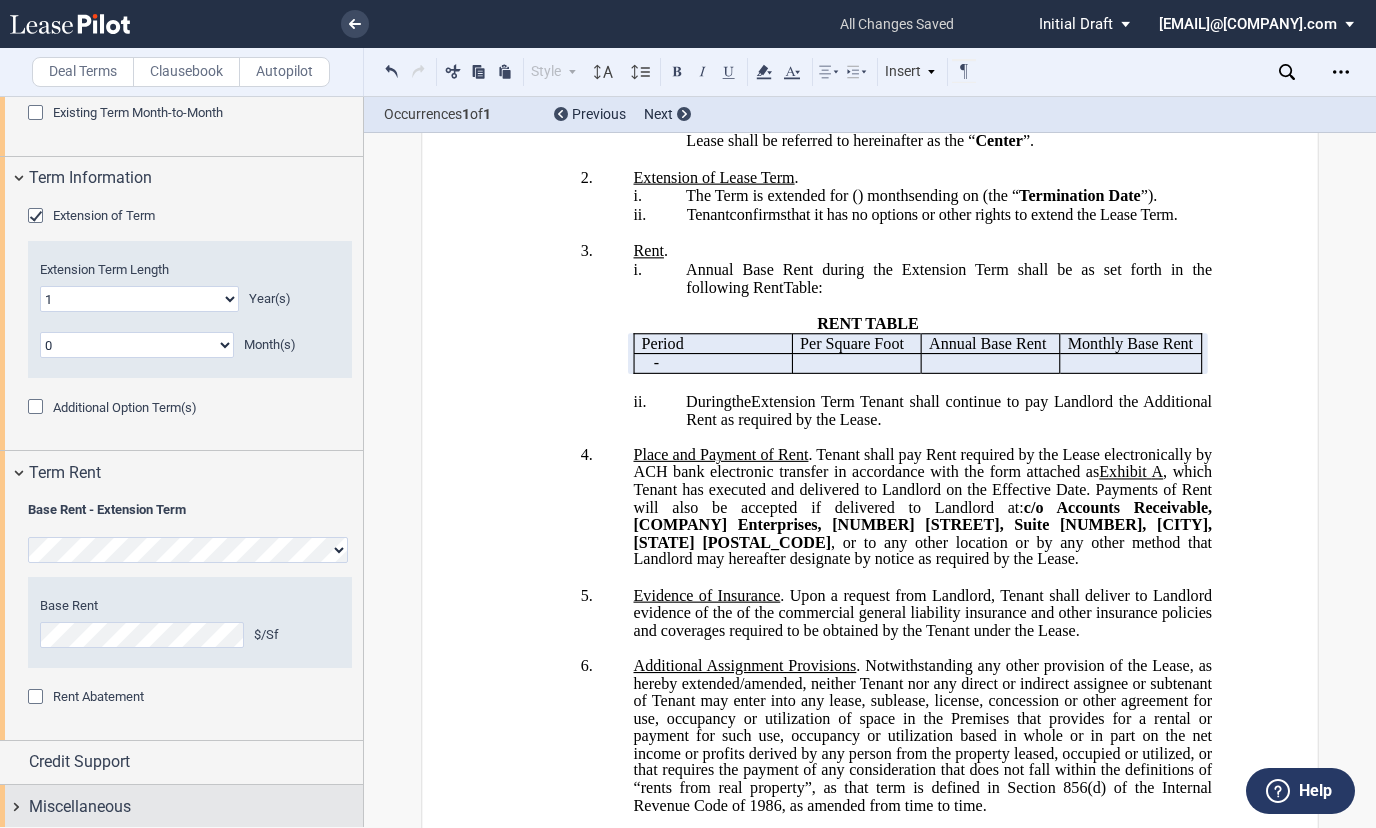 click on "Miscellaneous" at bounding box center (80, 807) 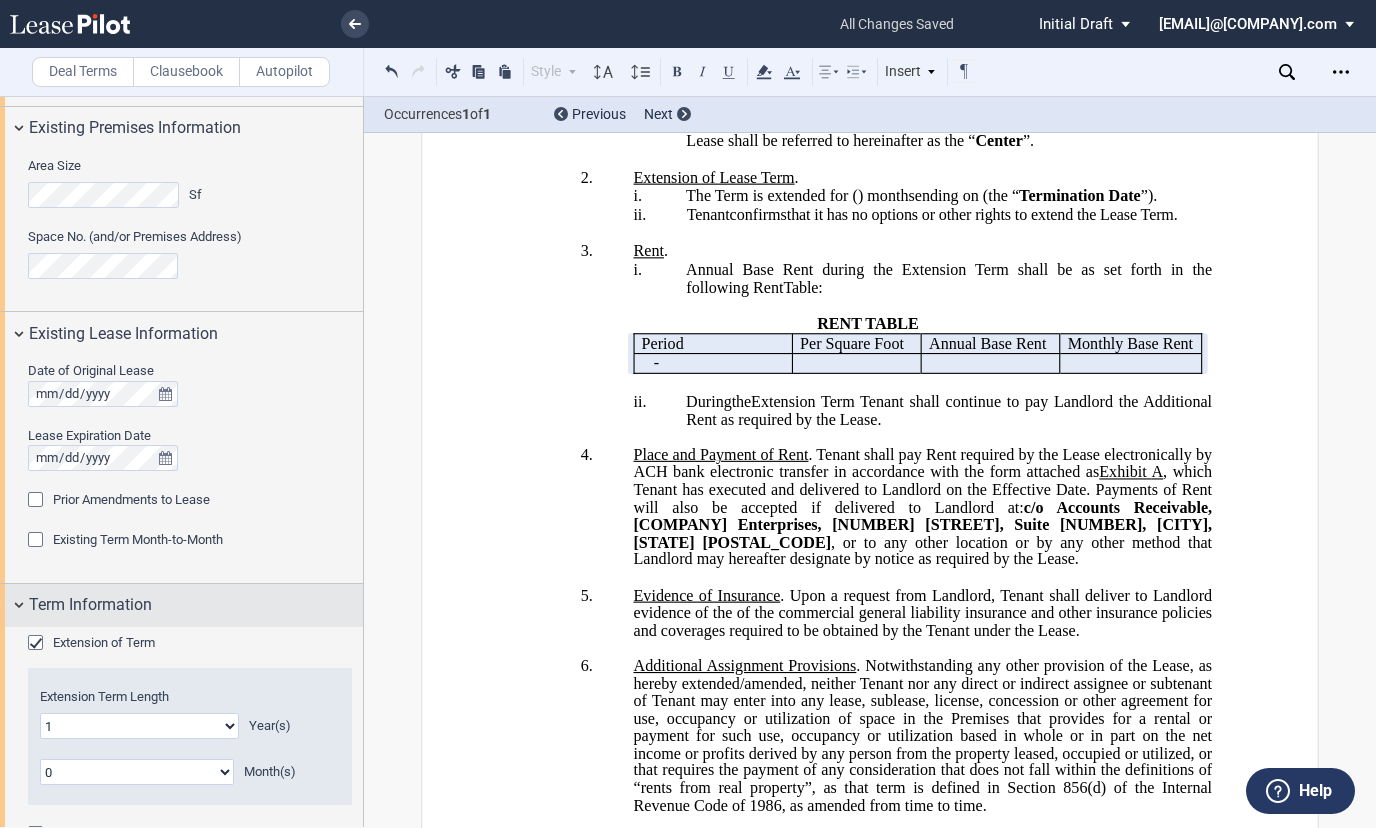 scroll, scrollTop: 701, scrollLeft: 0, axis: vertical 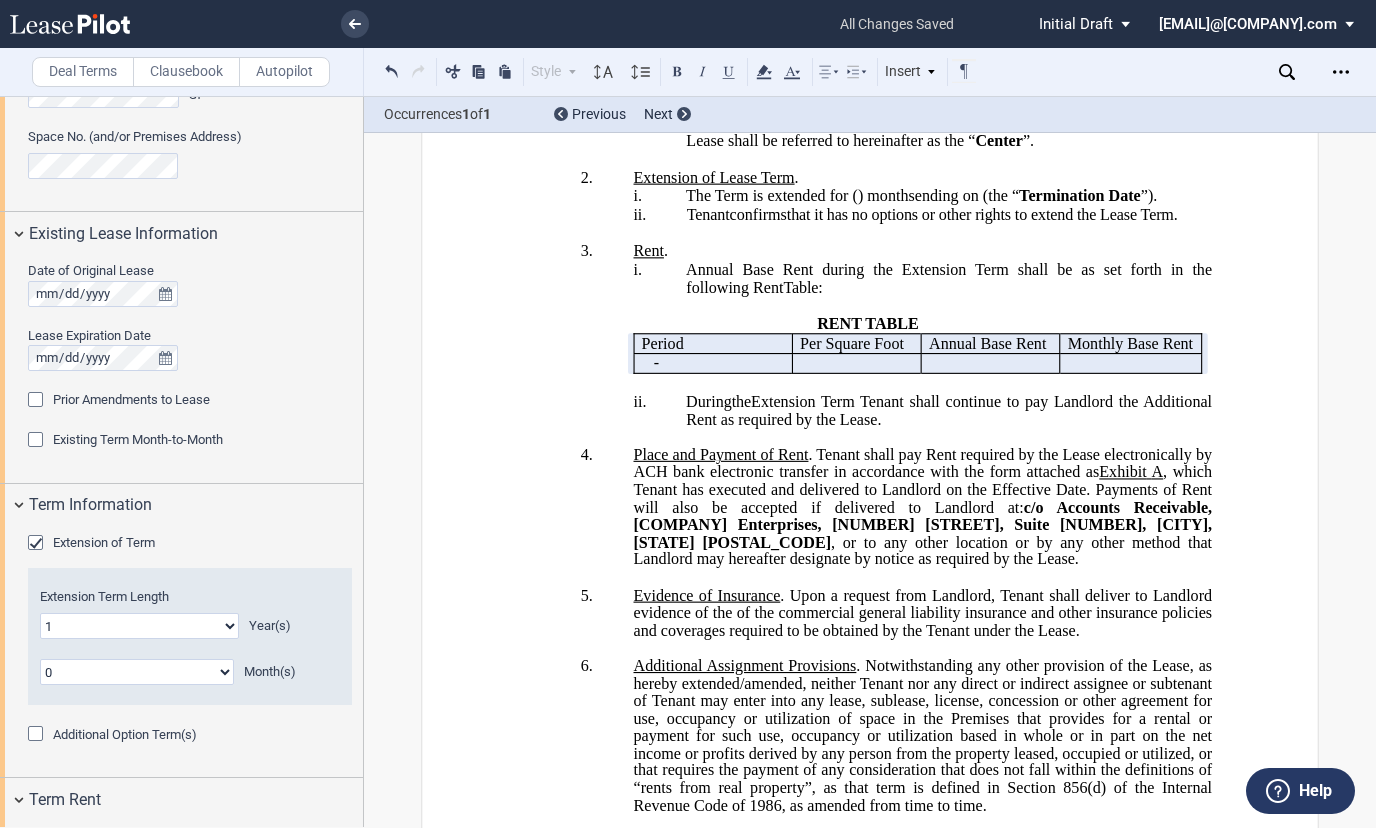 click at bounding box center [38, 736] 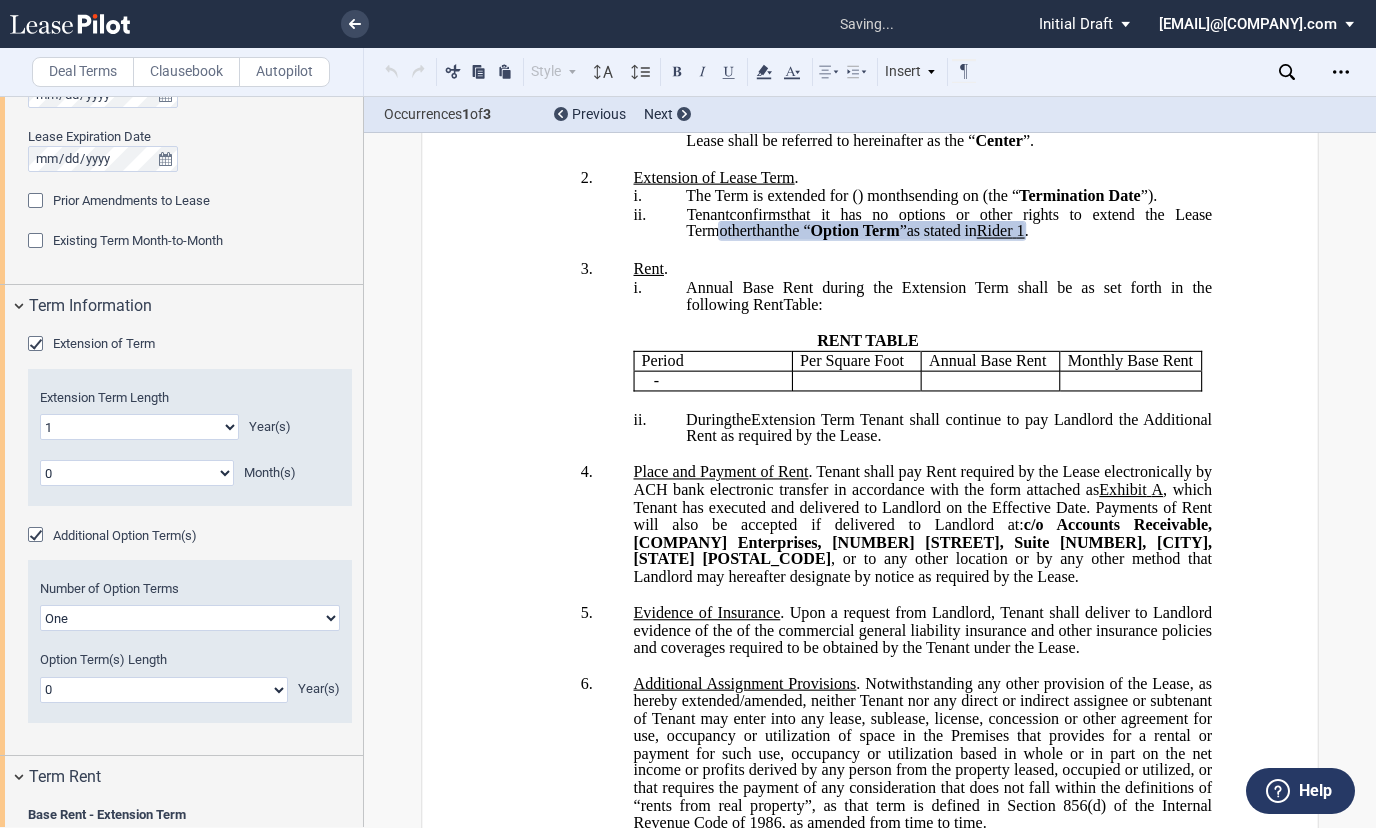 scroll, scrollTop: 901, scrollLeft: 0, axis: vertical 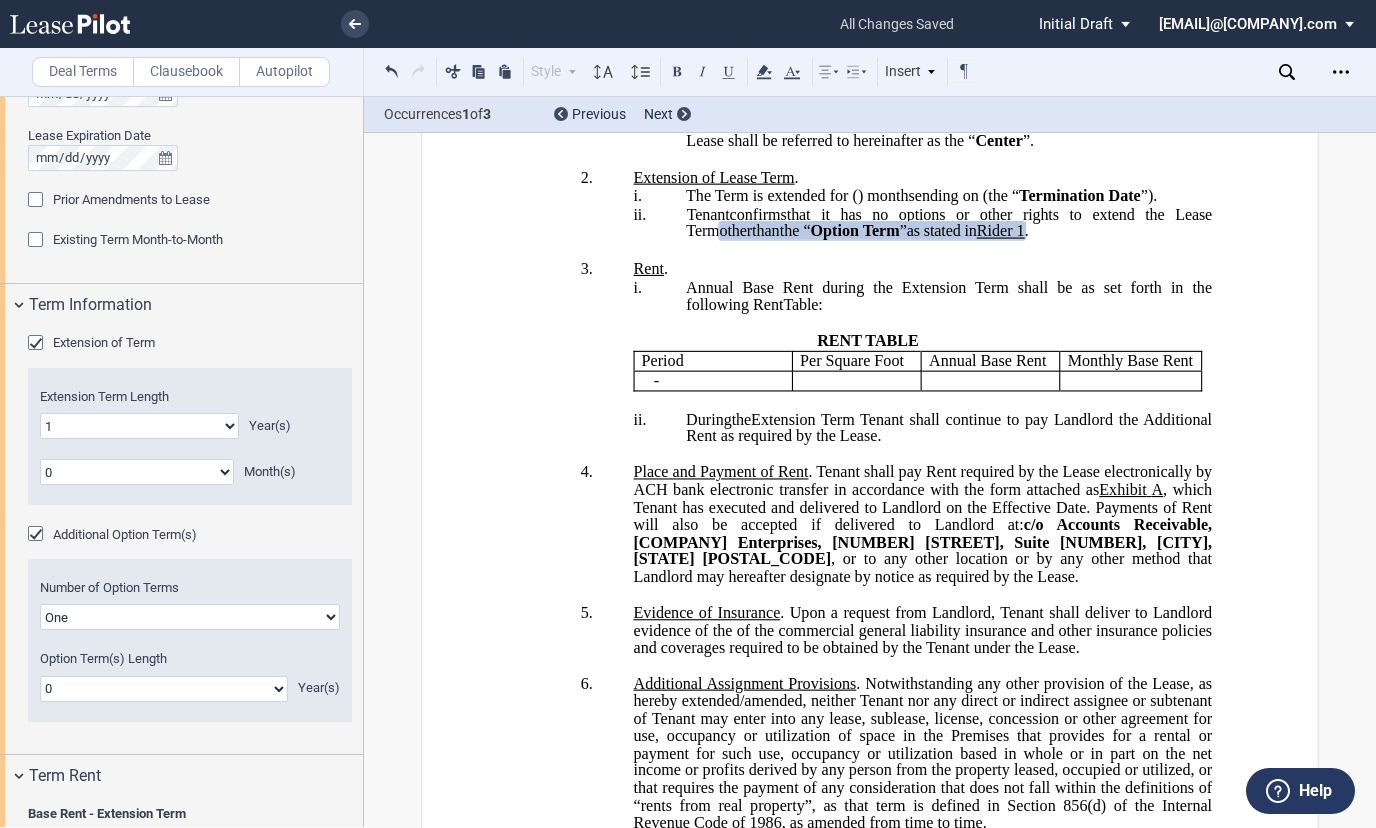 click on "0 1 2 3 4 5 6 7 8 9 10 11 12 13 14 15 16 17 18 19 20" 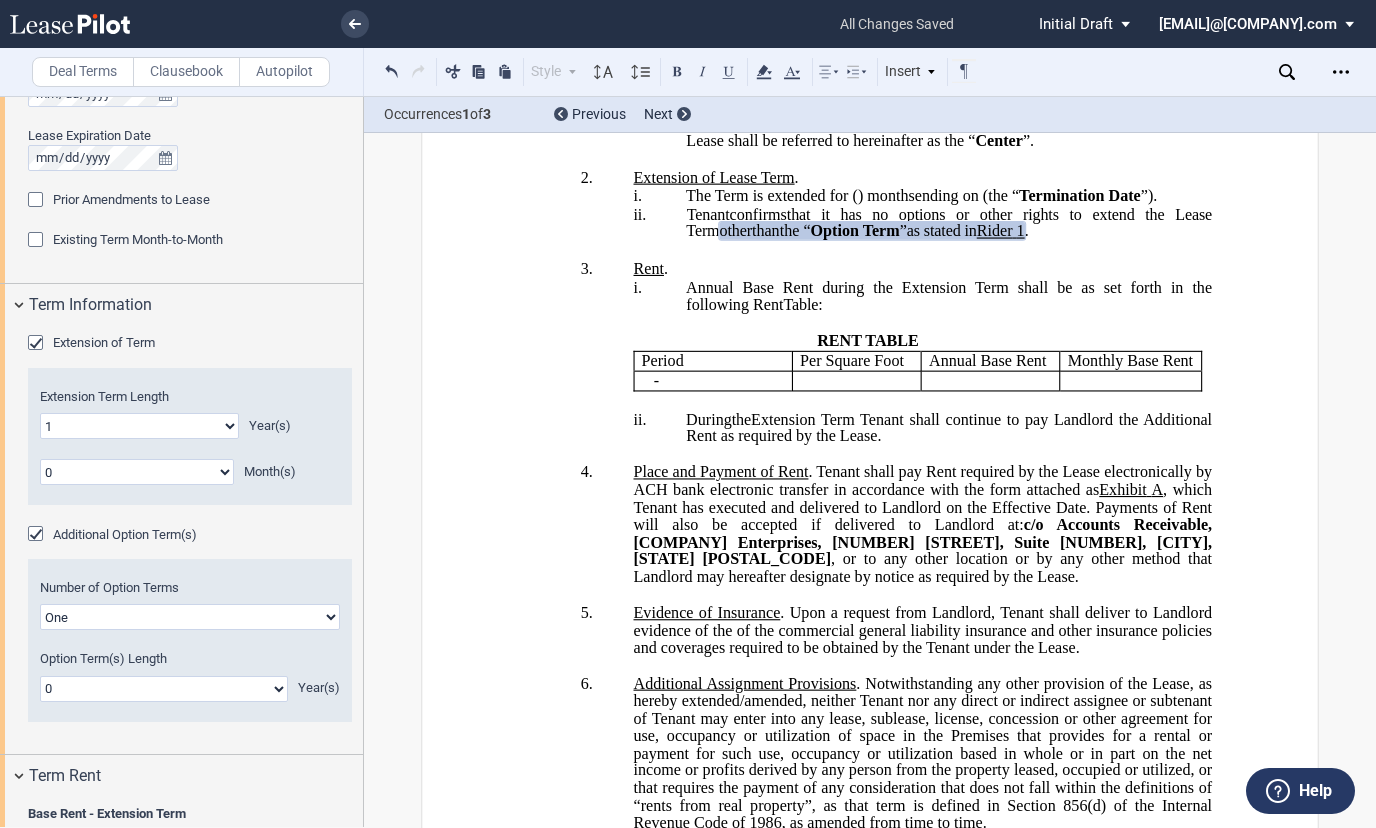 select on "number:1" 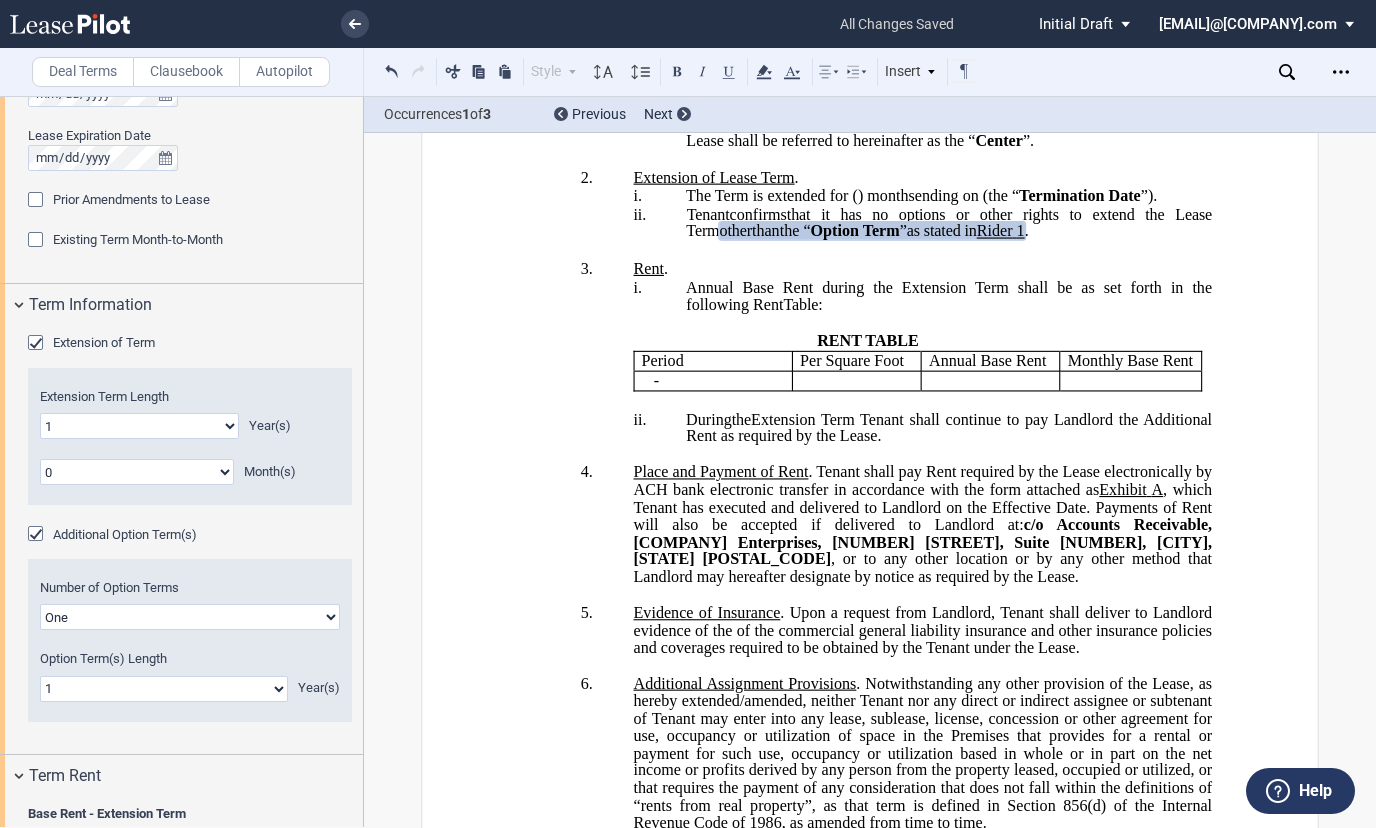 click on "0 1 2 3 4 5 6 7 8 9 10 11 12 13 14 15 16 17 18 19 20" 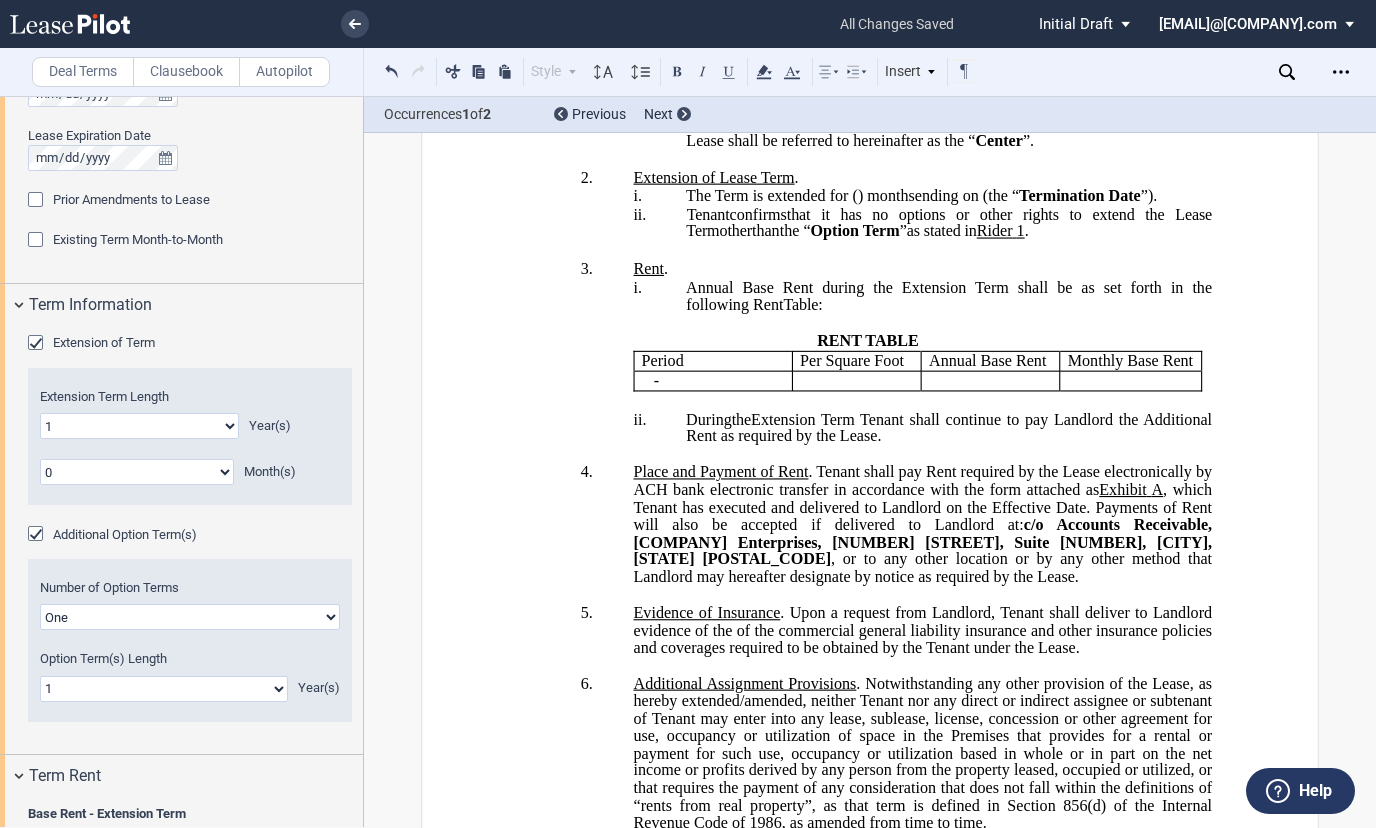 scroll, scrollTop: 4300, scrollLeft: 0, axis: vertical 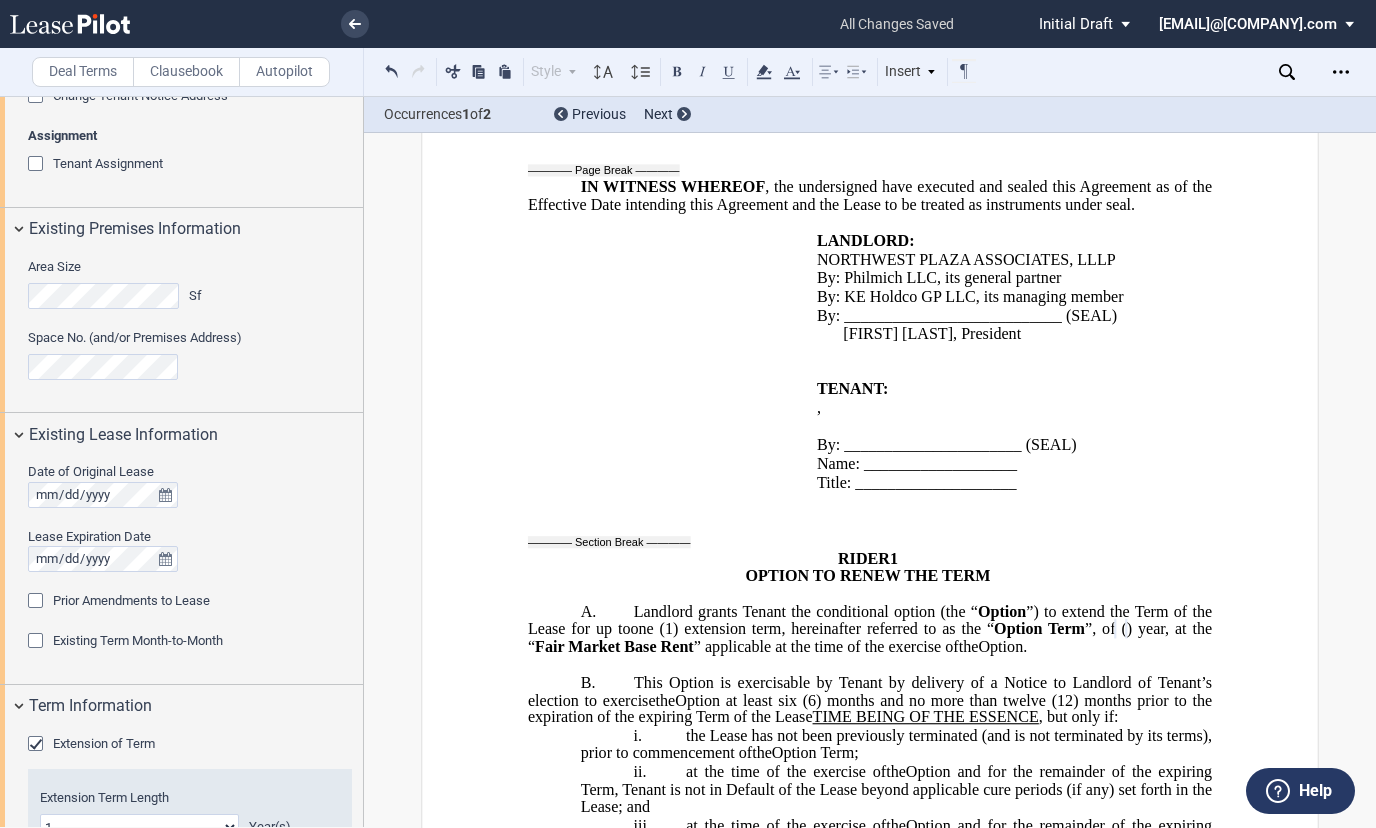 click at bounding box center [38, 603] 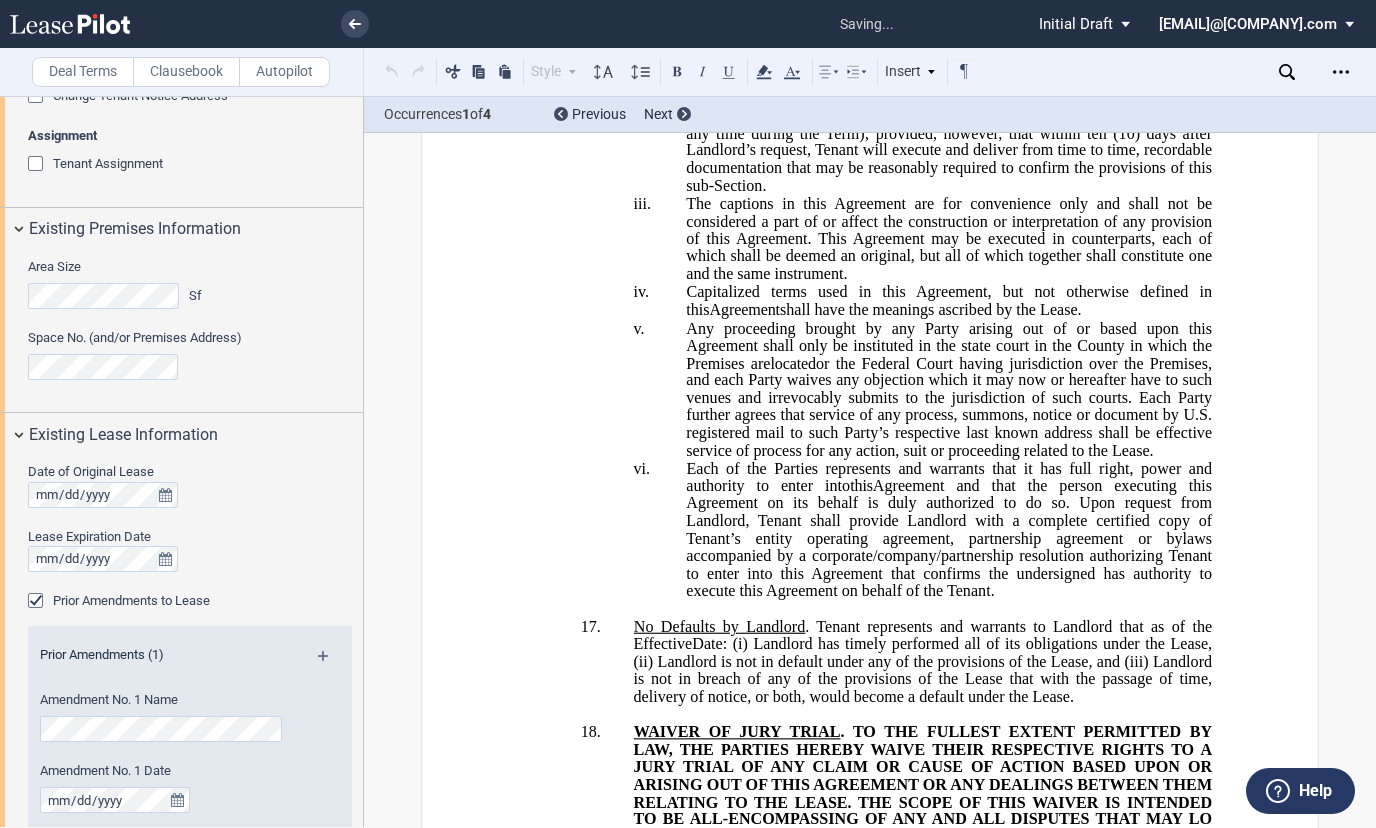 scroll, scrollTop: 0, scrollLeft: 0, axis: both 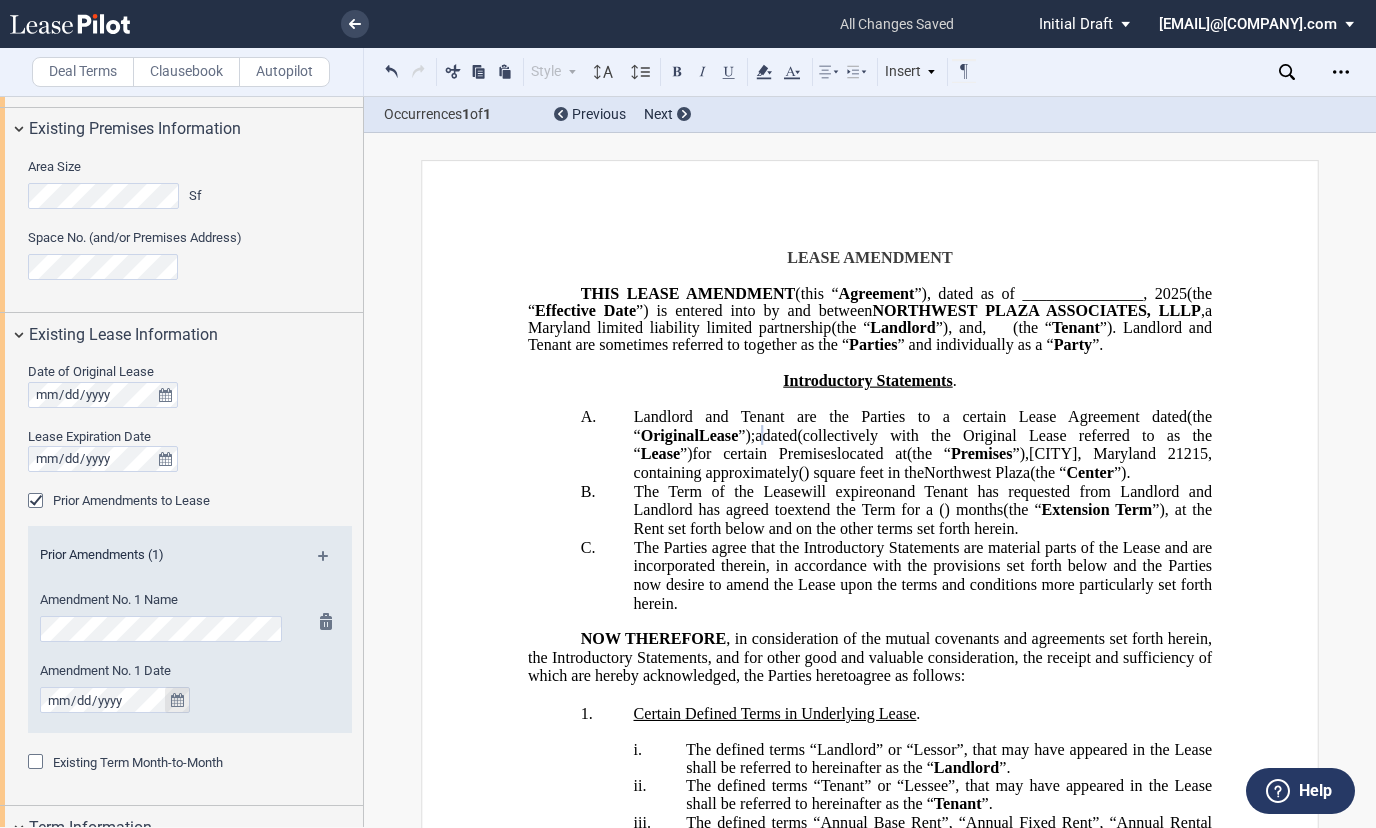 click 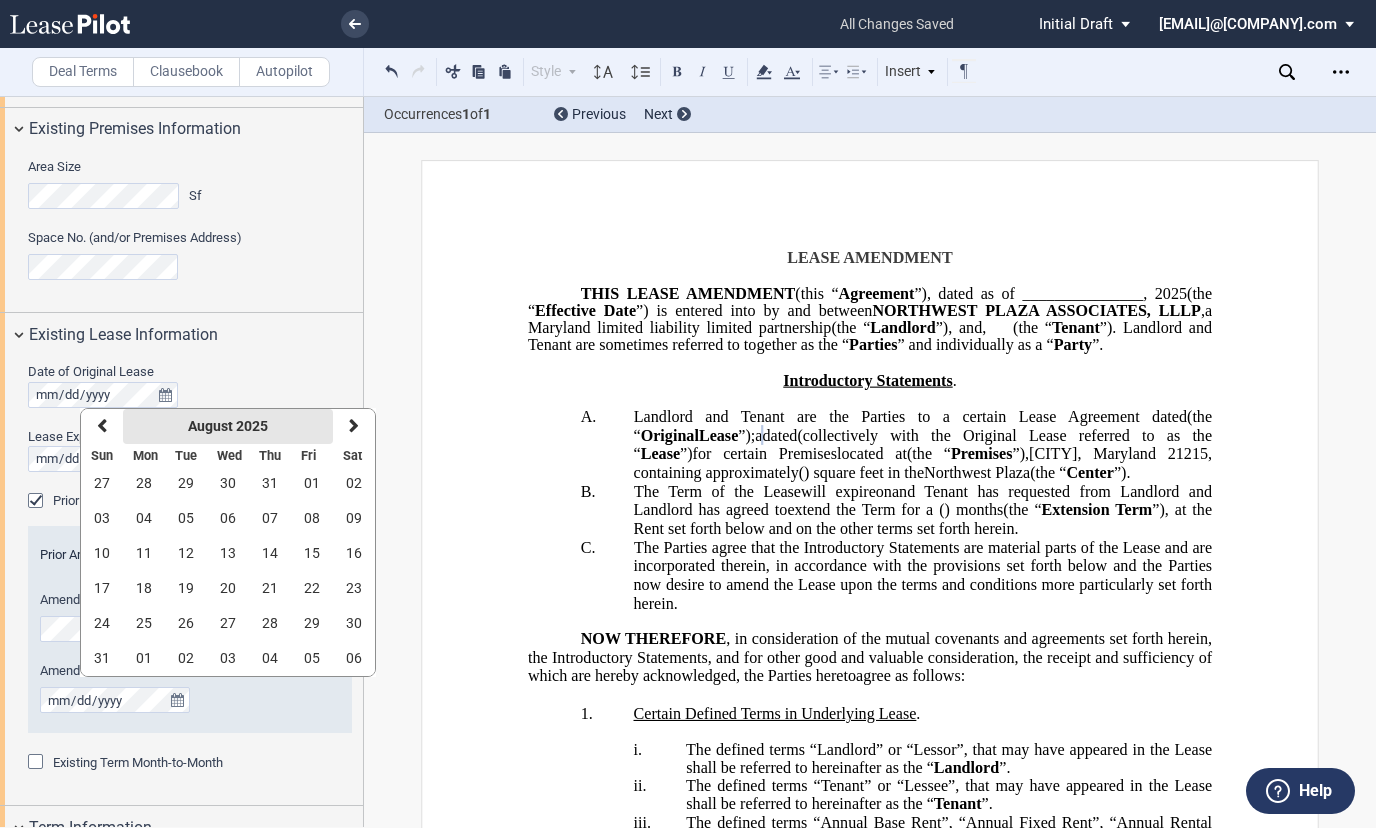 click on "August 2025" at bounding box center [228, 426] 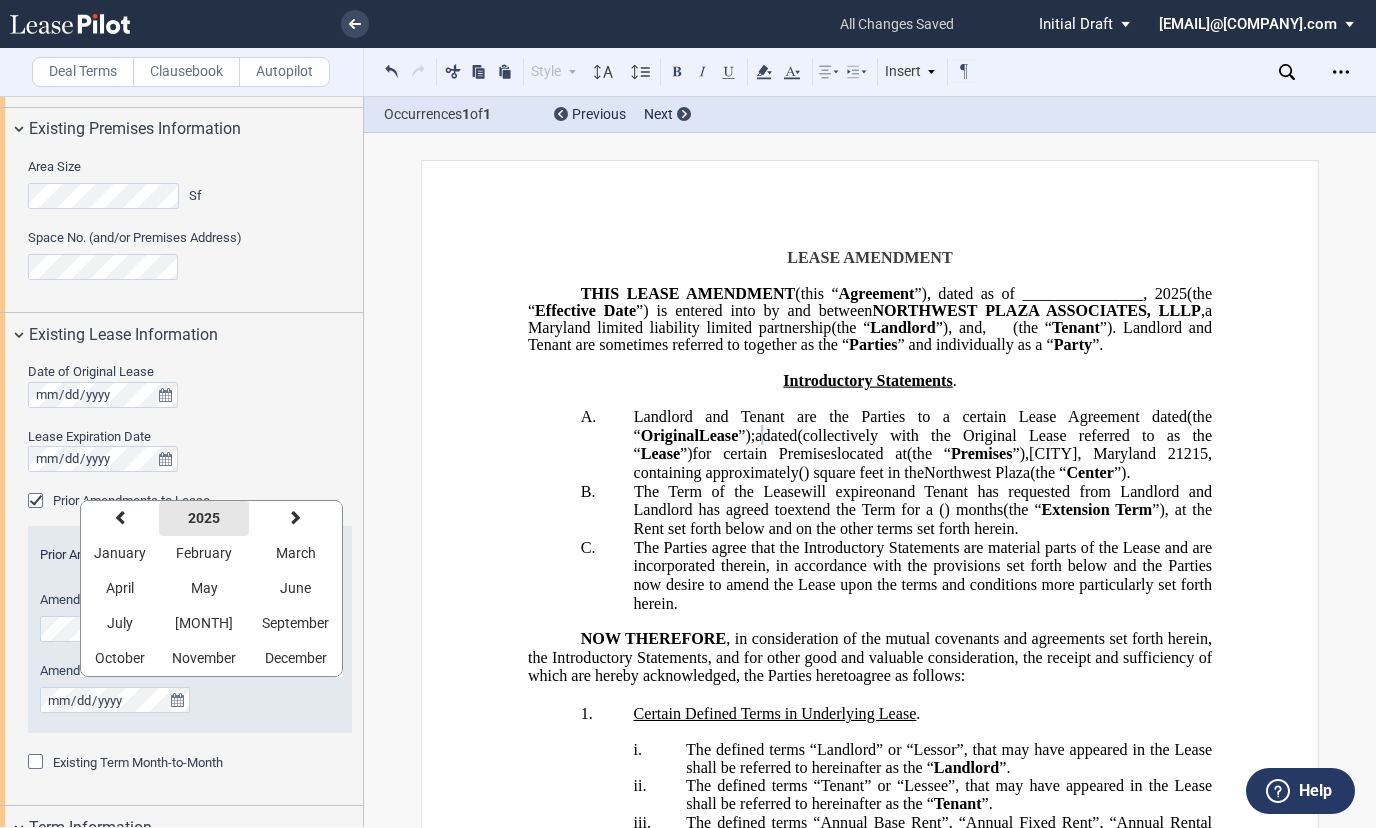click on "2025" at bounding box center [204, 518] 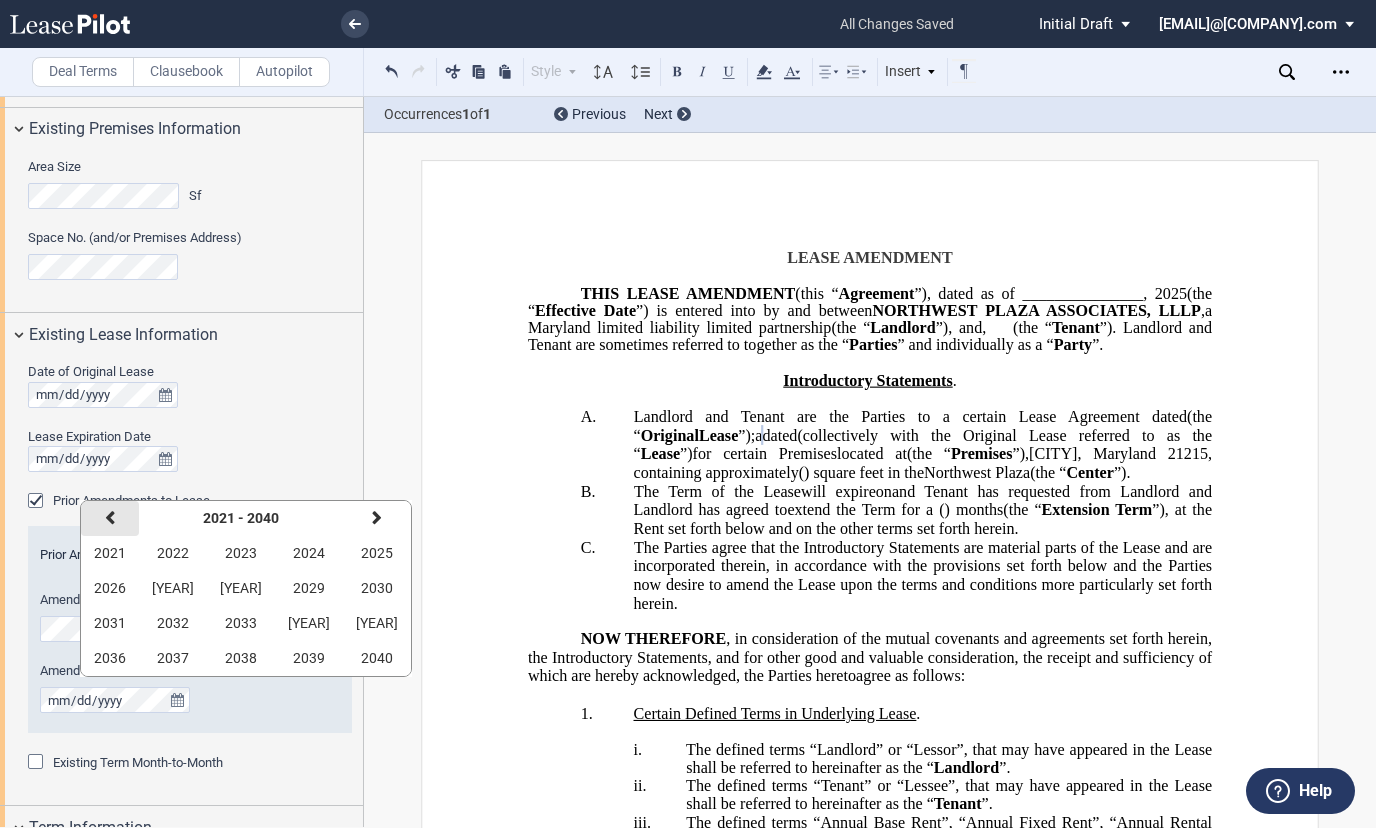 click at bounding box center [110, 518] 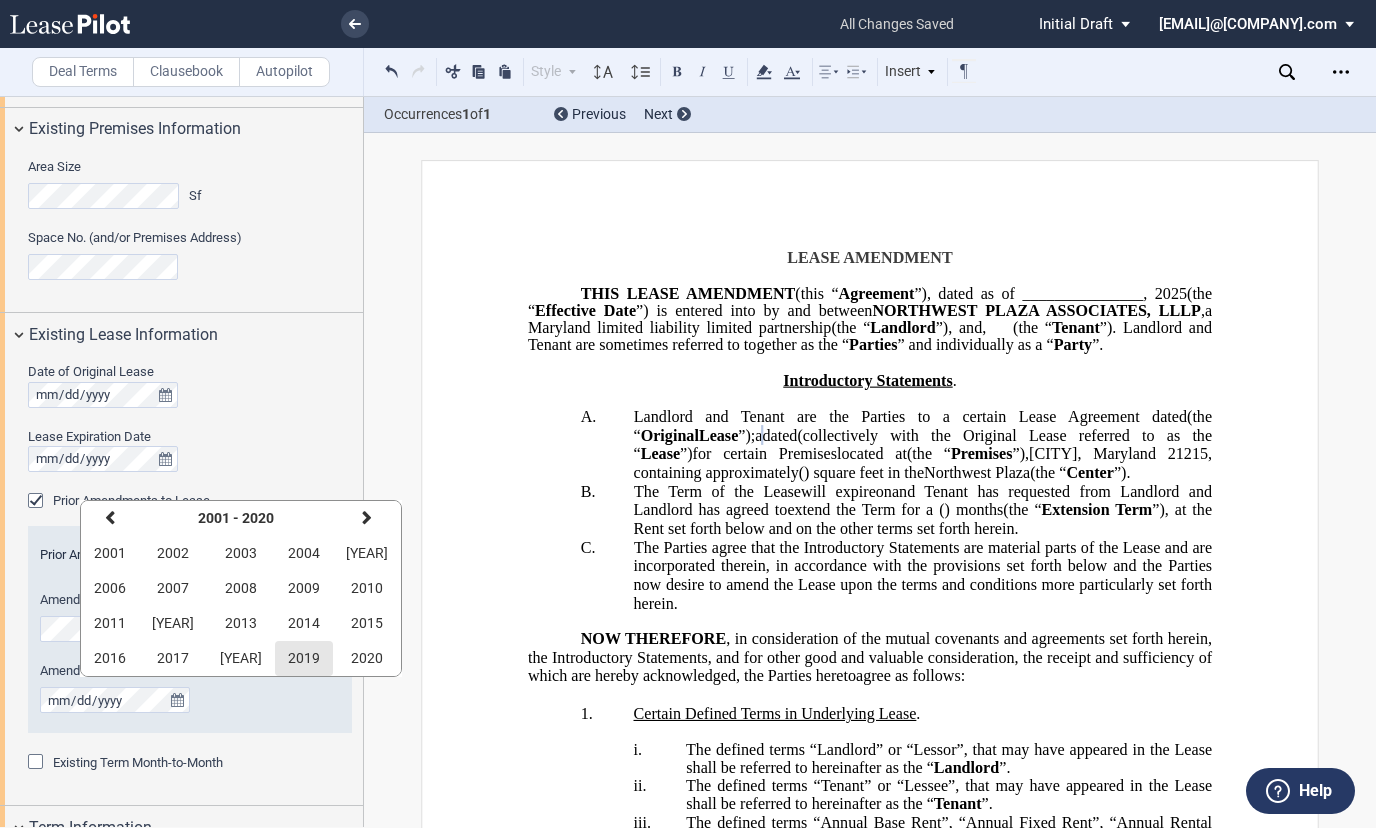 click on "2019" at bounding box center [304, 658] 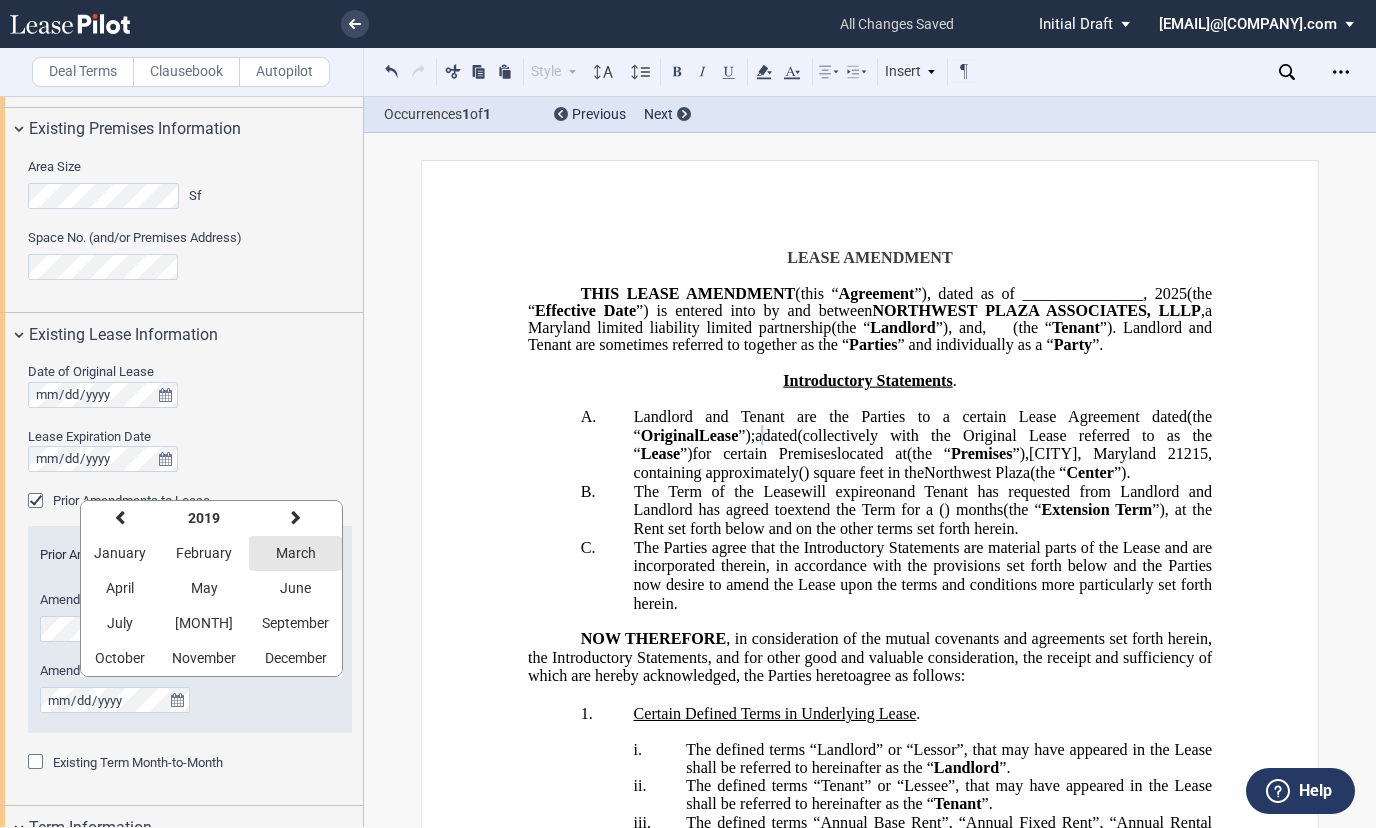 click on "March" at bounding box center [296, 553] 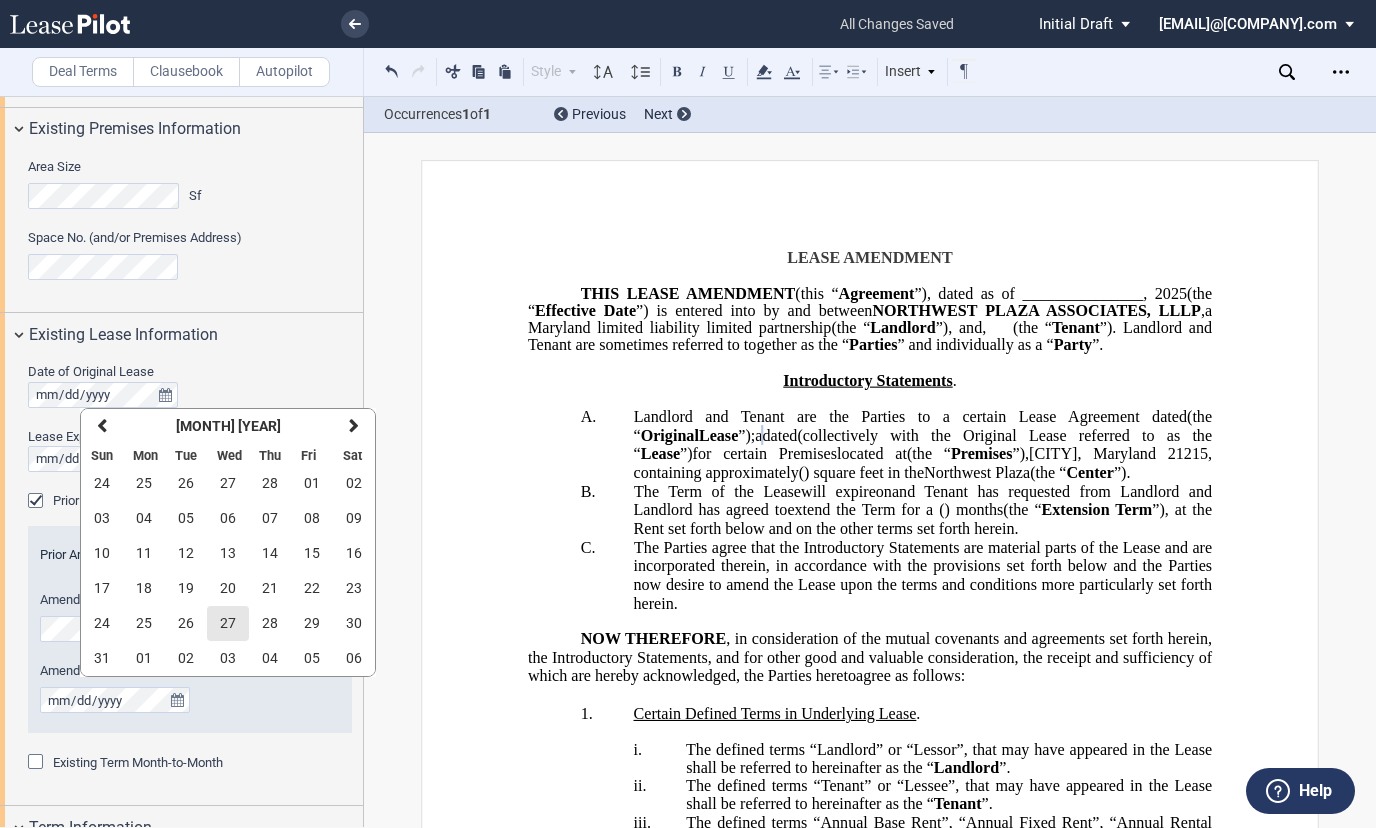 click on "27" at bounding box center [228, 623] 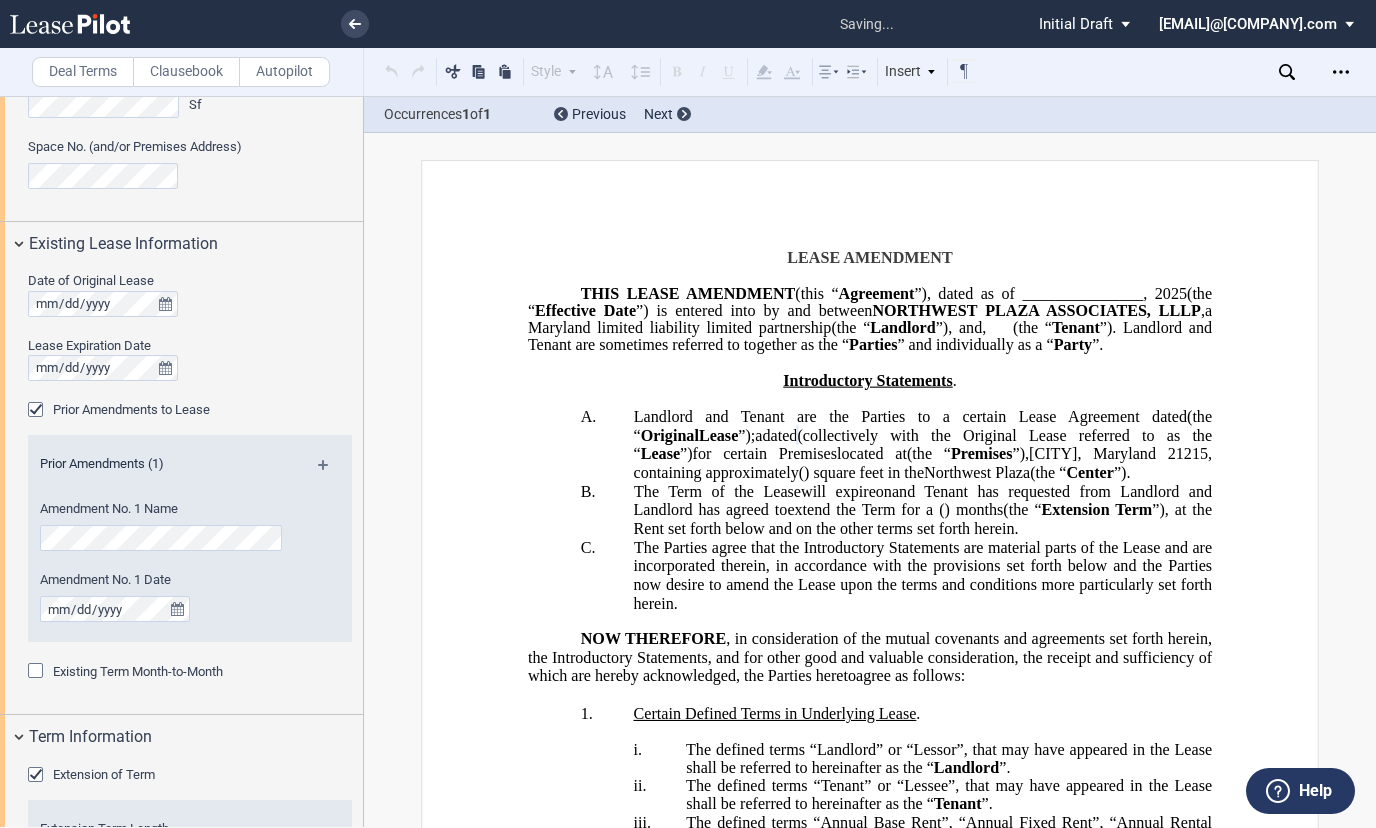 scroll, scrollTop: 700, scrollLeft: 0, axis: vertical 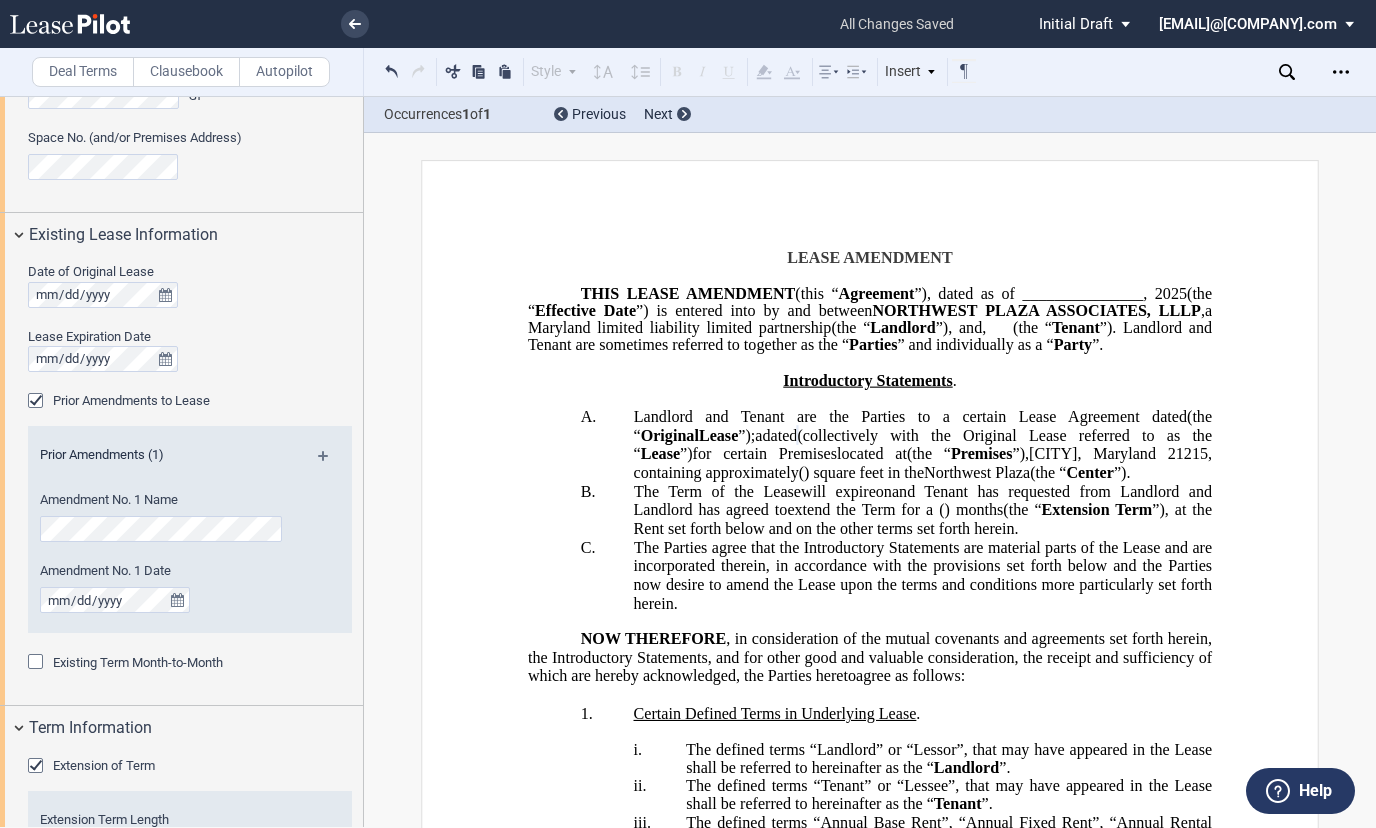 click at bounding box center (331, 463) 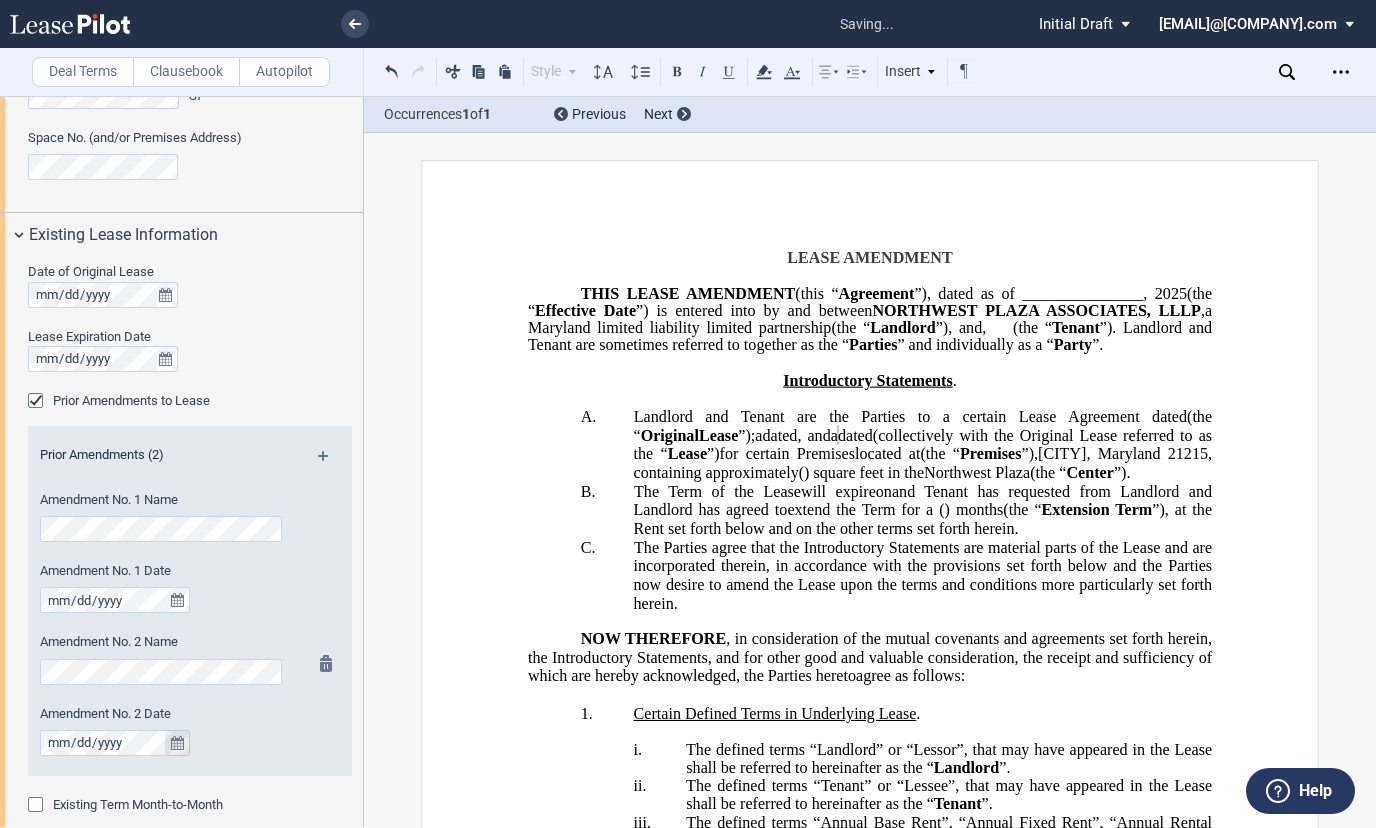 click 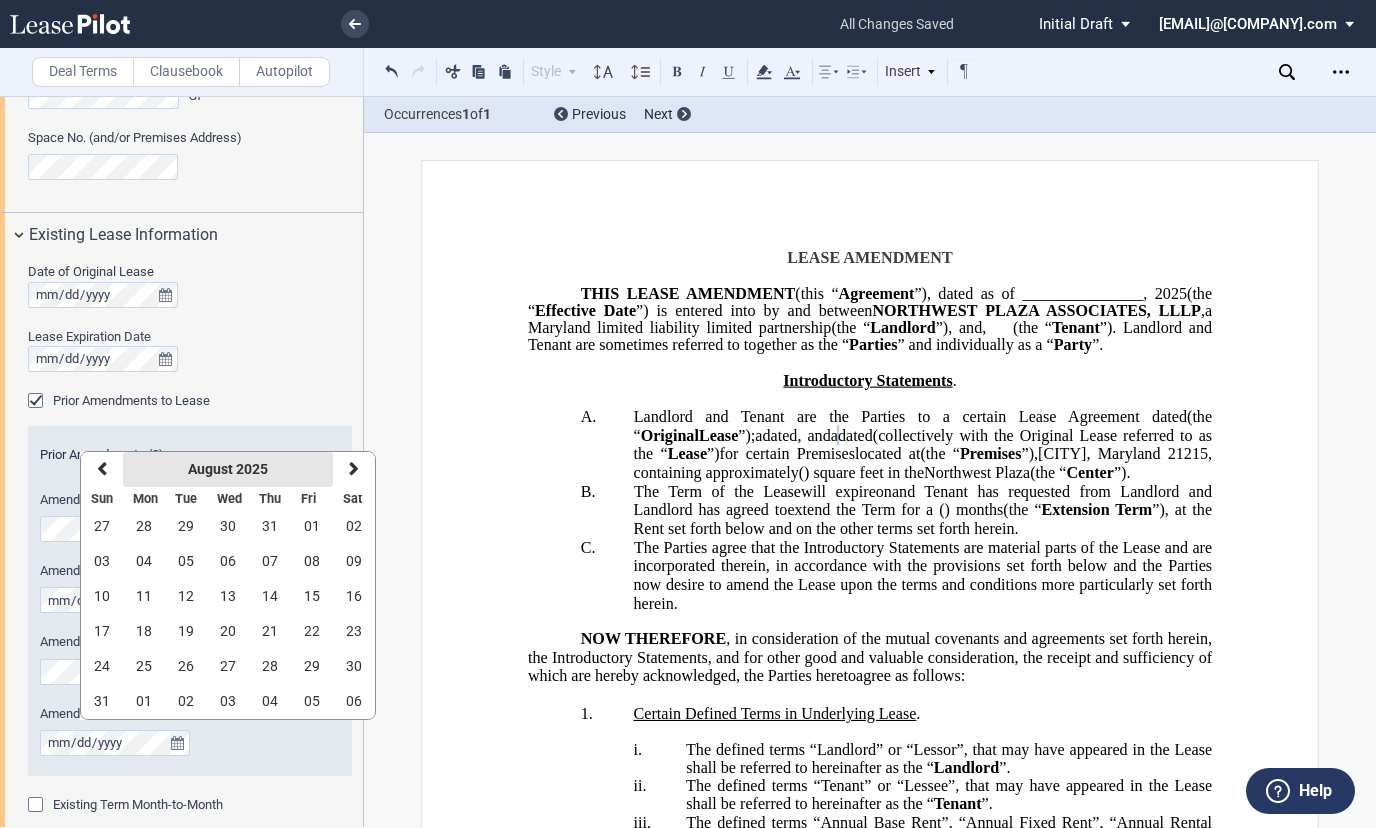 click on "August 2025" at bounding box center [228, 469] 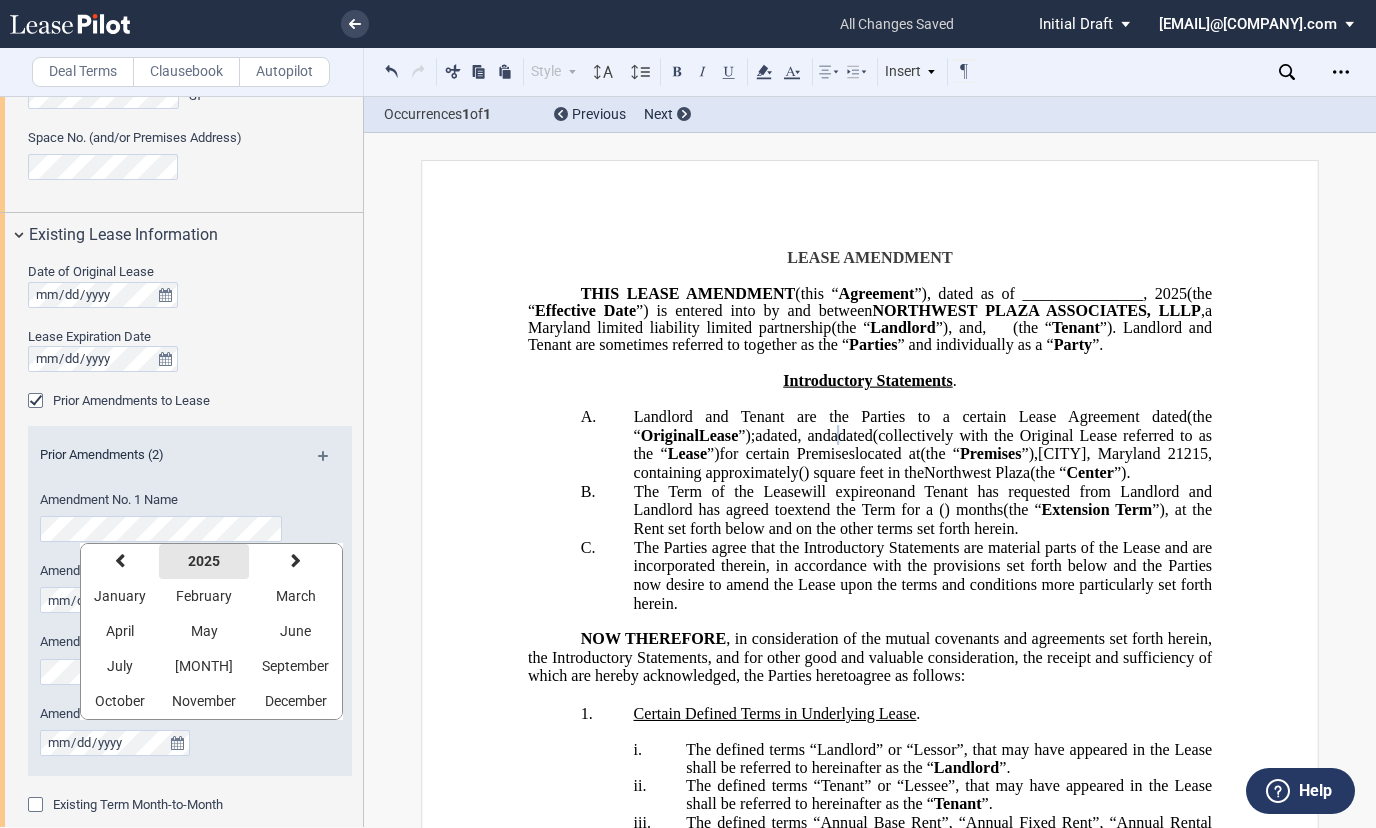 click on "2025" at bounding box center [204, 561] 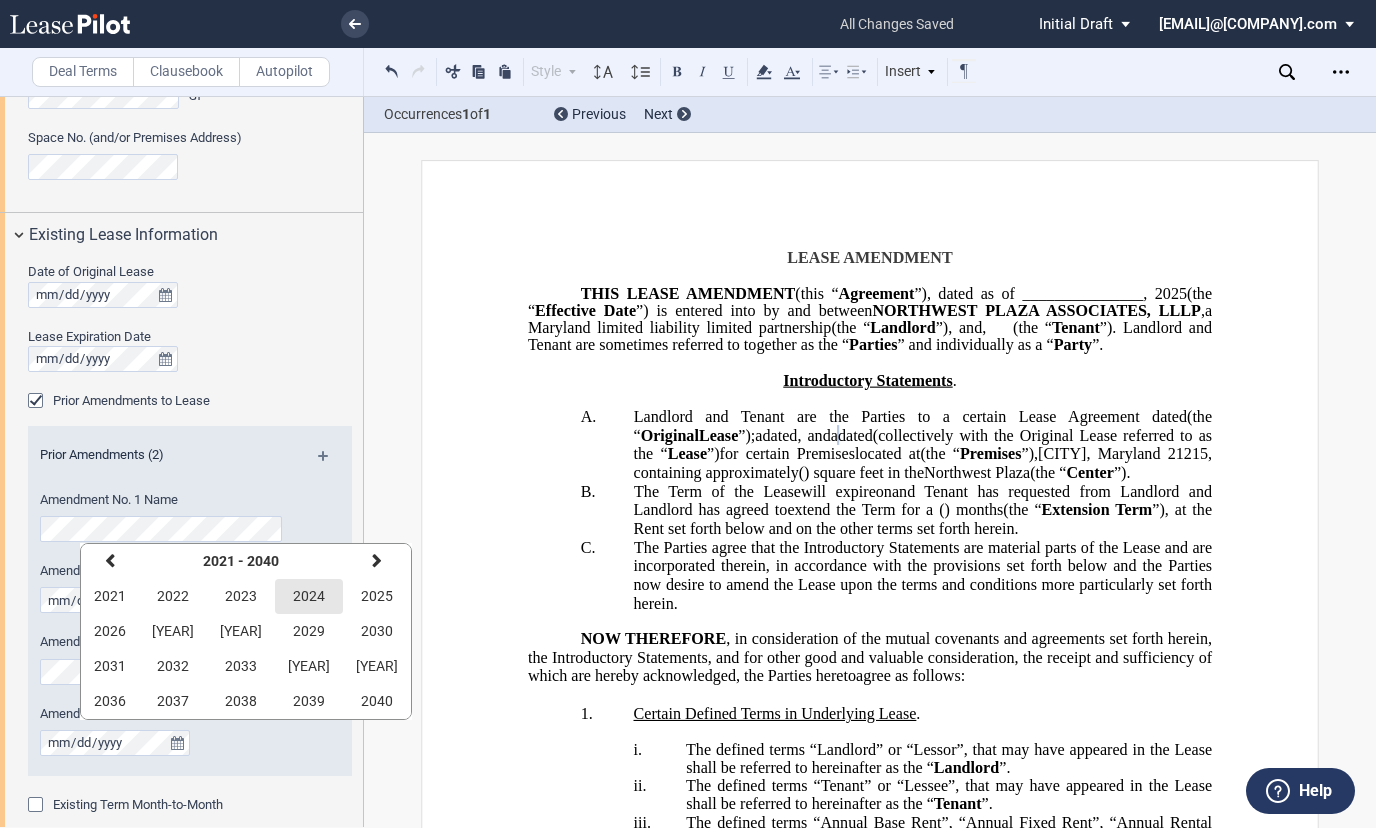 click on "2024" at bounding box center (309, 596) 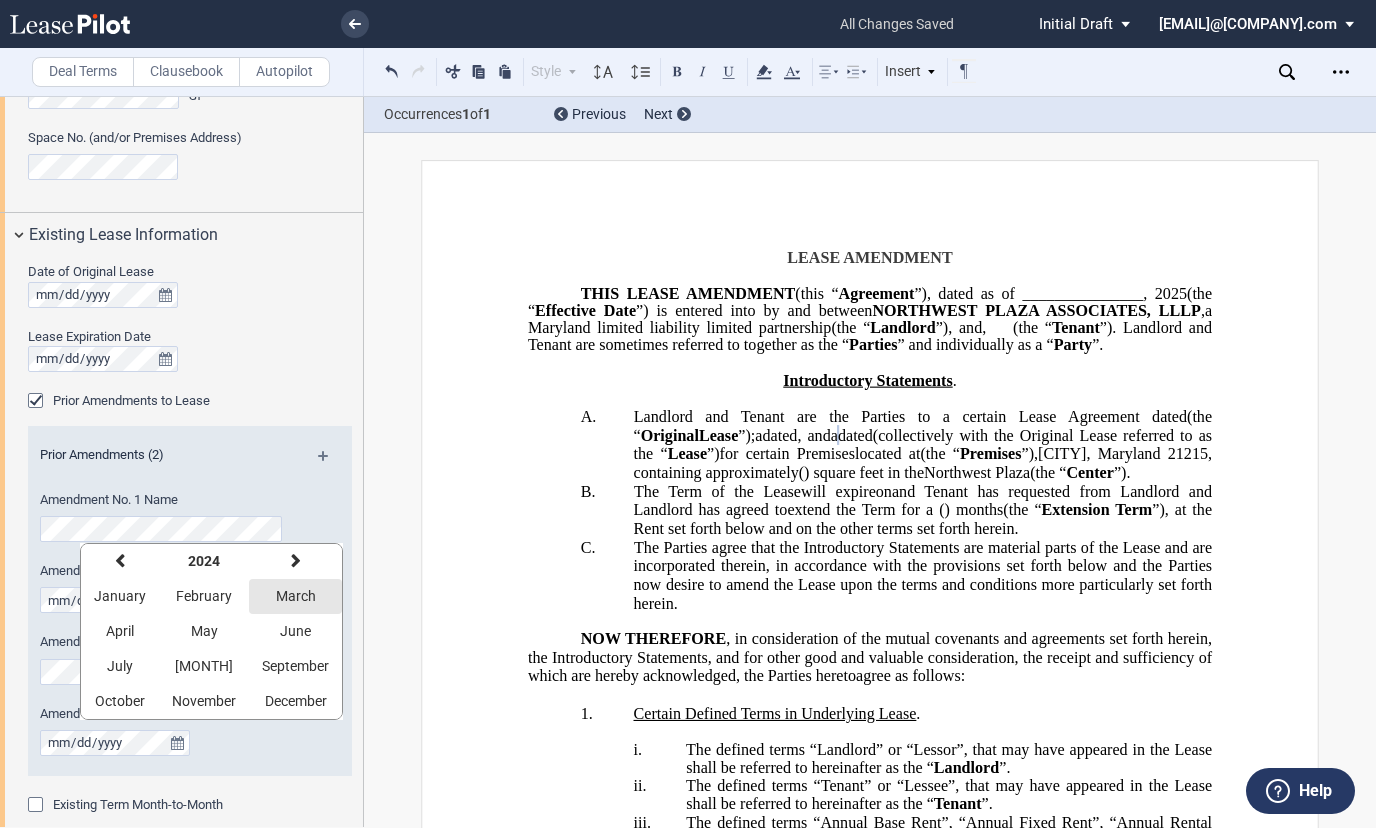 click on "March" at bounding box center (296, 596) 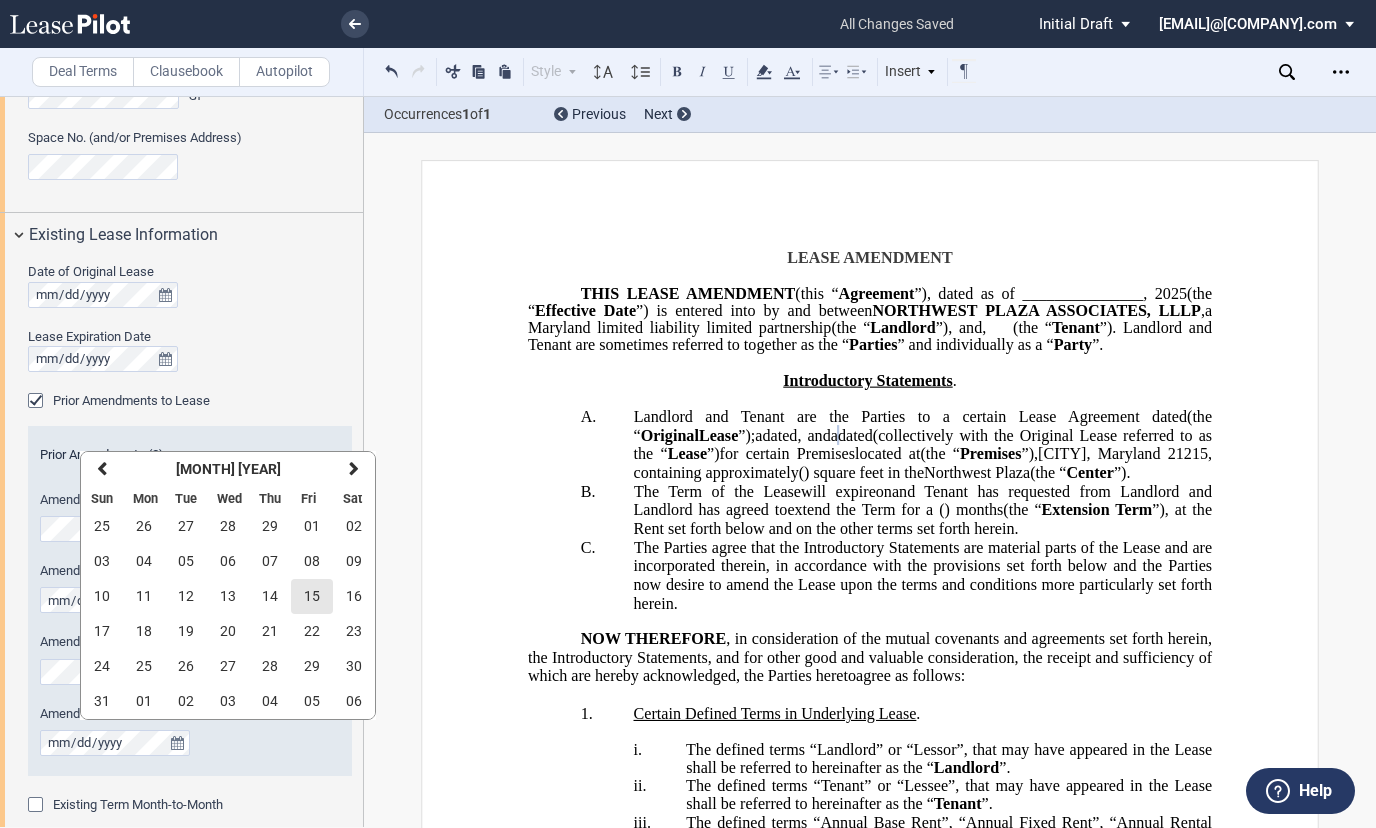 click on "15" at bounding box center [312, 596] 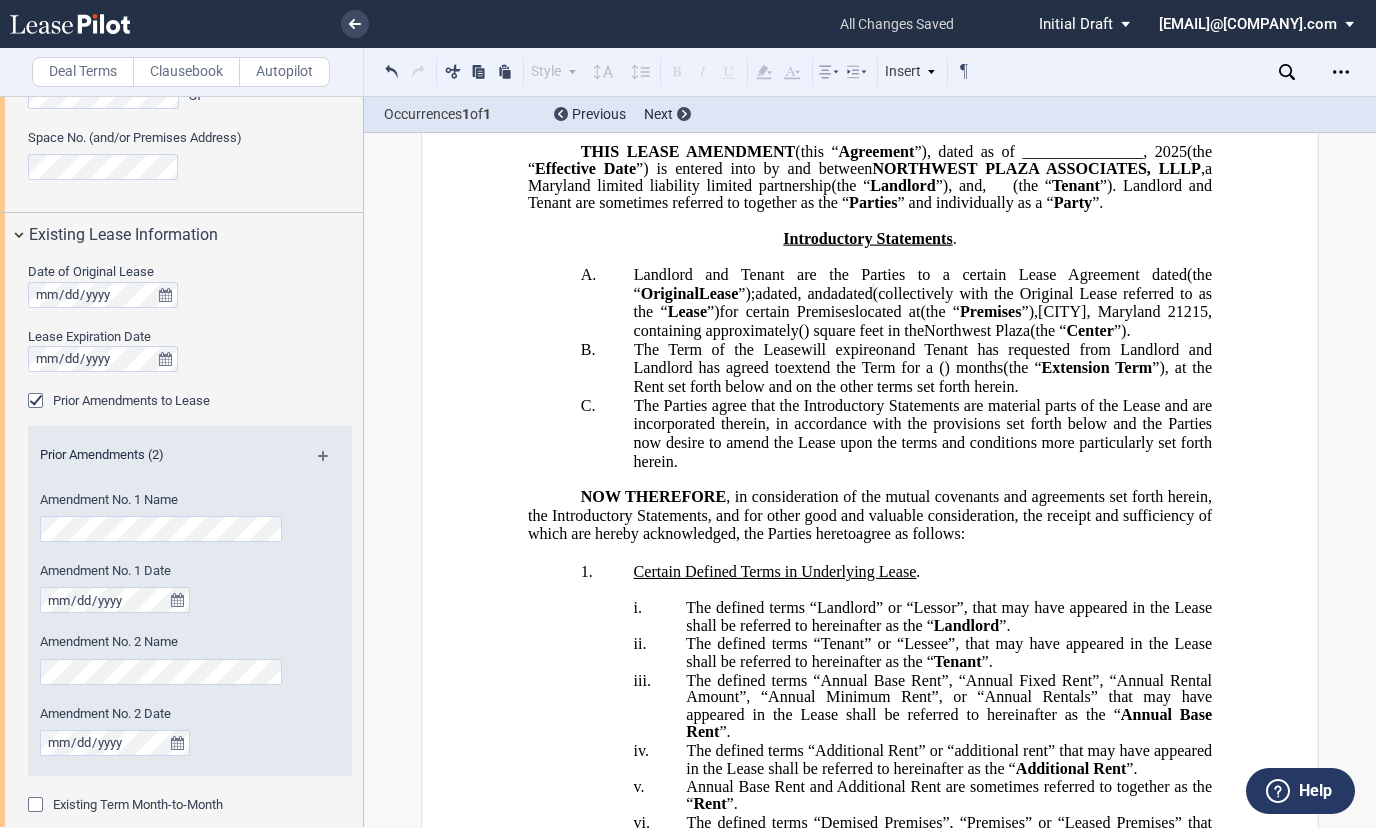 scroll, scrollTop: 100, scrollLeft: 0, axis: vertical 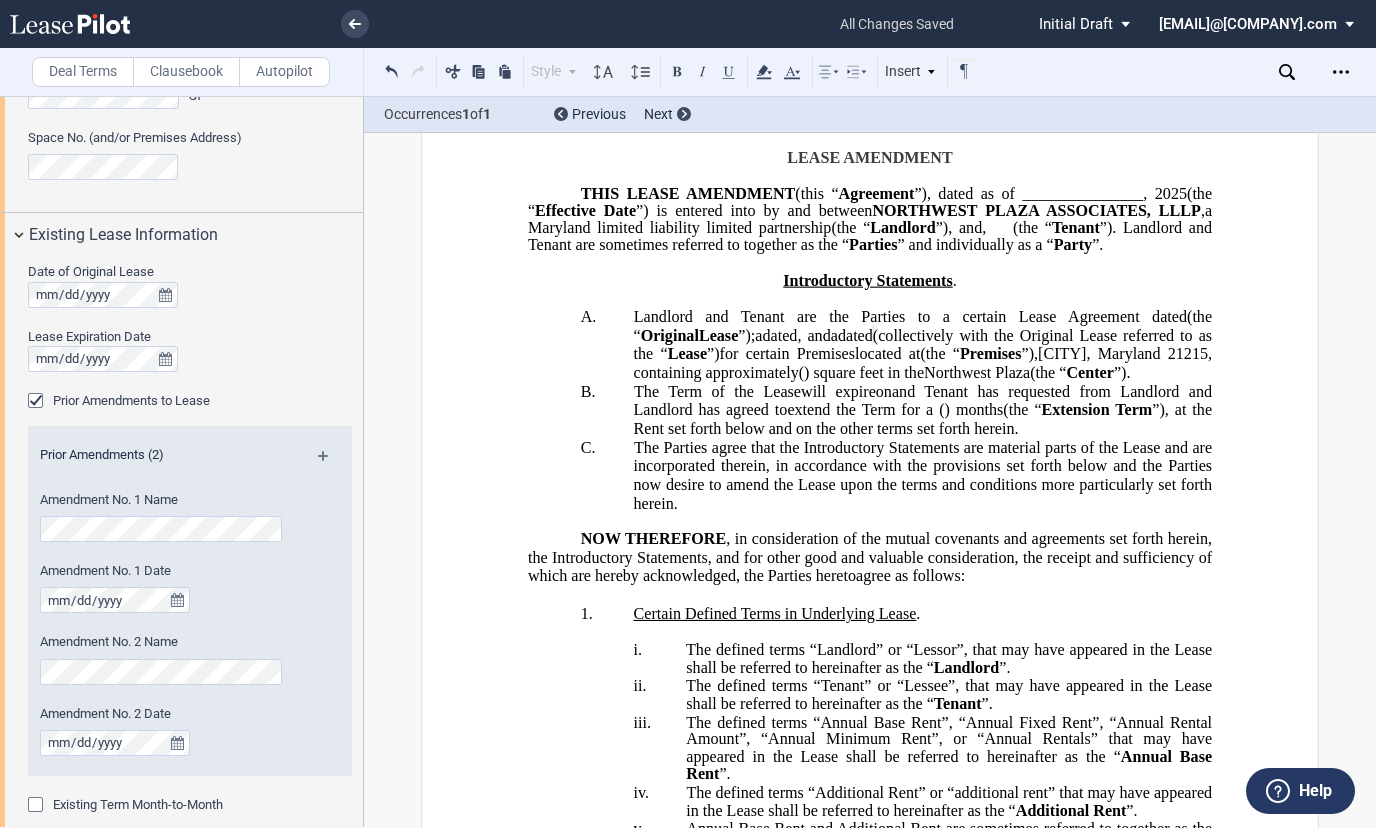click on "C.                   The Parties agree that the Introductory Statements are material parts of the Lease and are incorporated therein, in accordance with the provisions set forth below and the Parties now desire to amend the Lease upon the terms and conditions more particularly set forth herein." at bounding box center (923, 475) 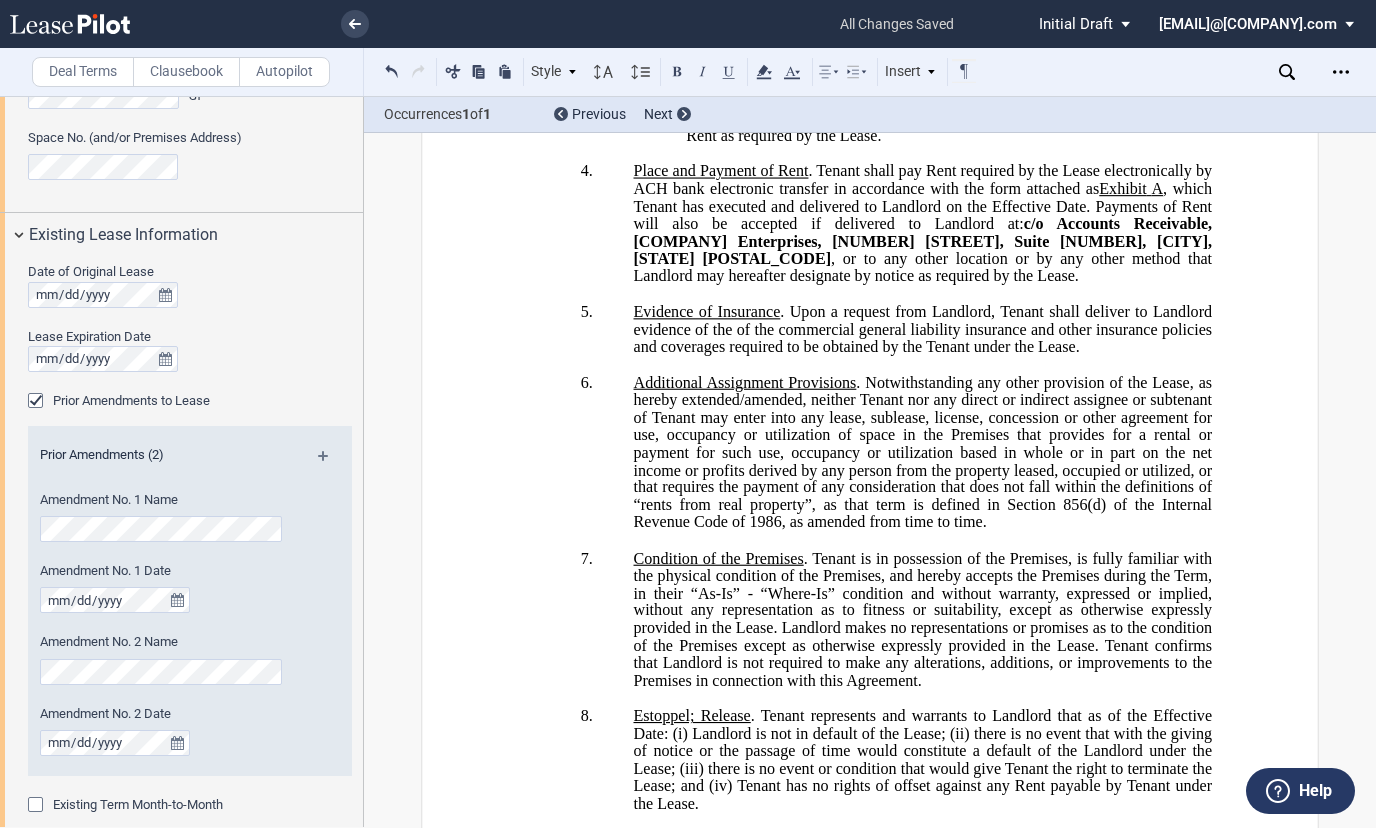scroll, scrollTop: 1200, scrollLeft: 0, axis: vertical 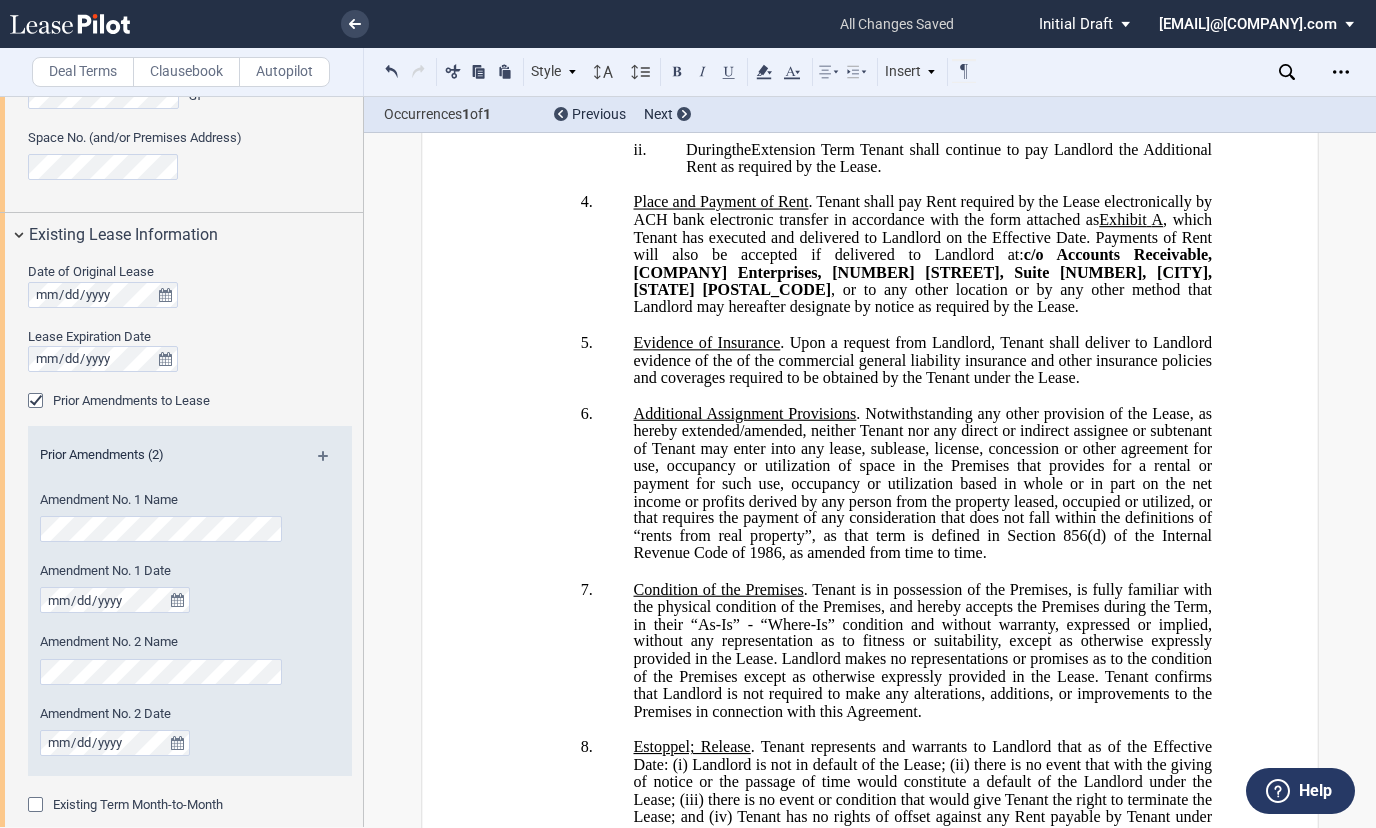 click on "6.                     Additional Assignment Provisions . Notwithstanding any other provision of the Lease, as hereby extended/amended, neither Tenant nor any direct or indirect assignee or subtenant of Tenant may enter into any lease, sublease, license, concession or other agreement for use, occupancy or utilization of space in the Premises that provides for a rental or payment for such use, occupancy or utilization based in whole or in part on the net income or profits derived by any person from the property leased, occupied or utilized, or that requires the payment of any consideration that does not fall within the definitions of “rents from real property”, as that term is defined in Section   856(d) of the Internal Revenue Code of 1986, as amended from time to time." at bounding box center [923, 484] 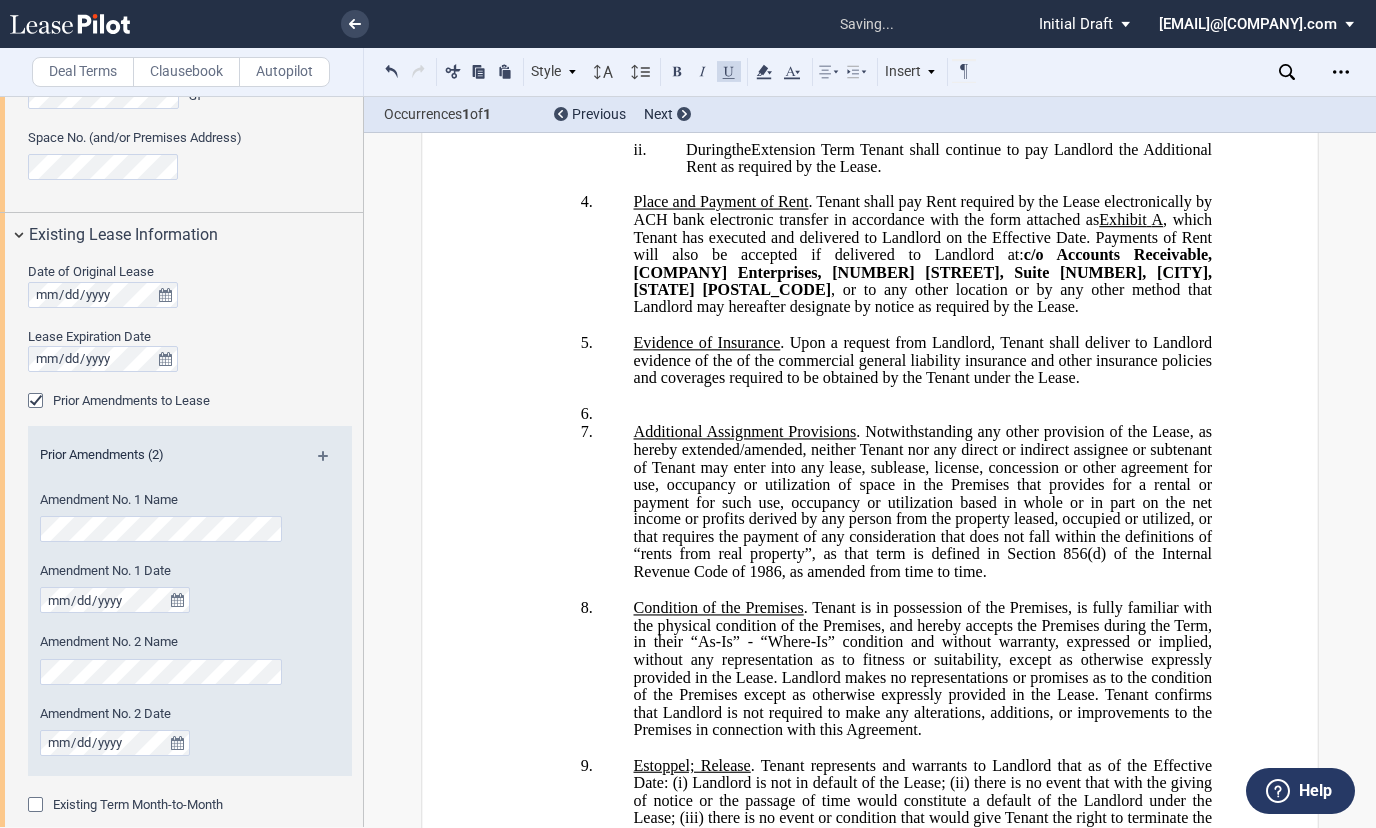 click on "6.                     ﻿" at bounding box center [923, 414] 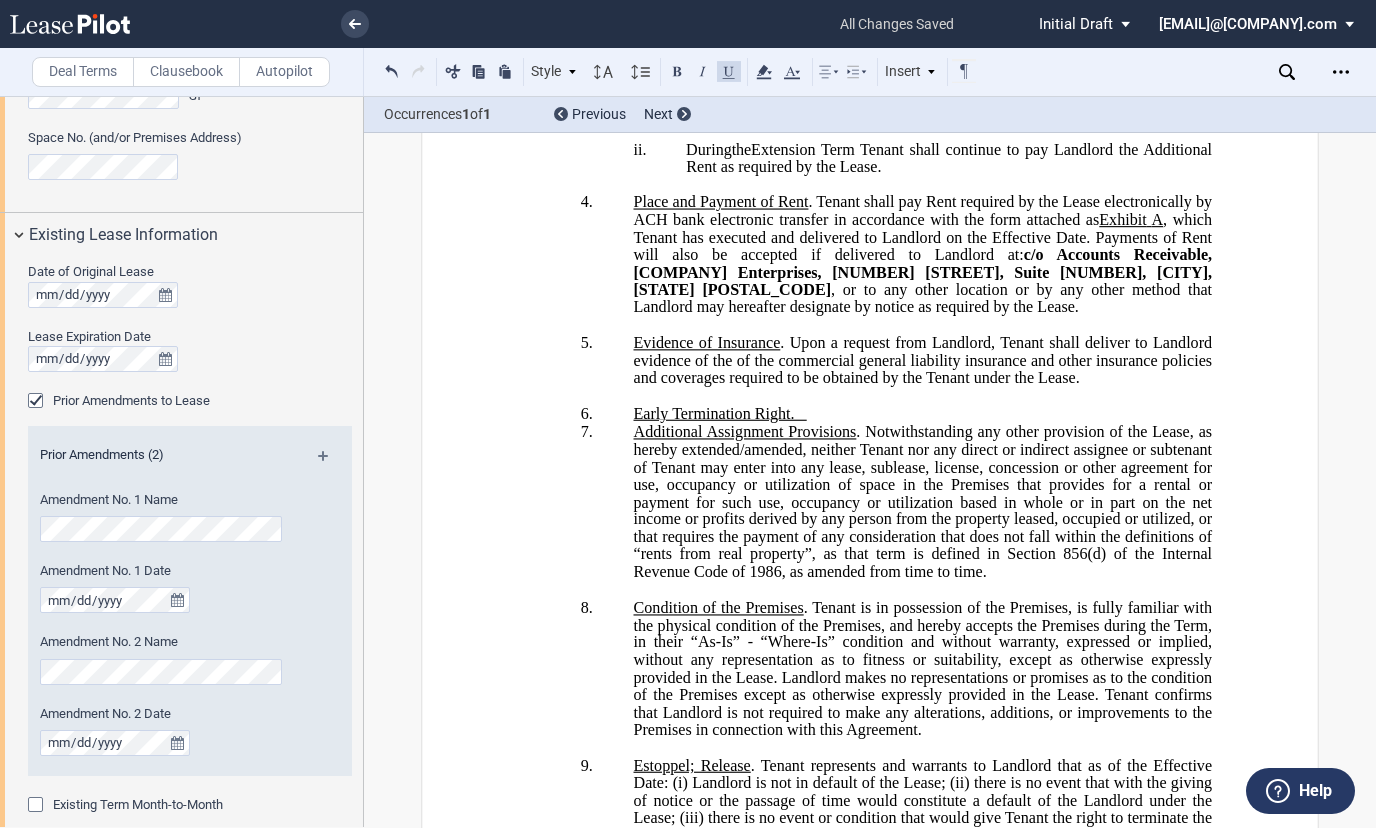 drag, startPoint x: 806, startPoint y: 495, endPoint x: 786, endPoint y: 496, distance: 20.024984 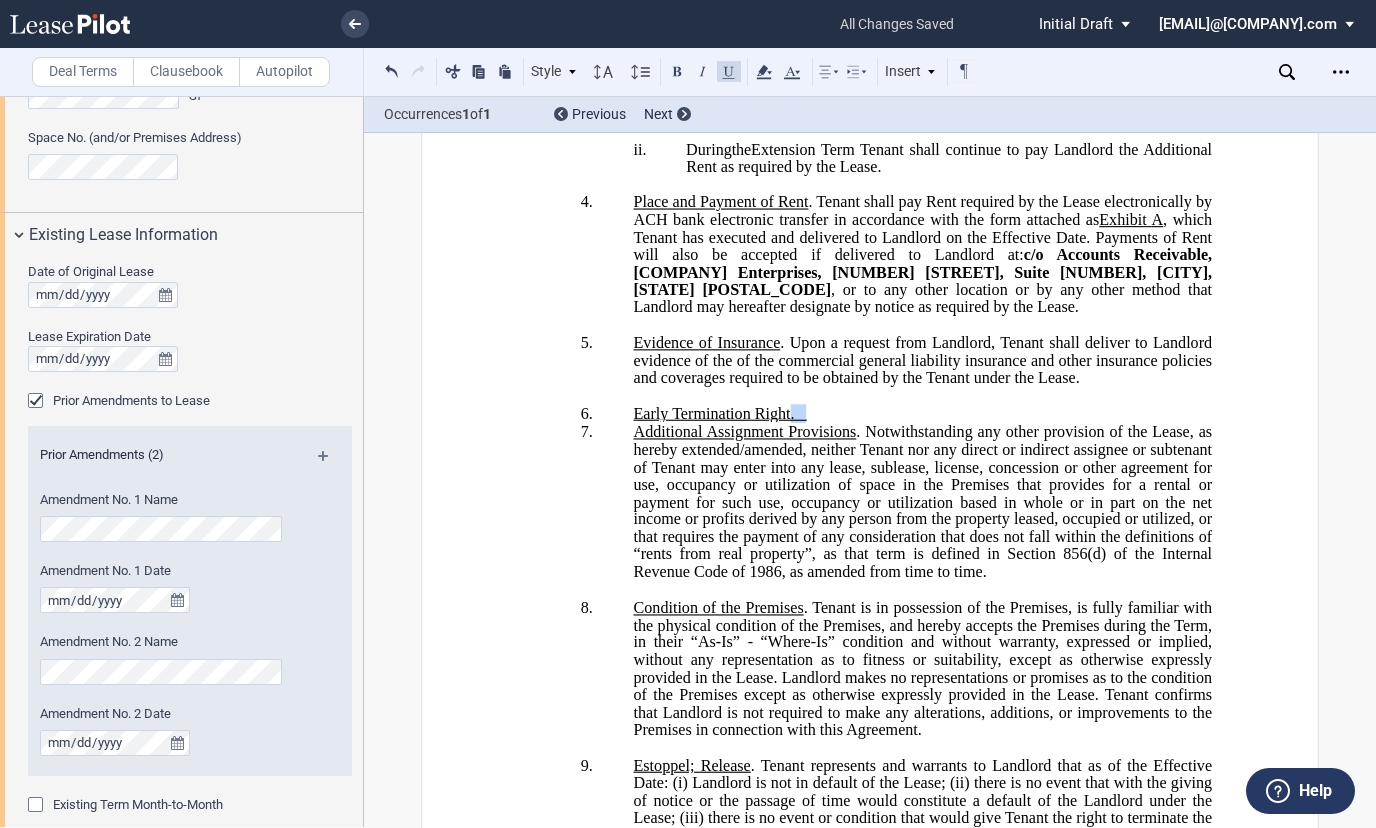 drag, startPoint x: 786, startPoint y: 496, endPoint x: 808, endPoint y: 495, distance: 22.022715 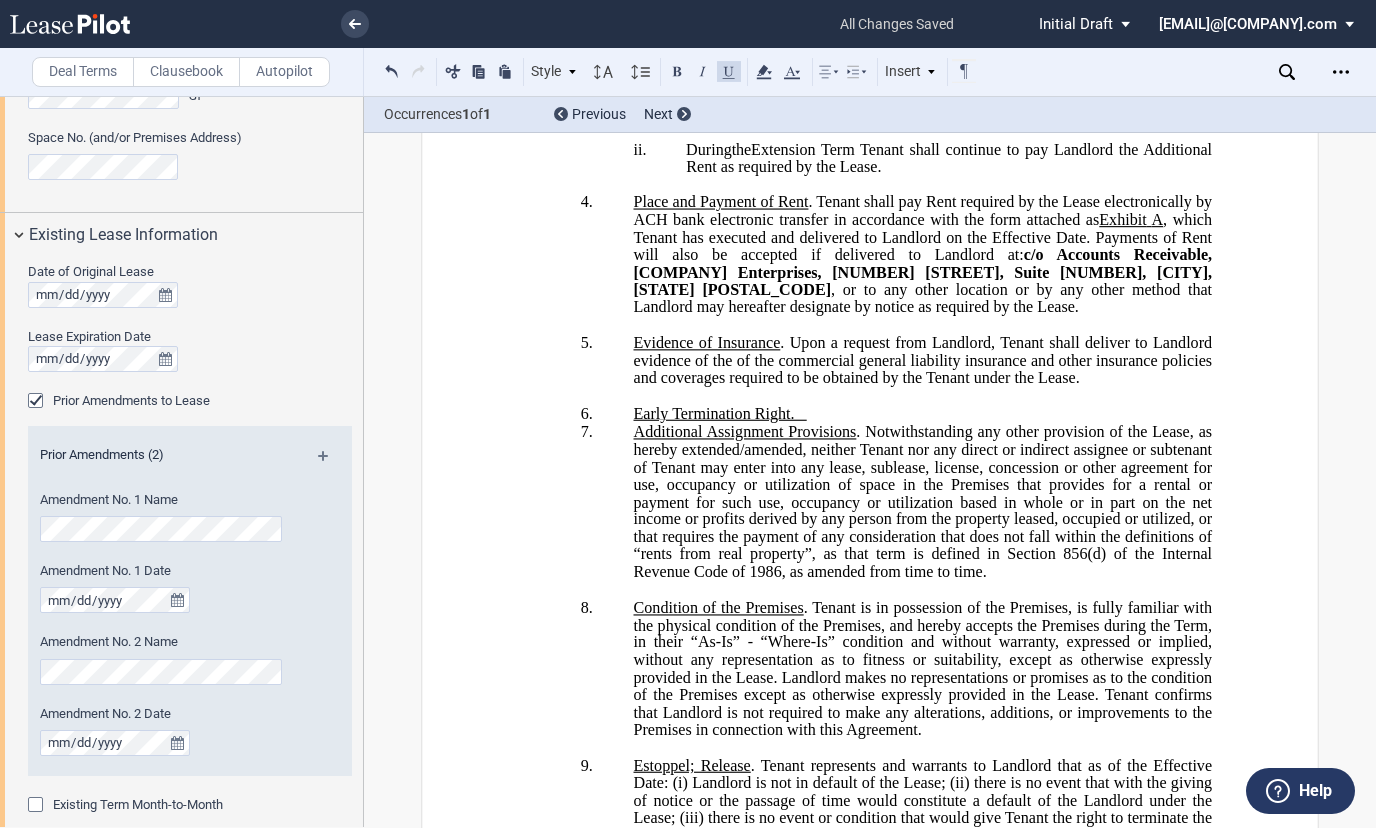 click at bounding box center [729, 71] 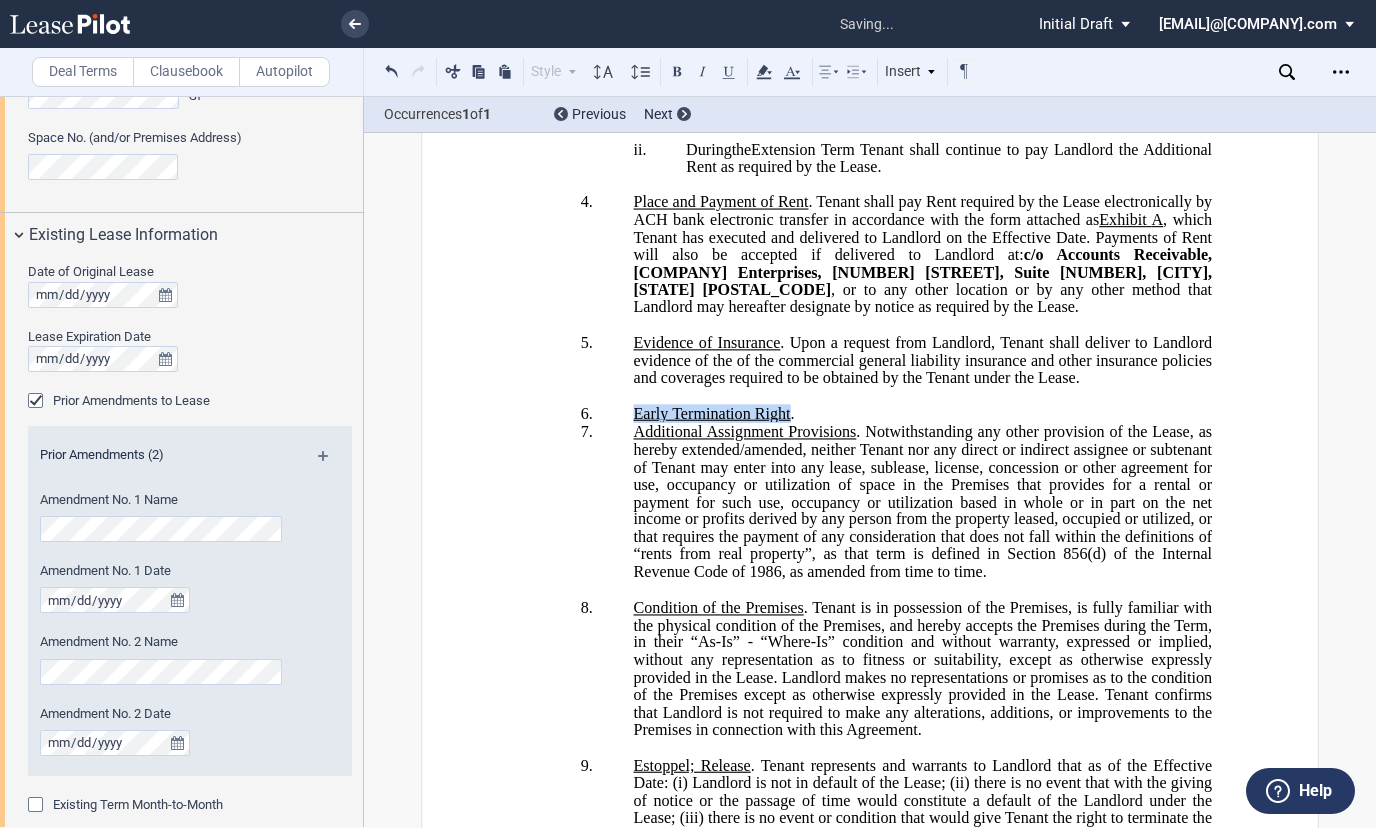 click on "6.                     ﻿Early Termination Right ." at bounding box center [923, 414] 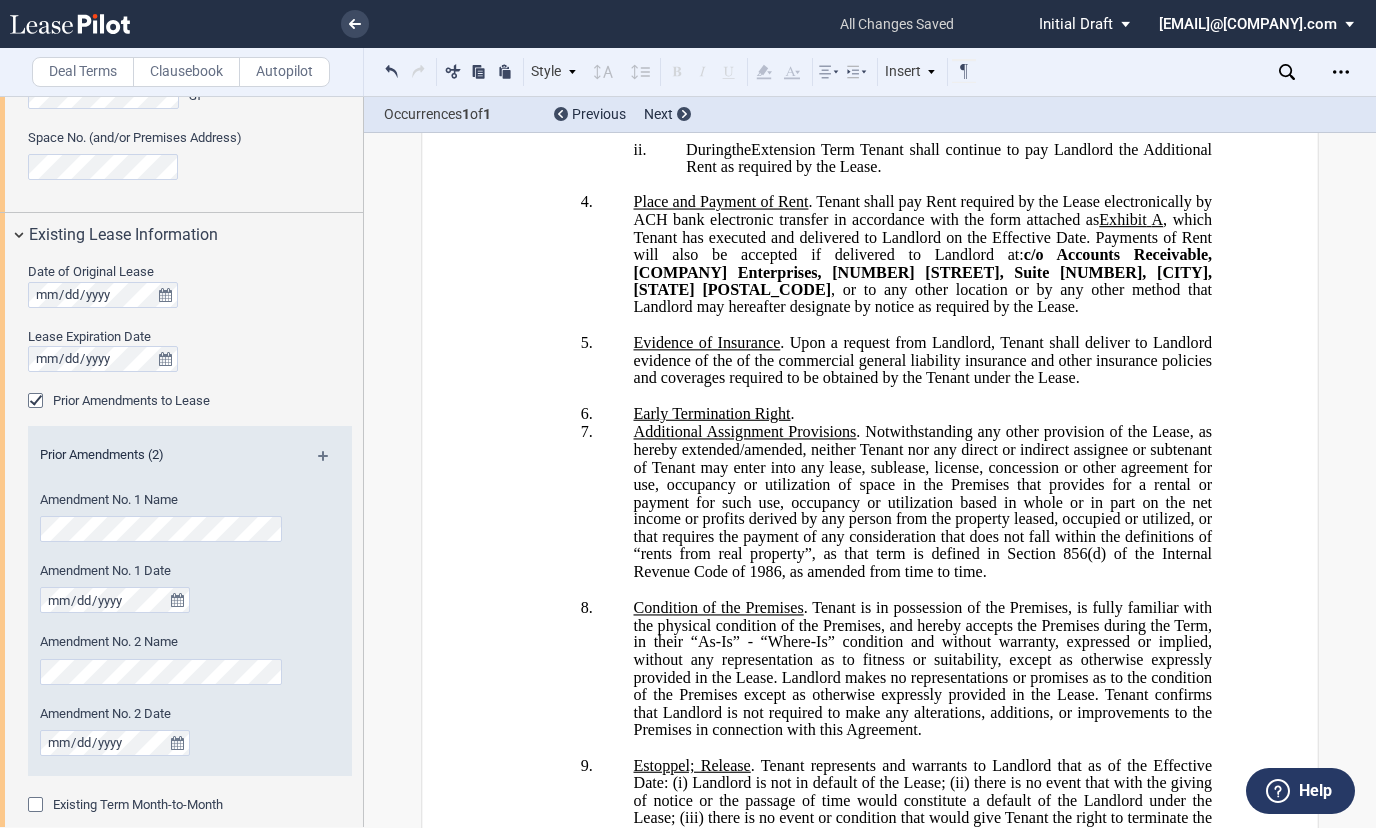 click on "6.                     ﻿Early Termination Right ." at bounding box center [923, 414] 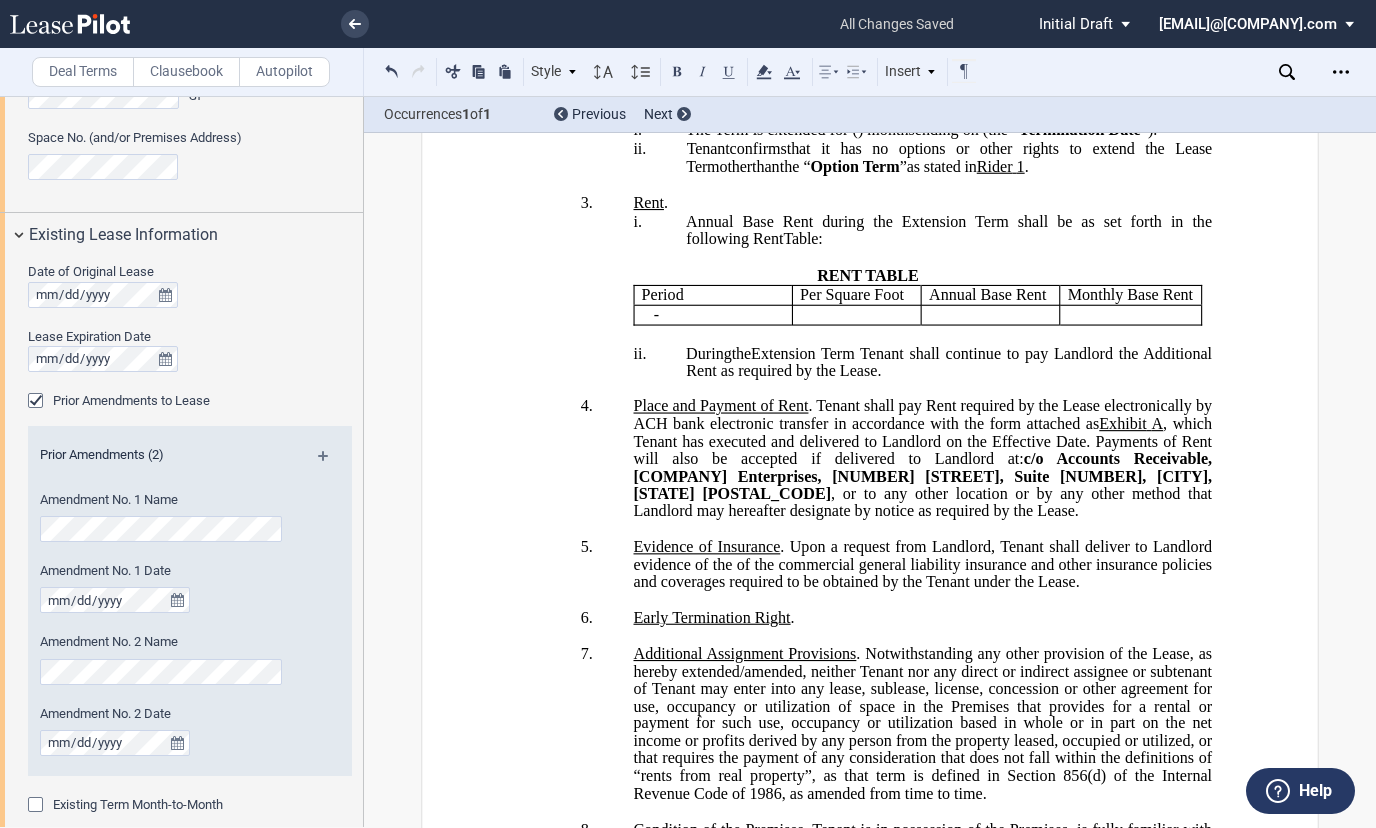 scroll, scrollTop: 1000, scrollLeft: 0, axis: vertical 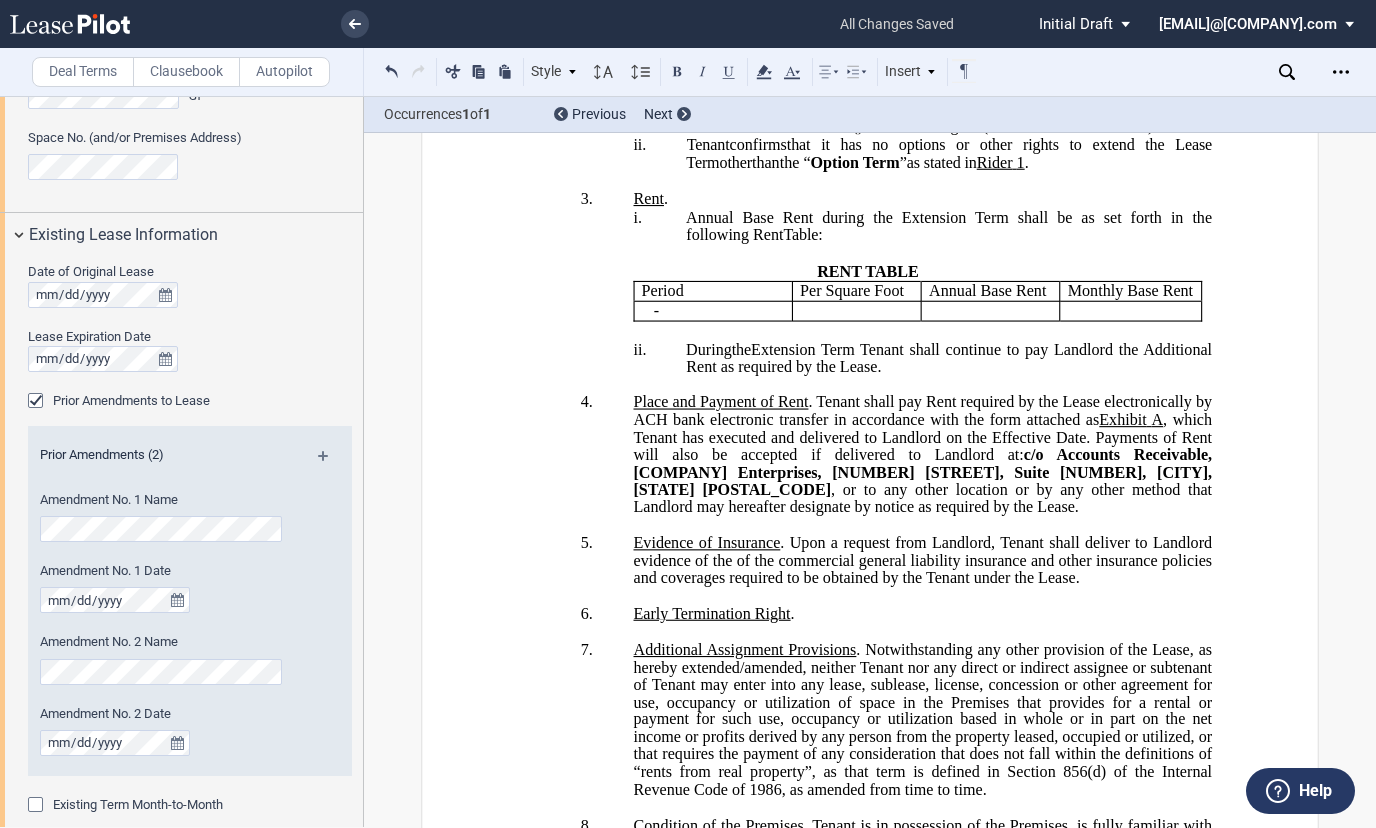 drag, startPoint x: 889, startPoint y: 443, endPoint x: 686, endPoint y: 436, distance: 203.12065 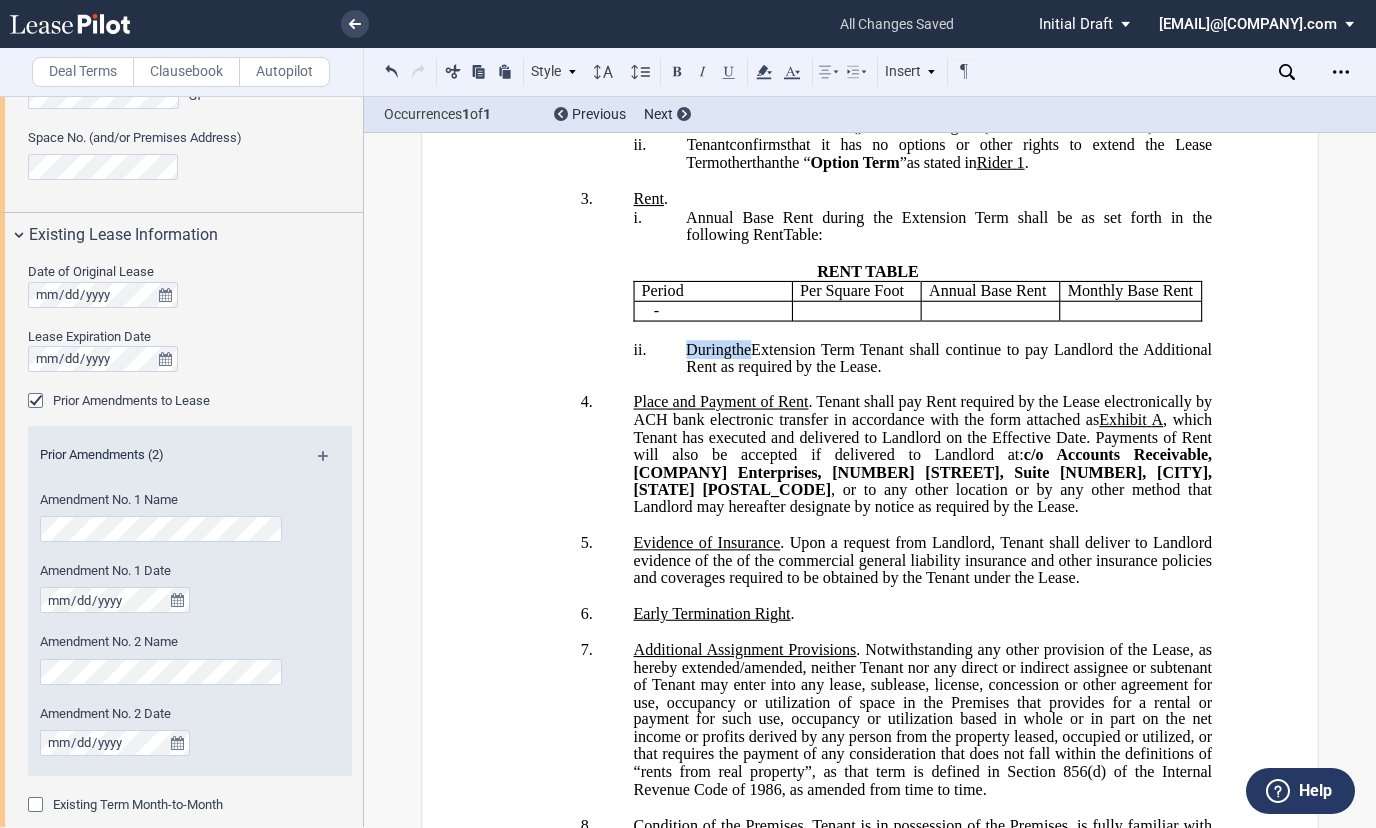 click on "During" 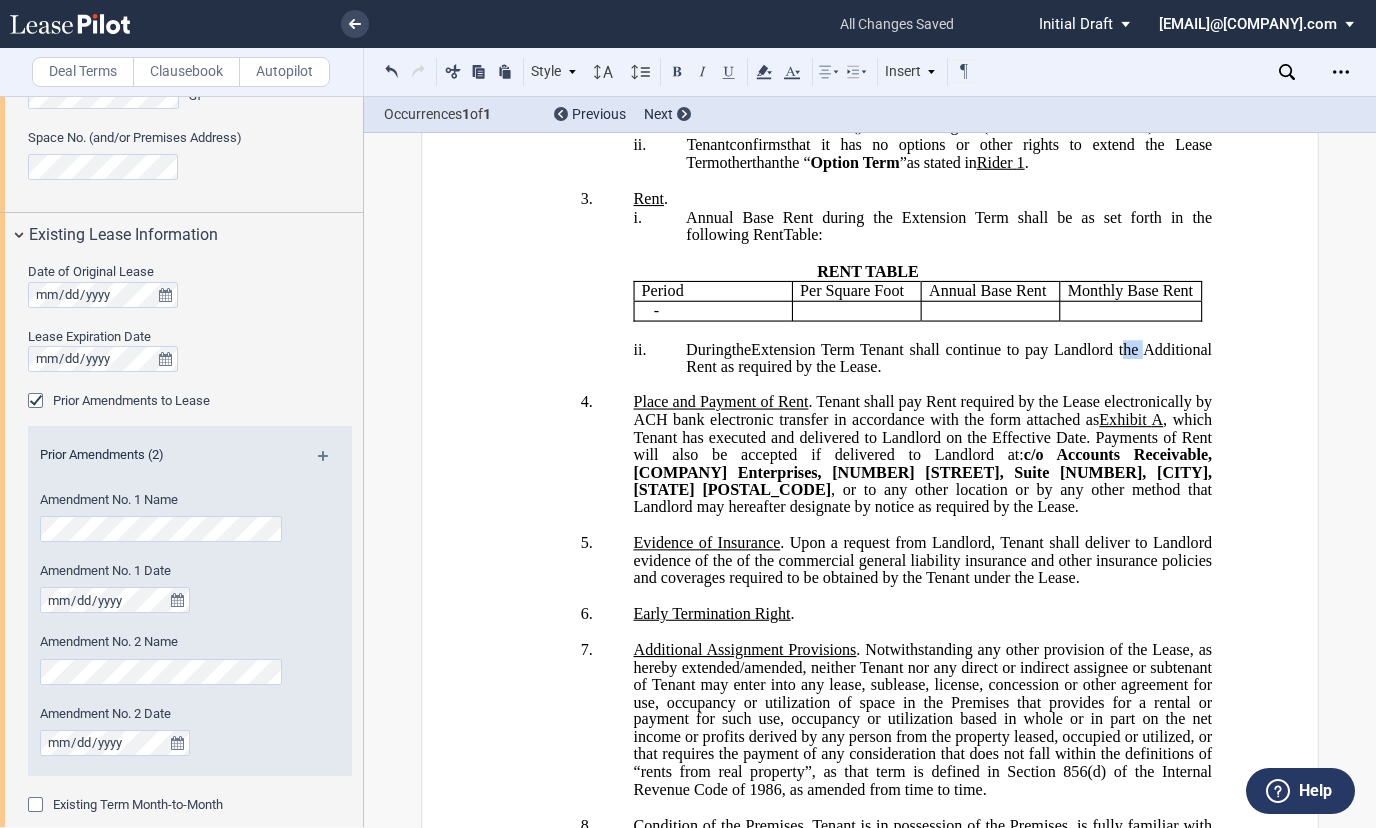 drag, startPoint x: 1134, startPoint y: 433, endPoint x: 1115, endPoint y: 428, distance: 19.646883 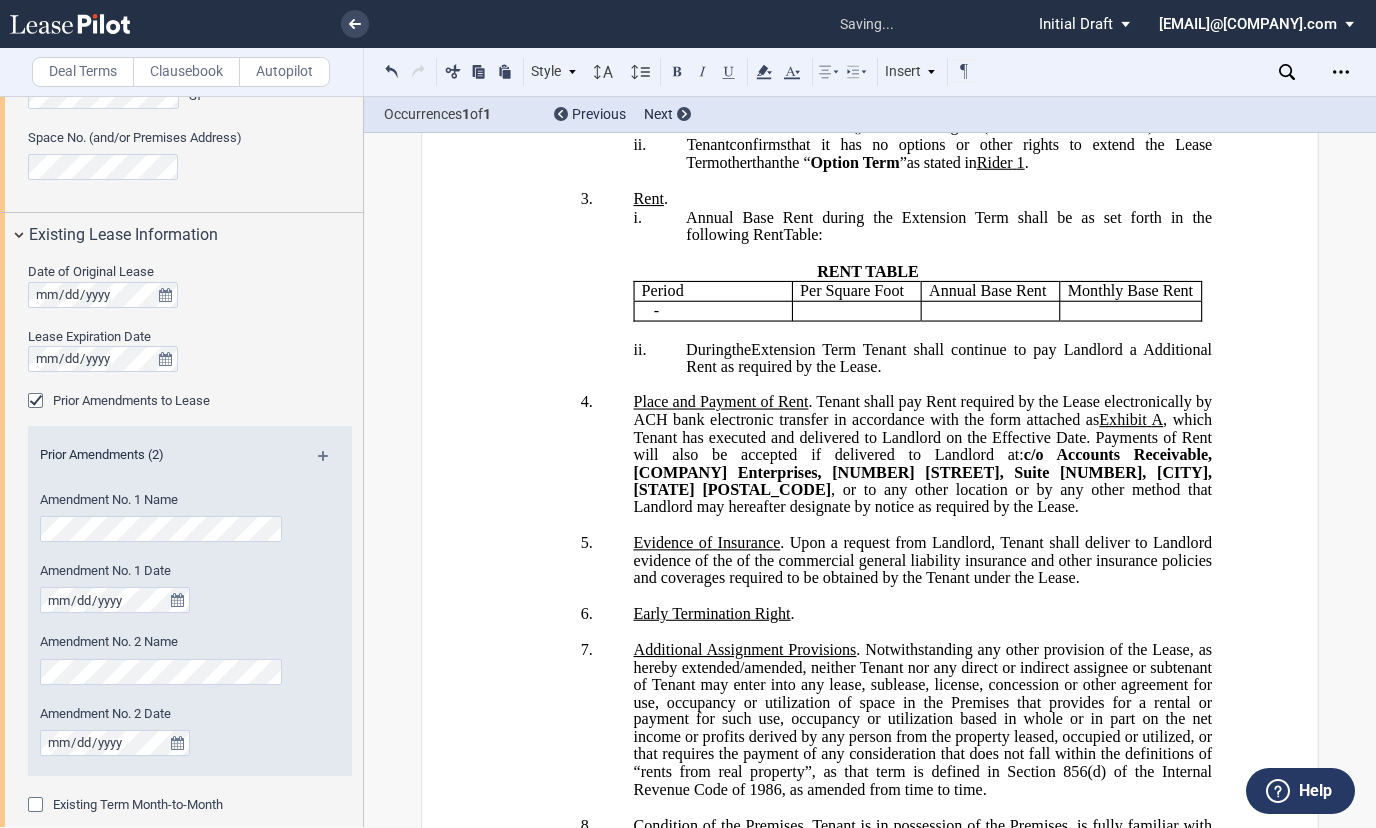 type 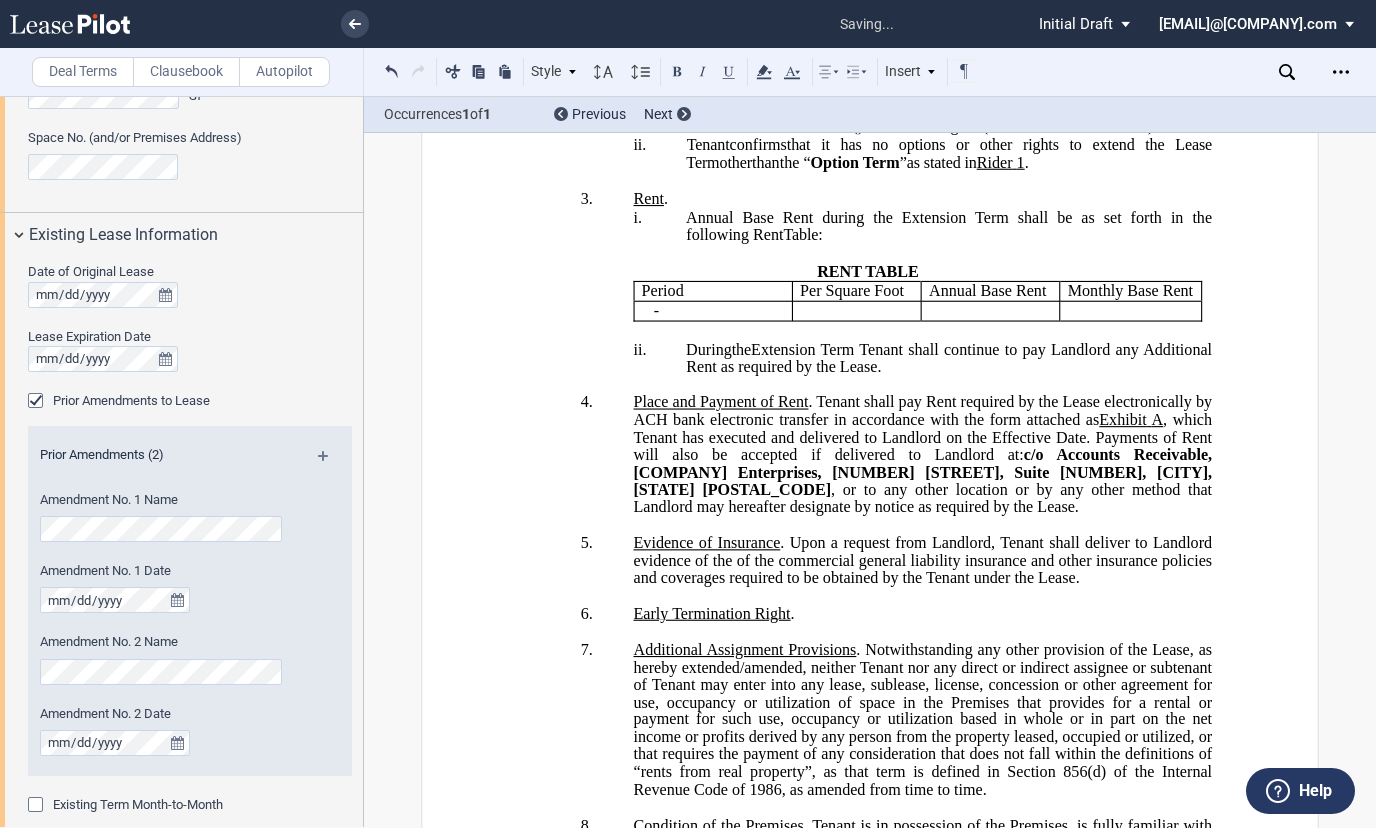 click on "RENT TABLE" 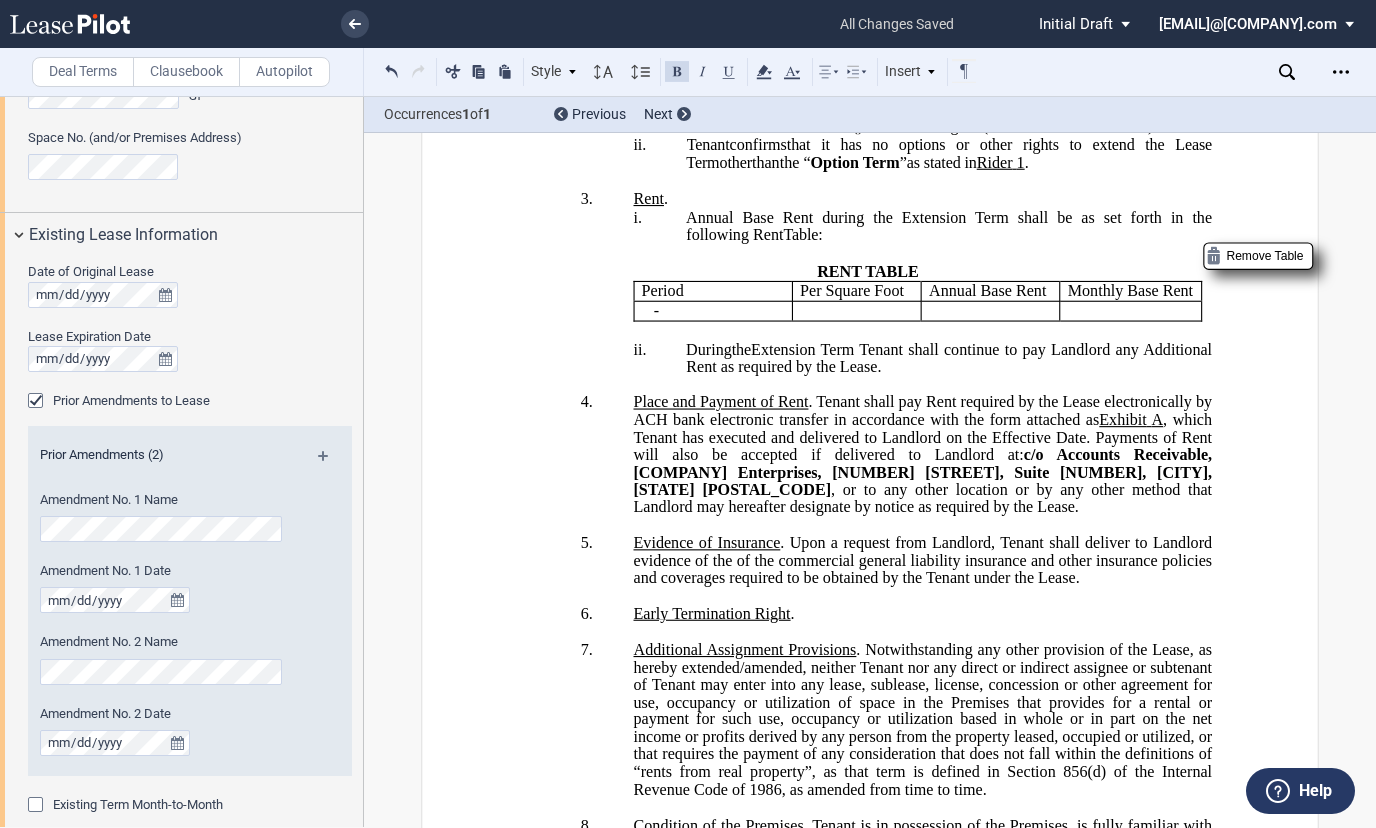 type 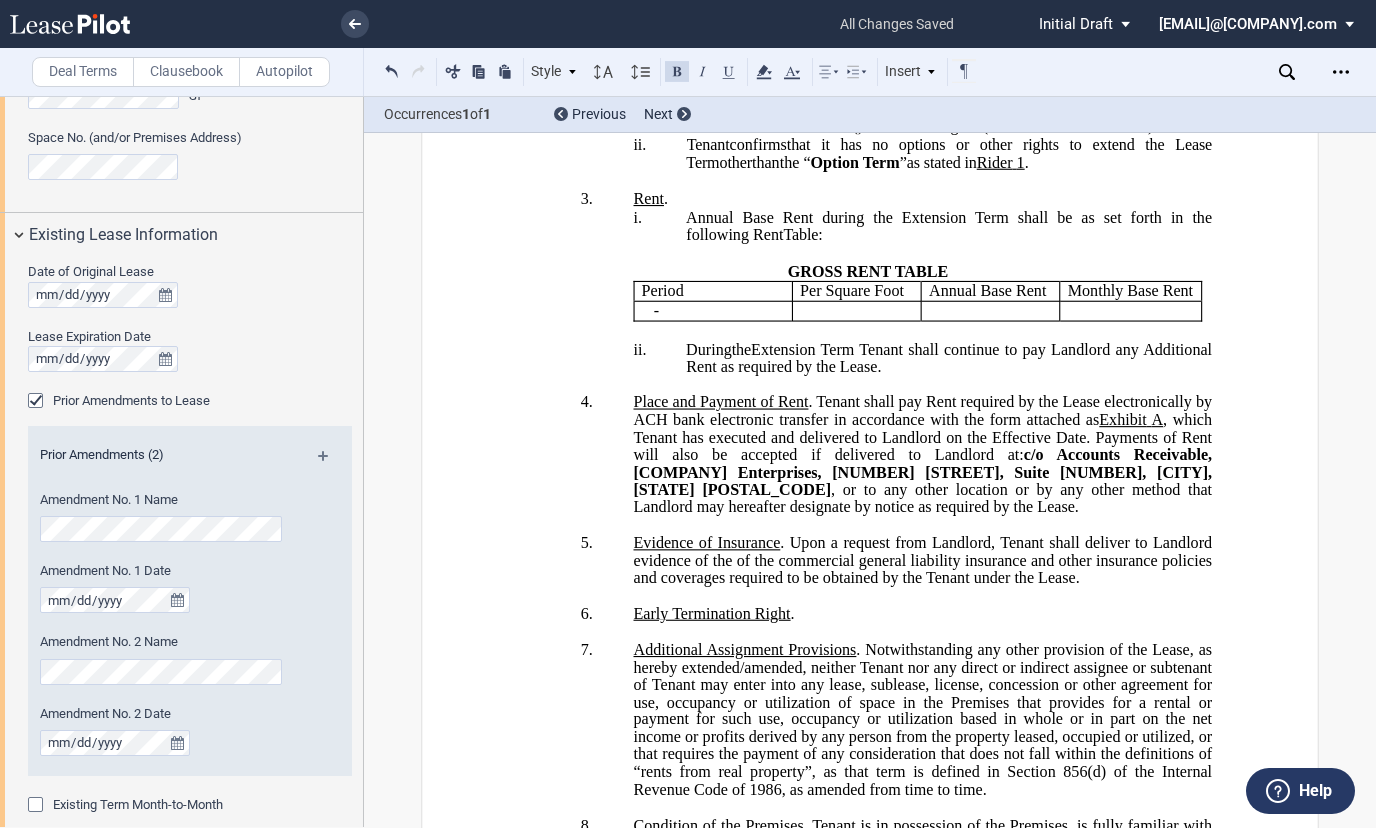 click on "Annual Base Rent during the Extension Term shall be as set forth in the following Rent" 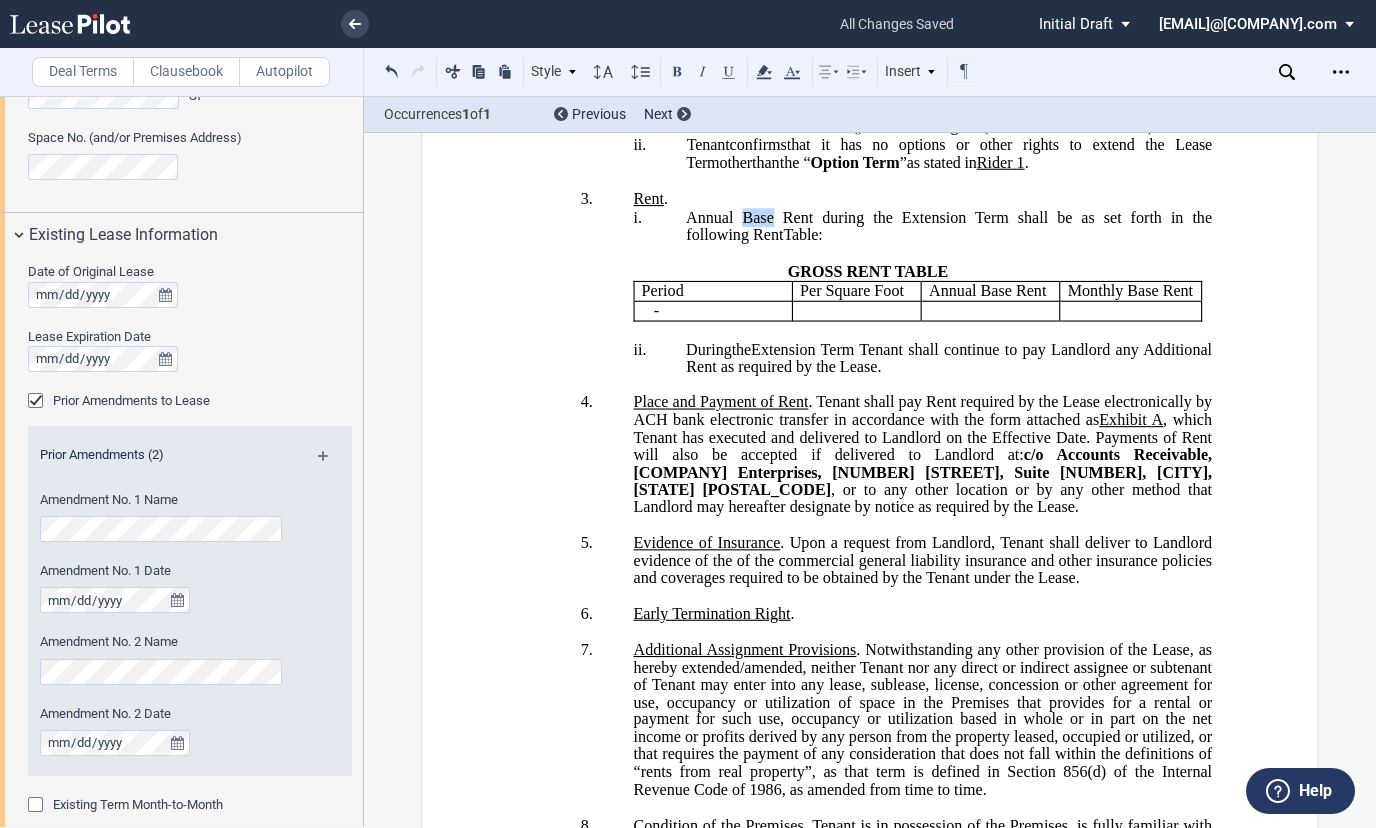 drag, startPoint x: 768, startPoint y: 302, endPoint x: 739, endPoint y: 304, distance: 29.068884 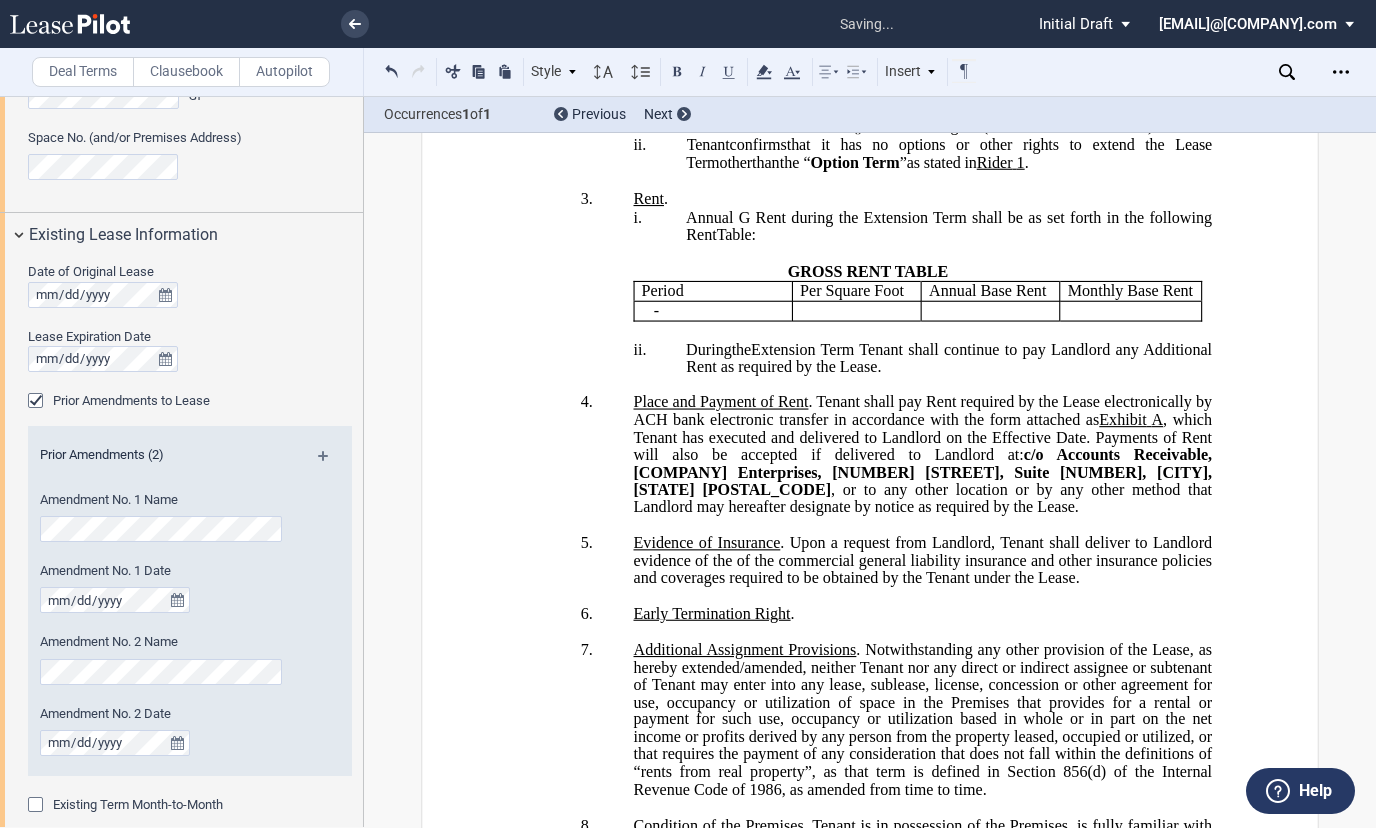 type 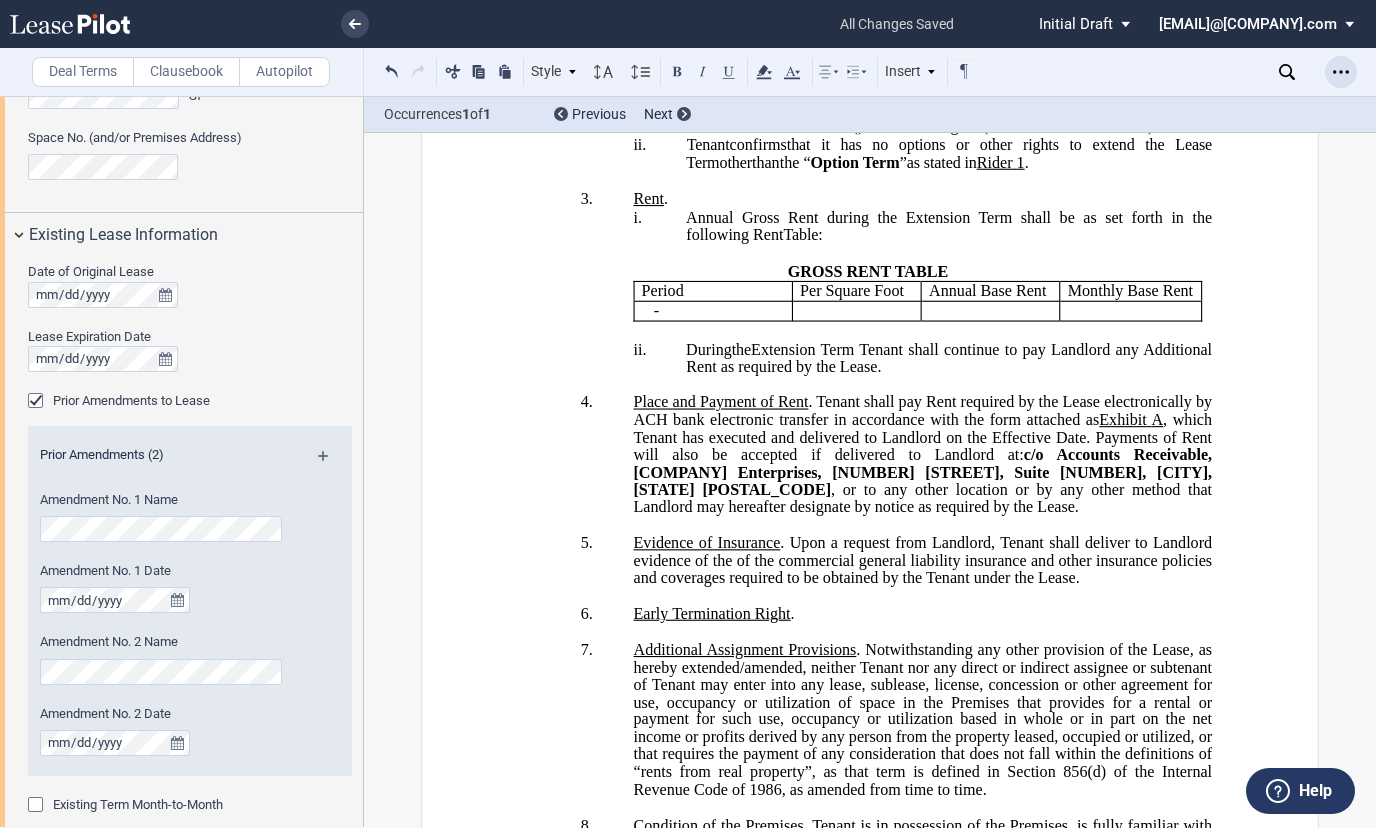 click 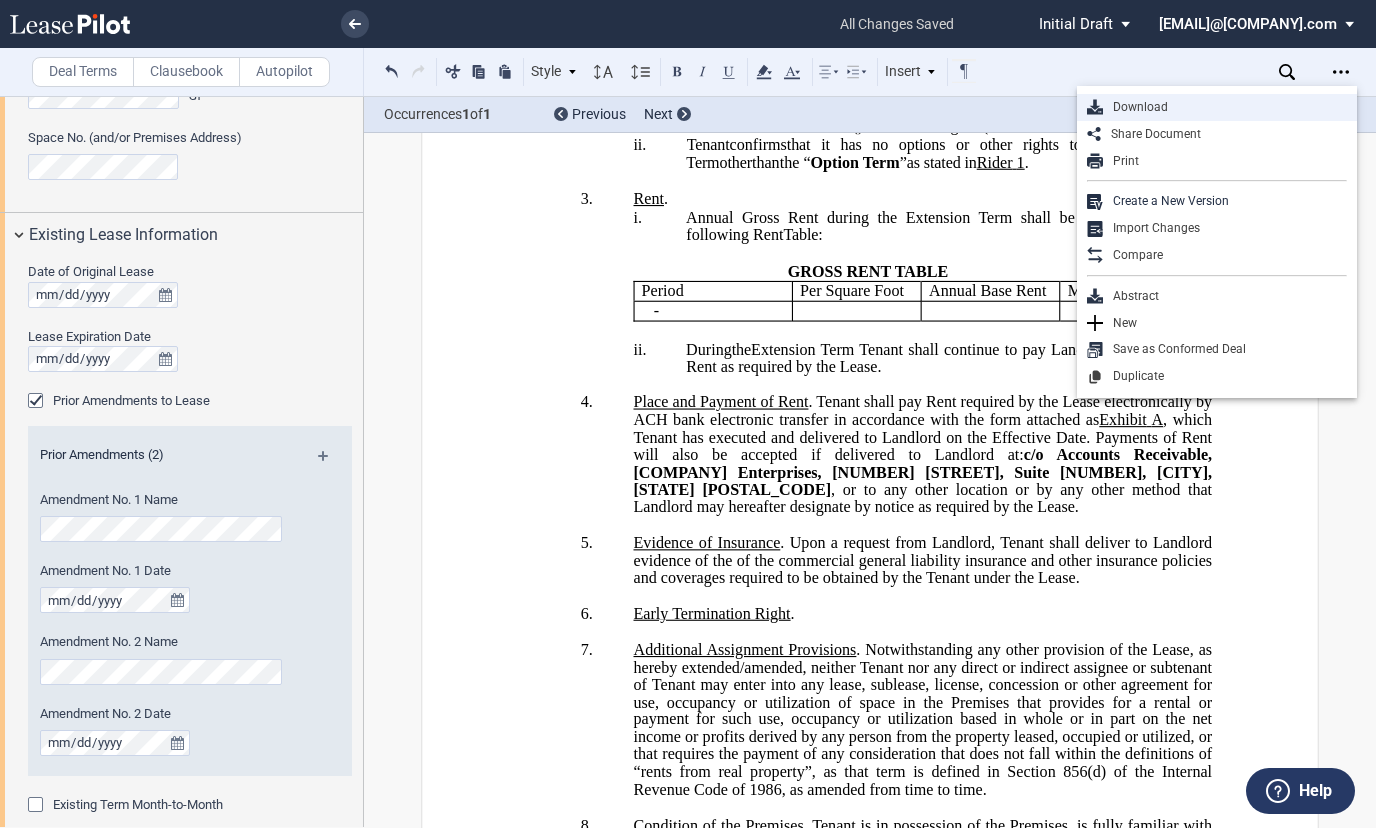 click on "Download" at bounding box center (1225, 107) 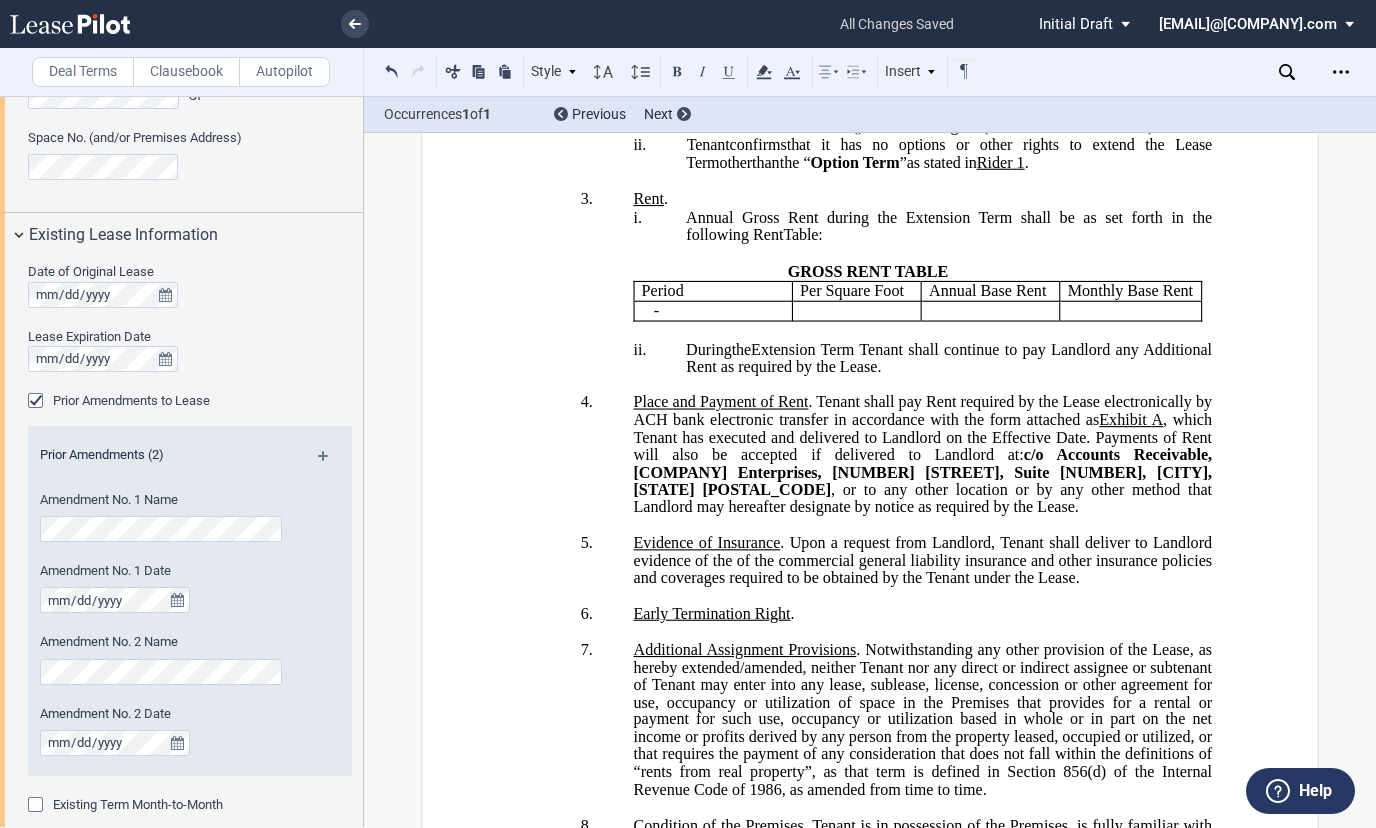 click at bounding box center (1361, 813) 